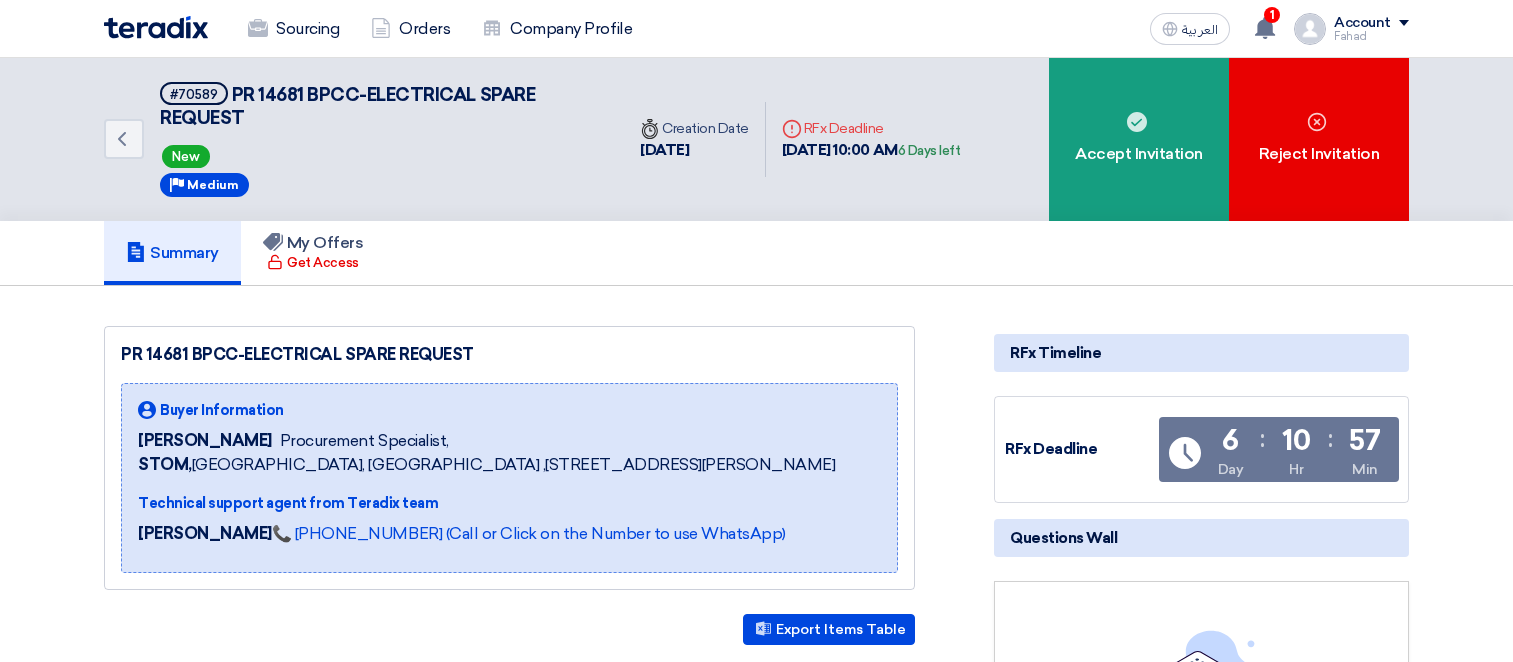 scroll, scrollTop: 0, scrollLeft: 0, axis: both 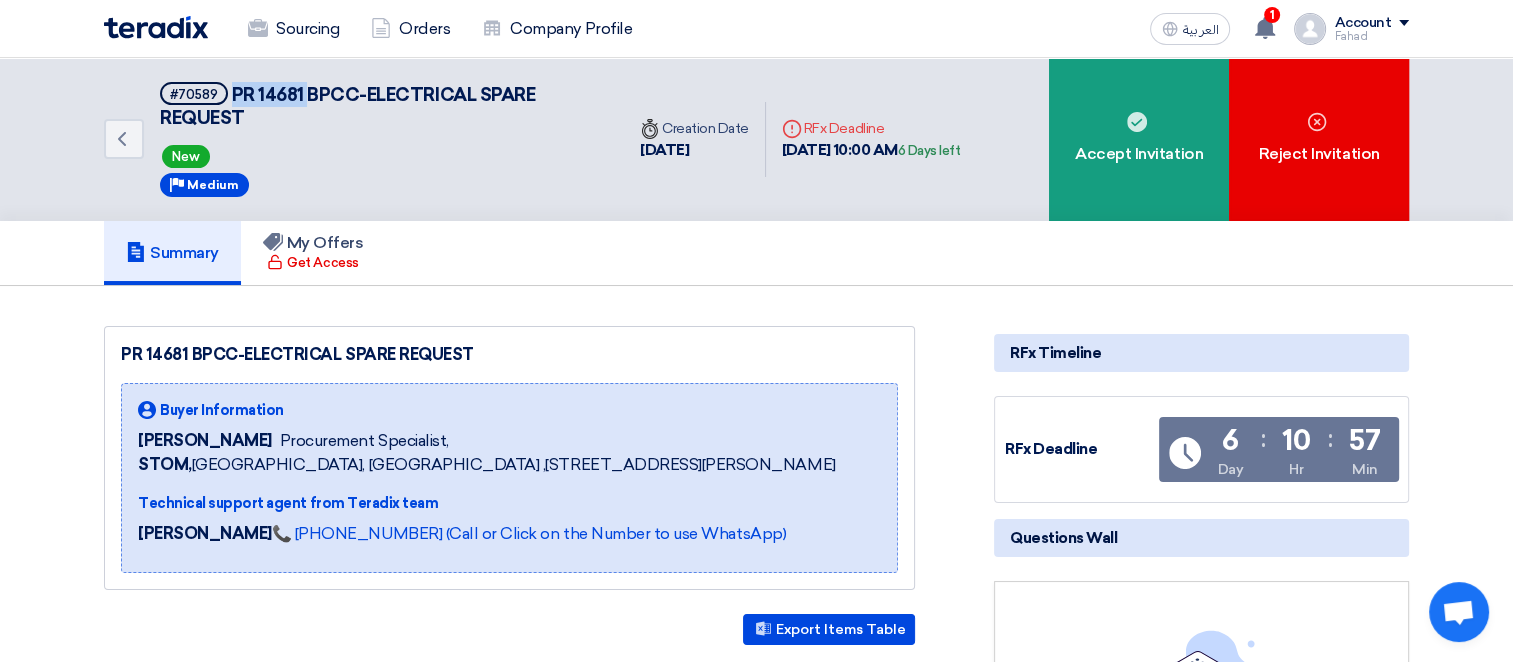 drag, startPoint x: 307, startPoint y: 95, endPoint x: 232, endPoint y: 101, distance: 75.23962 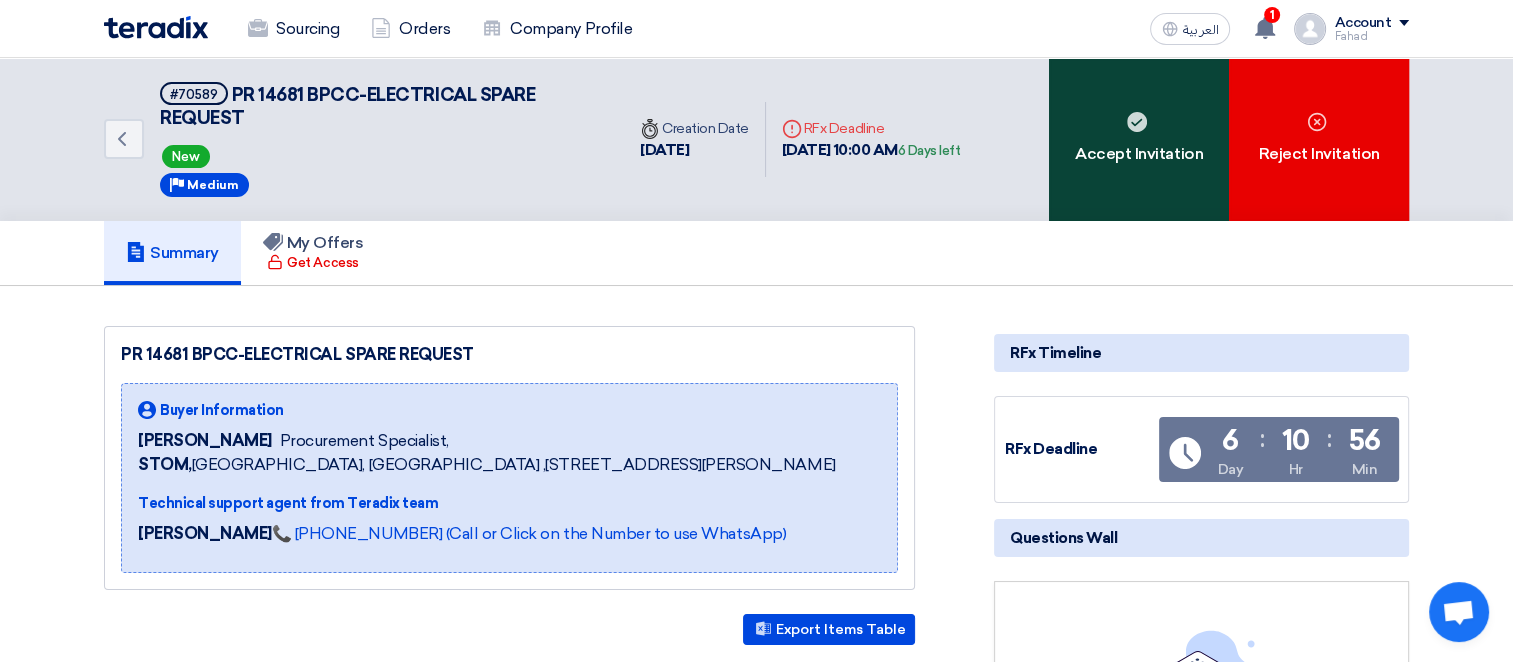 click on "Accept Invitation" 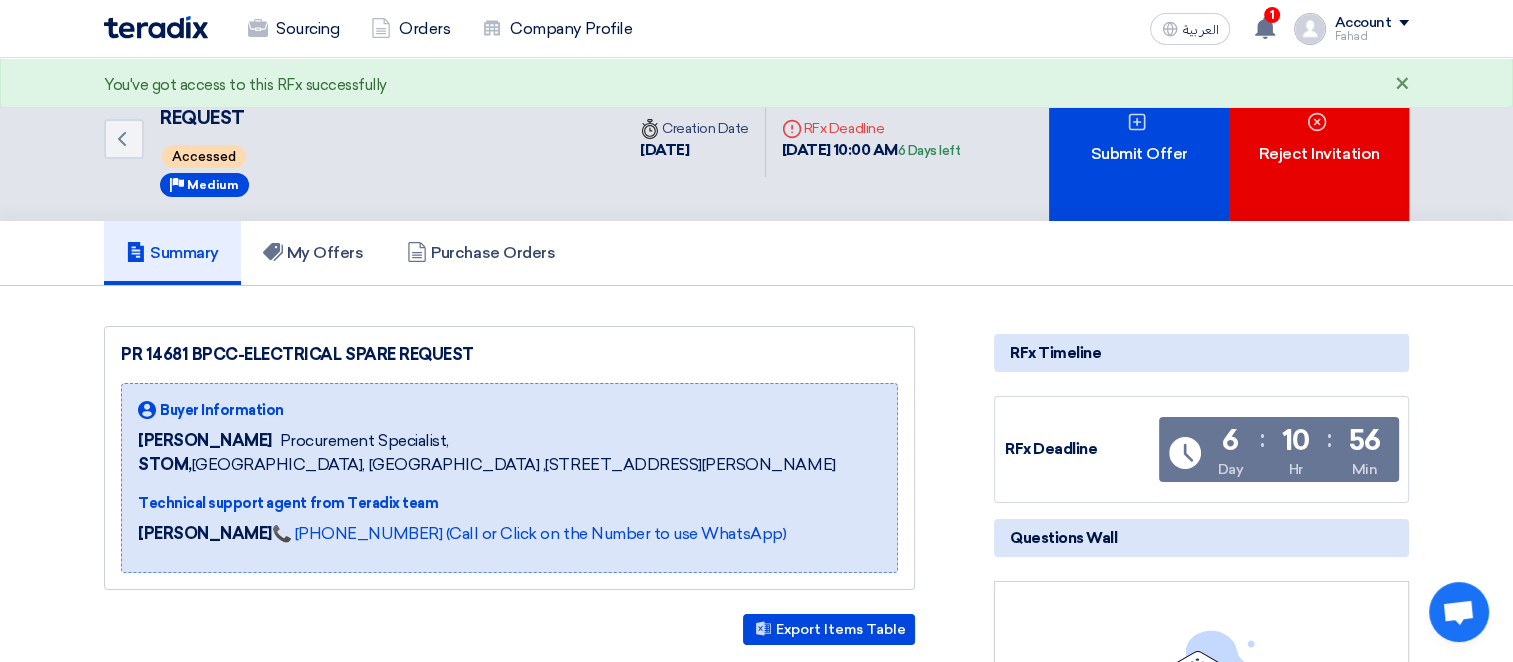 click on "×" 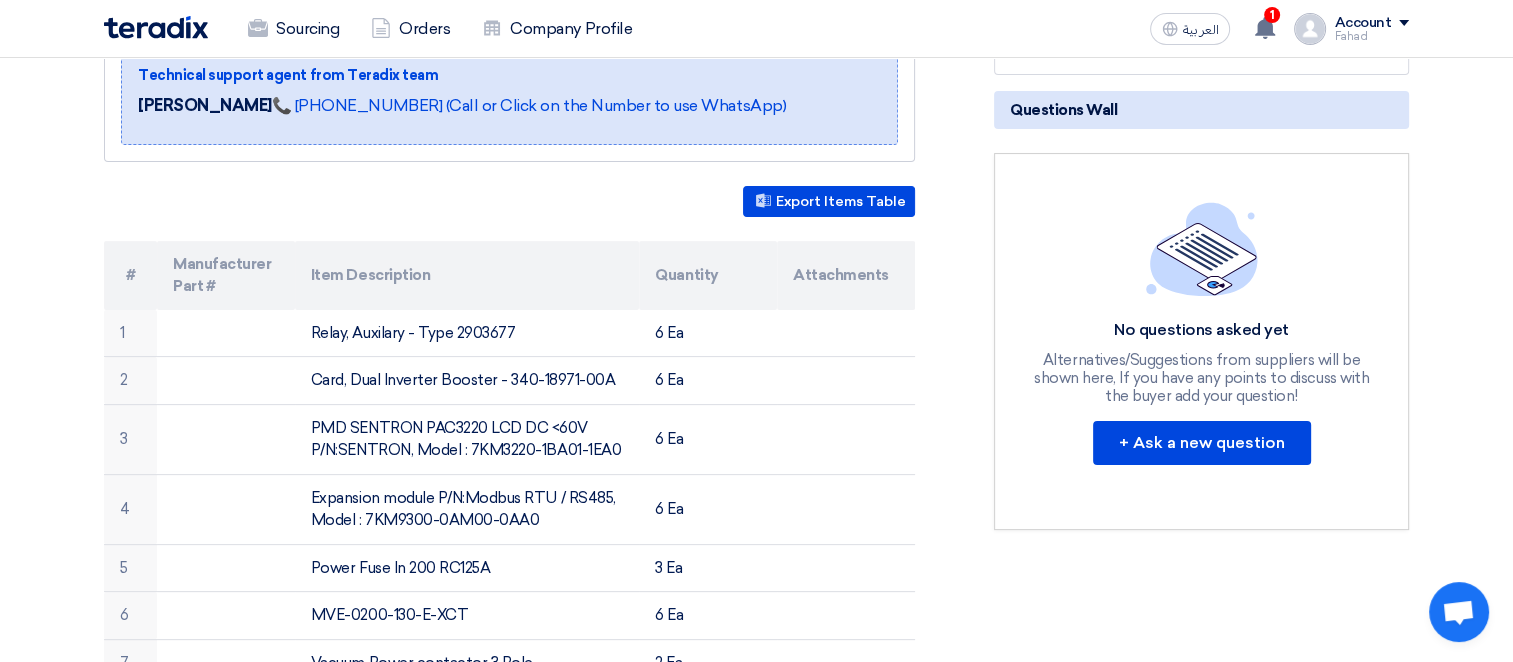 scroll, scrollTop: 0, scrollLeft: 0, axis: both 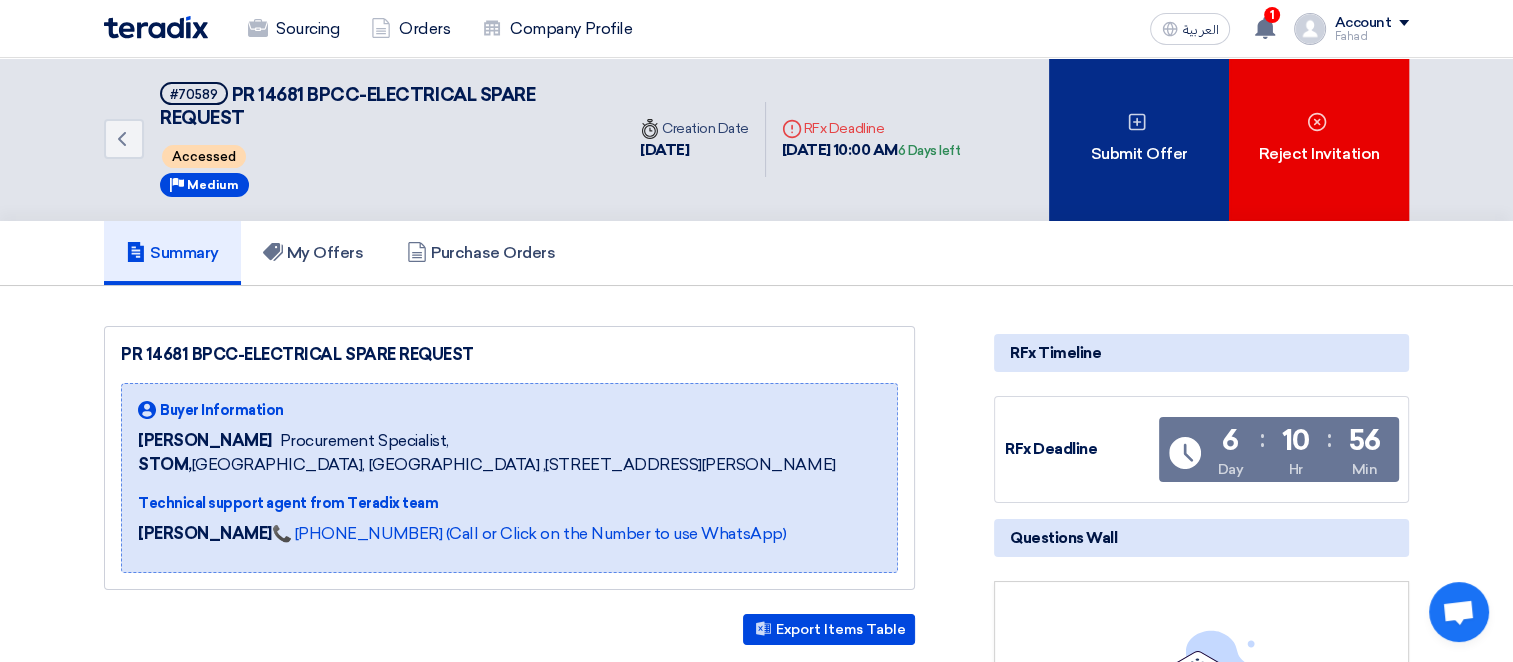 click 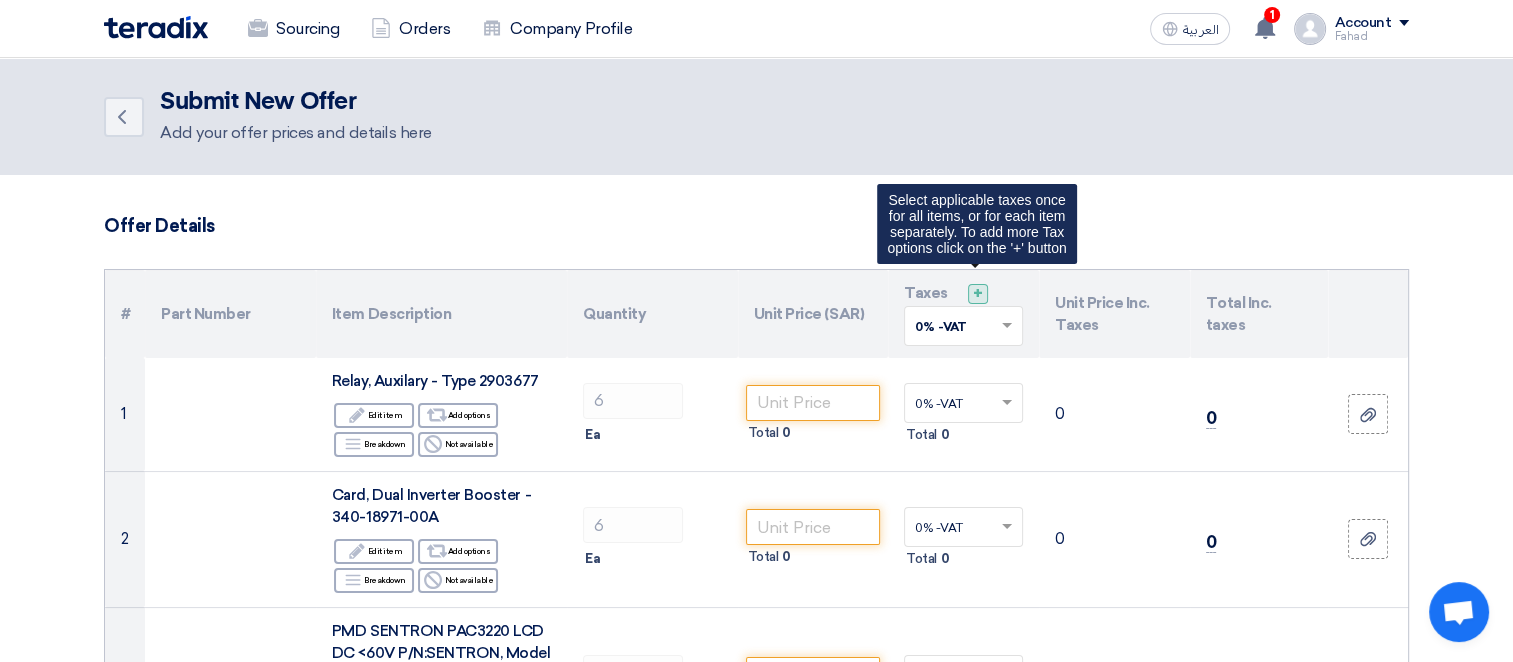 click on "+" 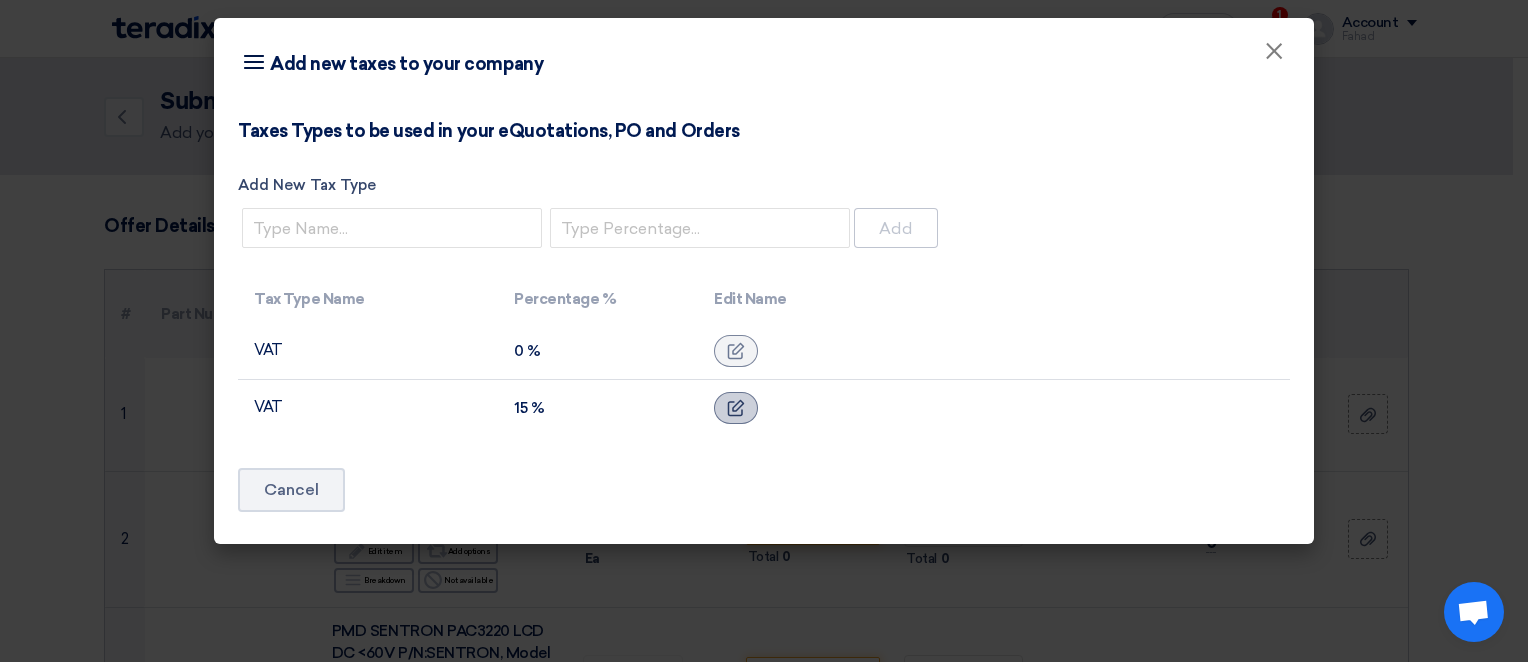 click 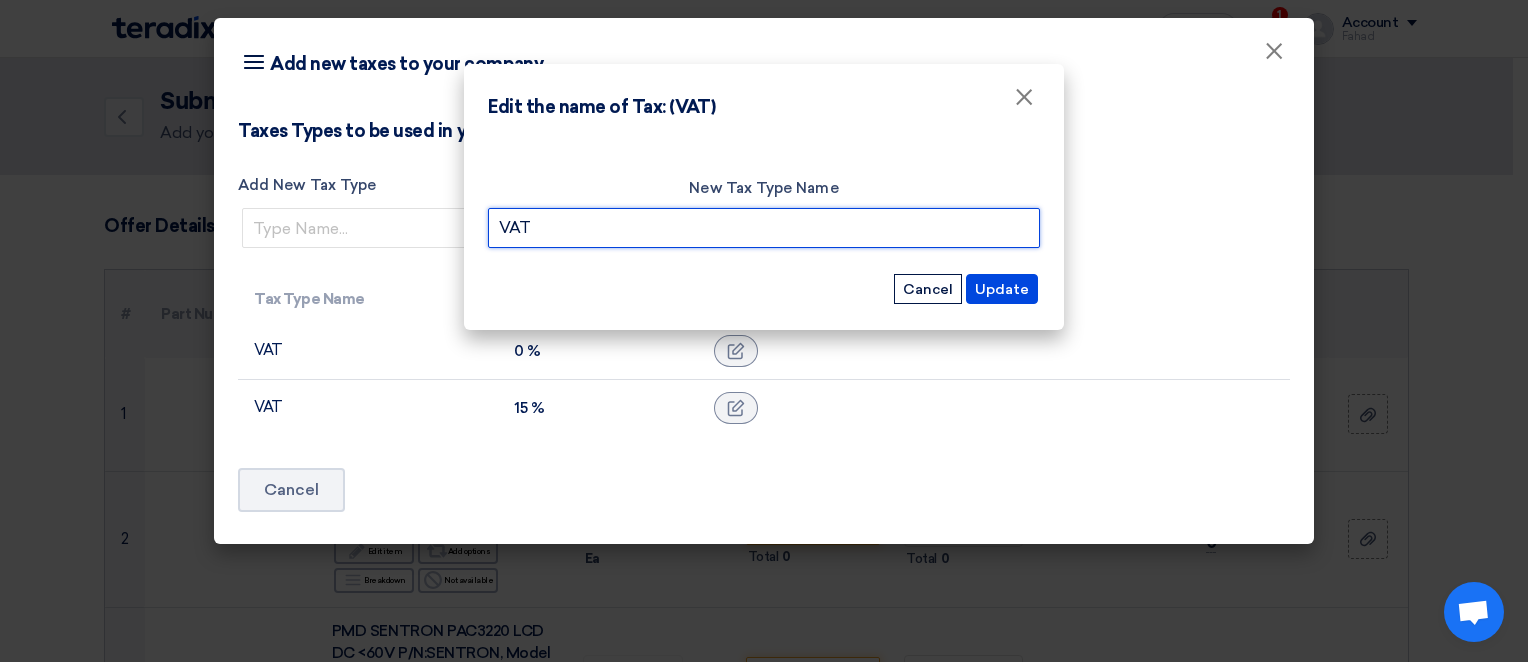 click on "VAT" 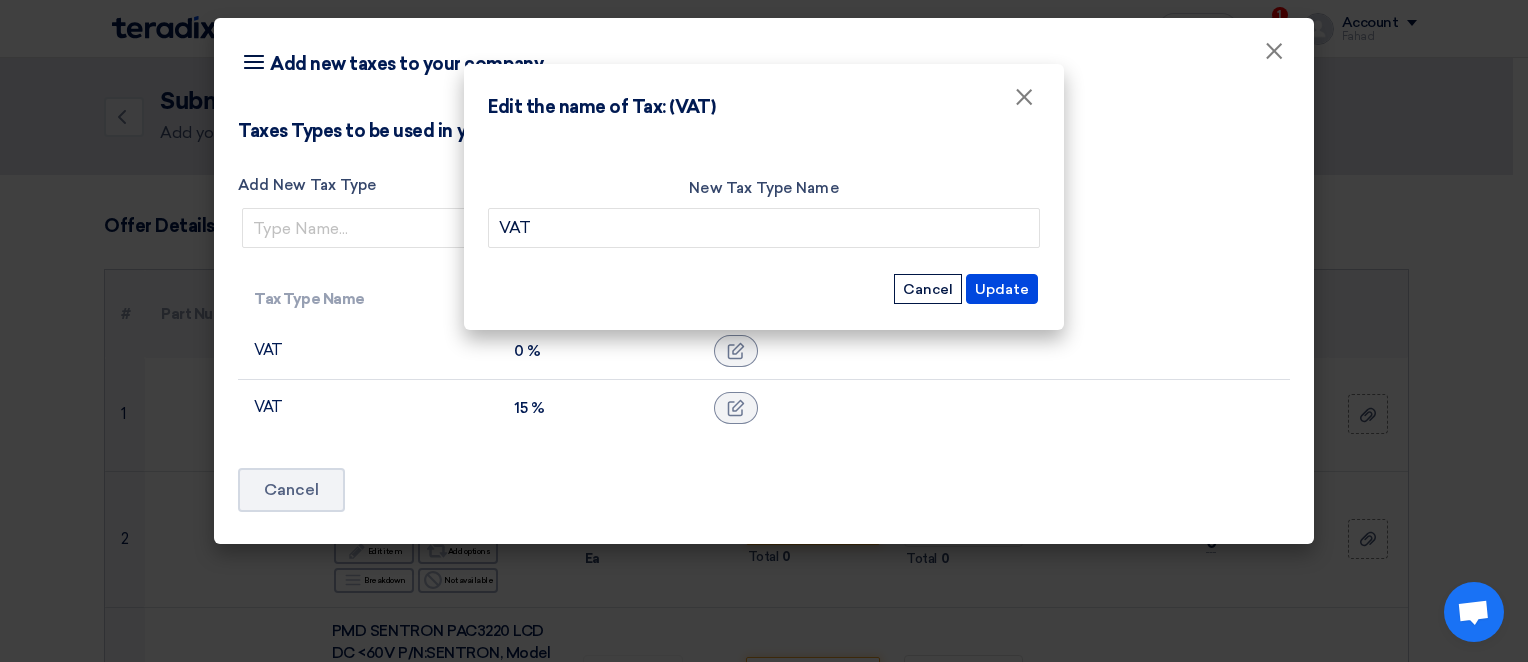 click on "New Tax Type Name
VAT
Update
Cancel" 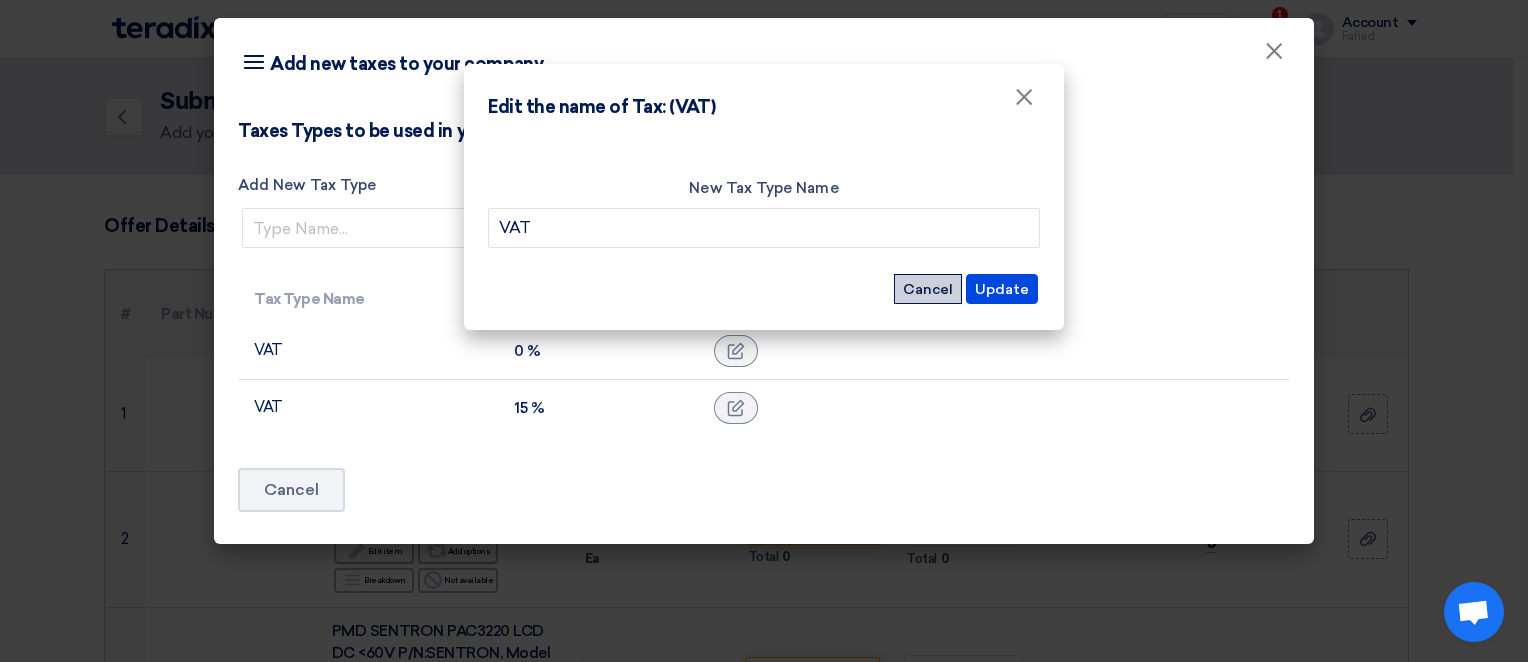 click on "Cancel" 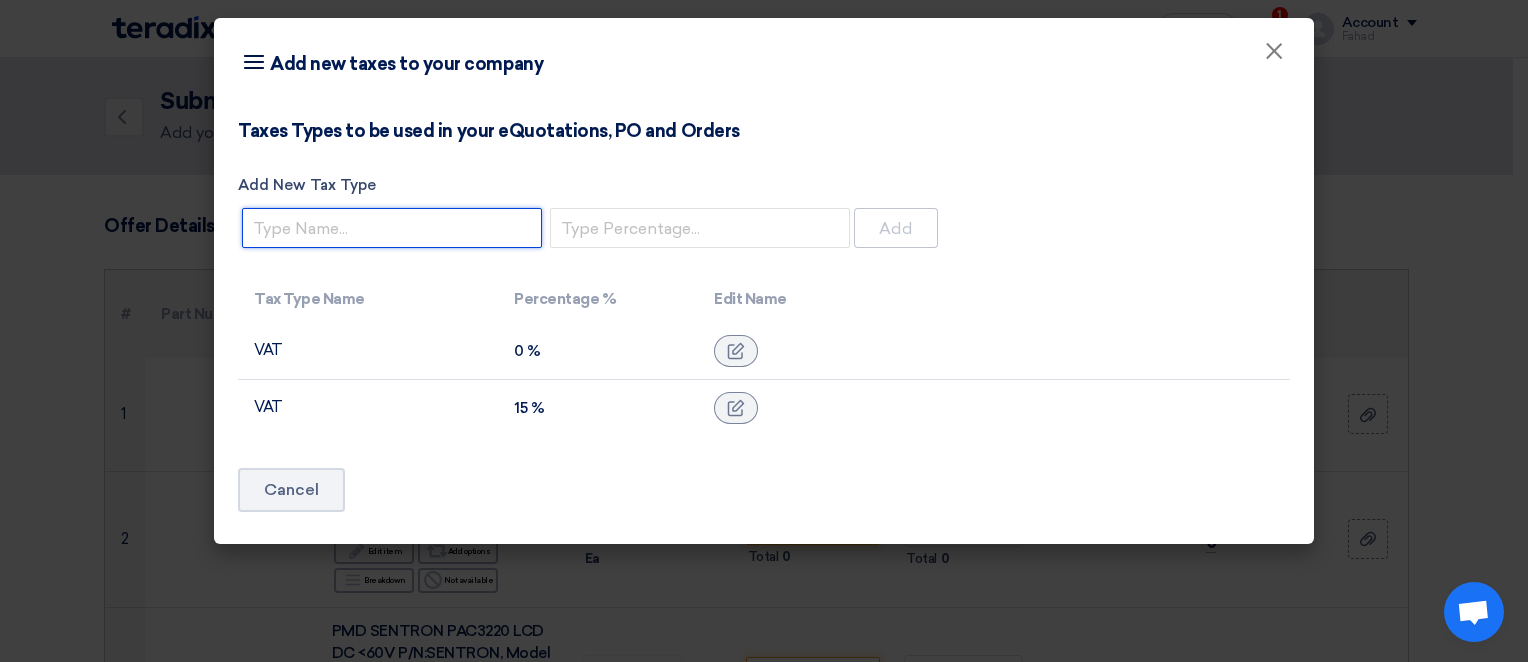 click on "Add New Tax Type" at bounding box center (392, 228) 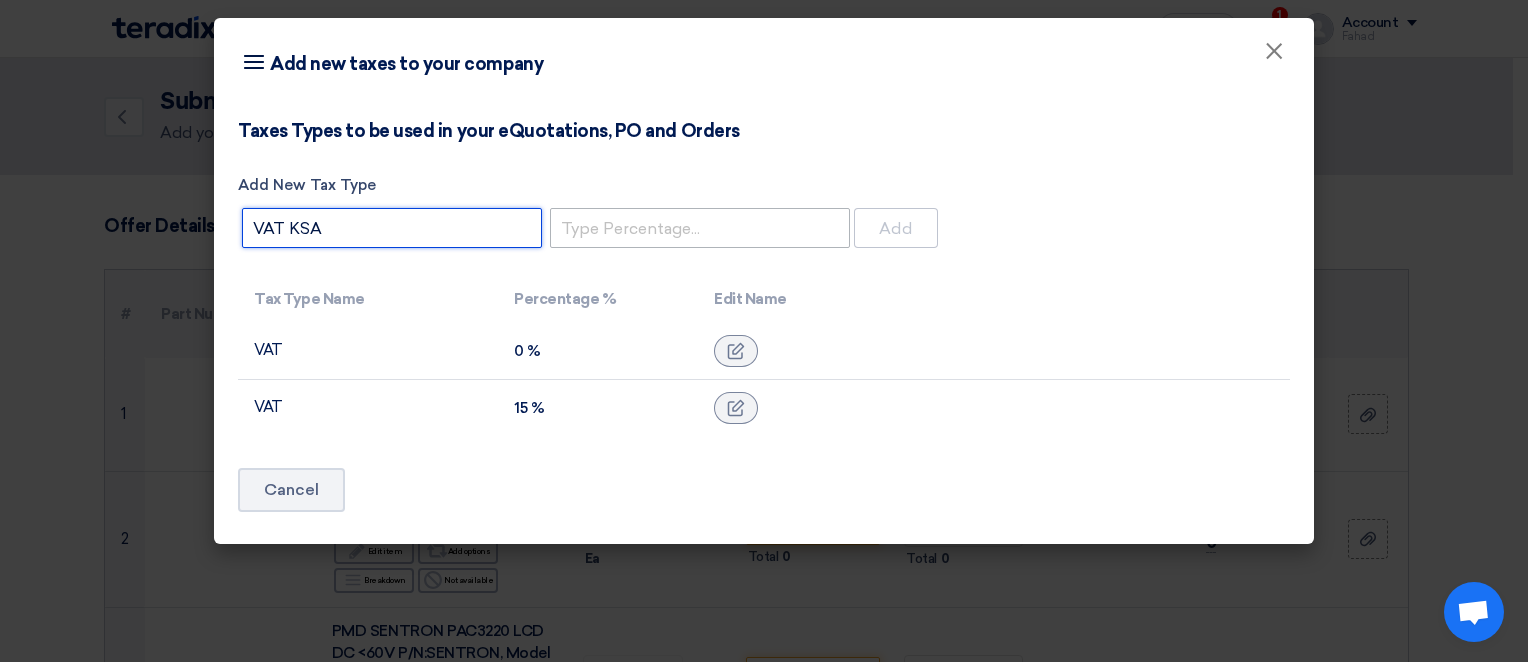 type on "VAT KSA" 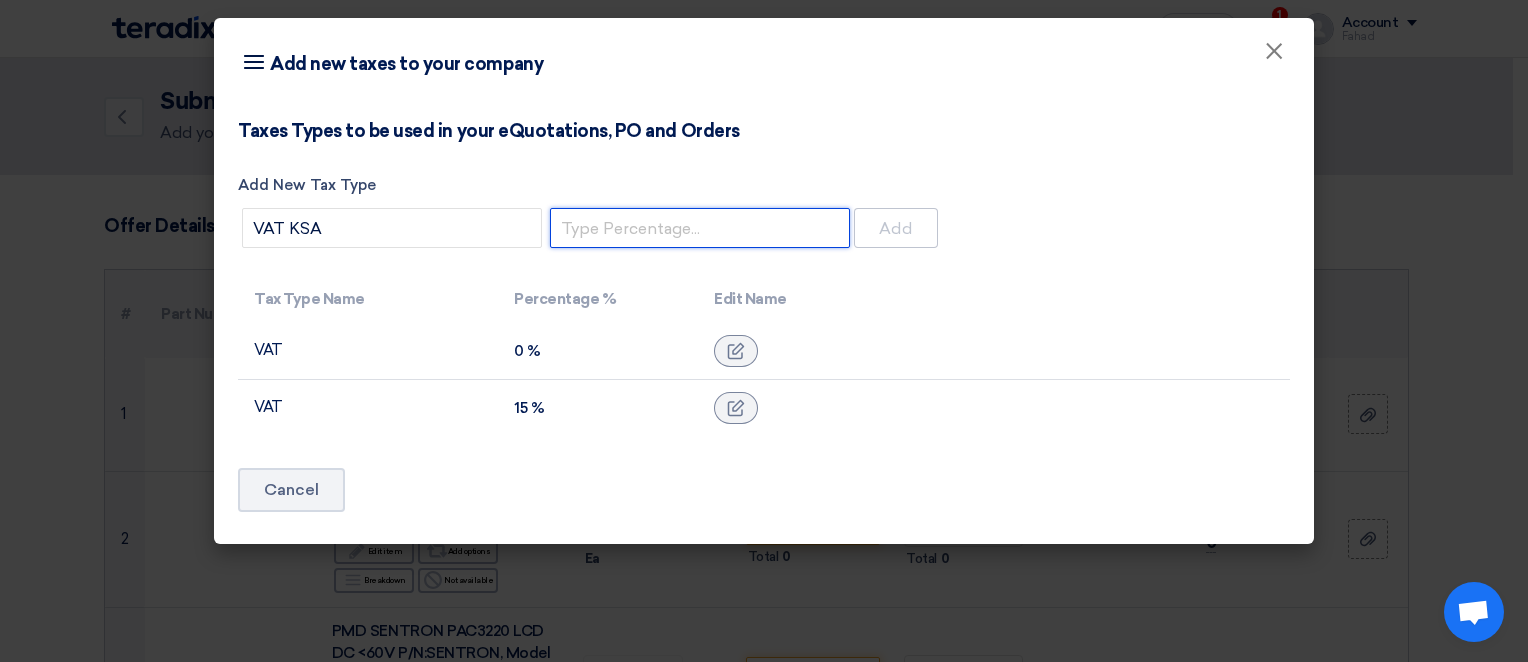 click at bounding box center [700, 228] 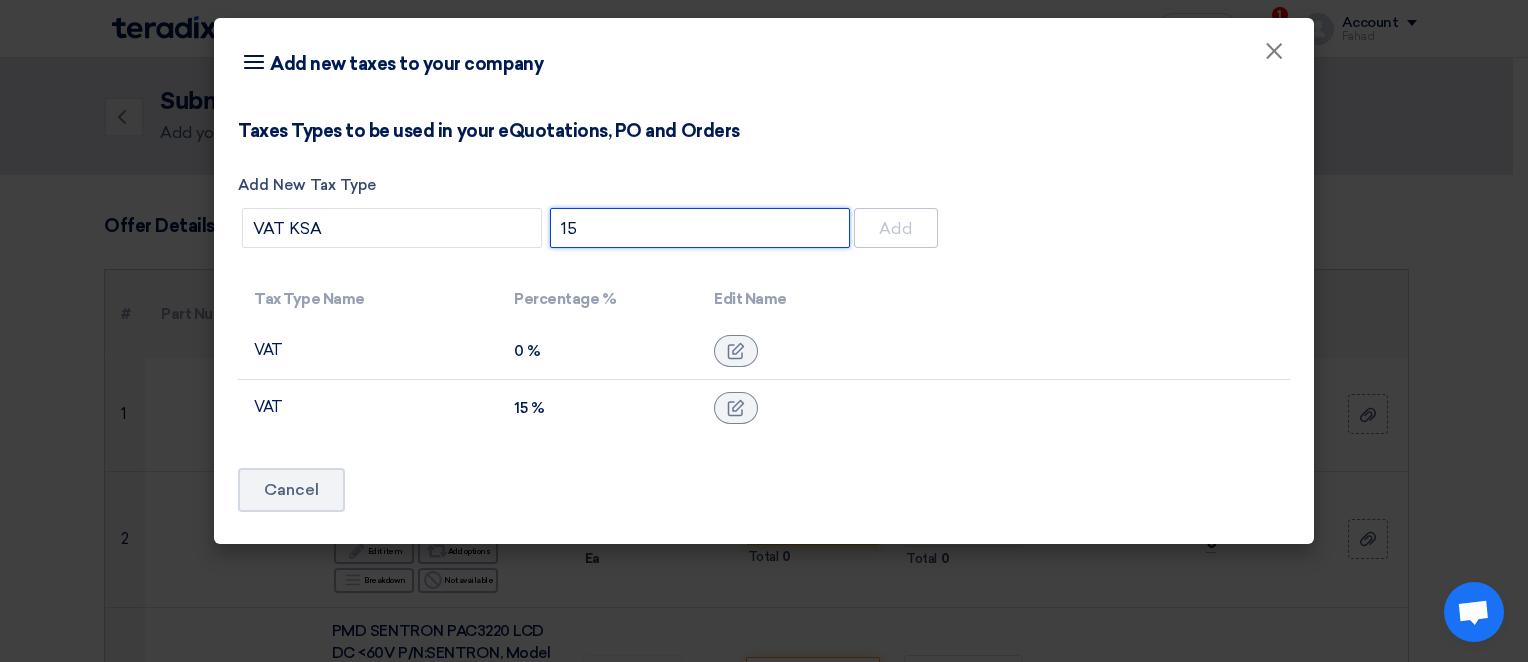 type on "1" 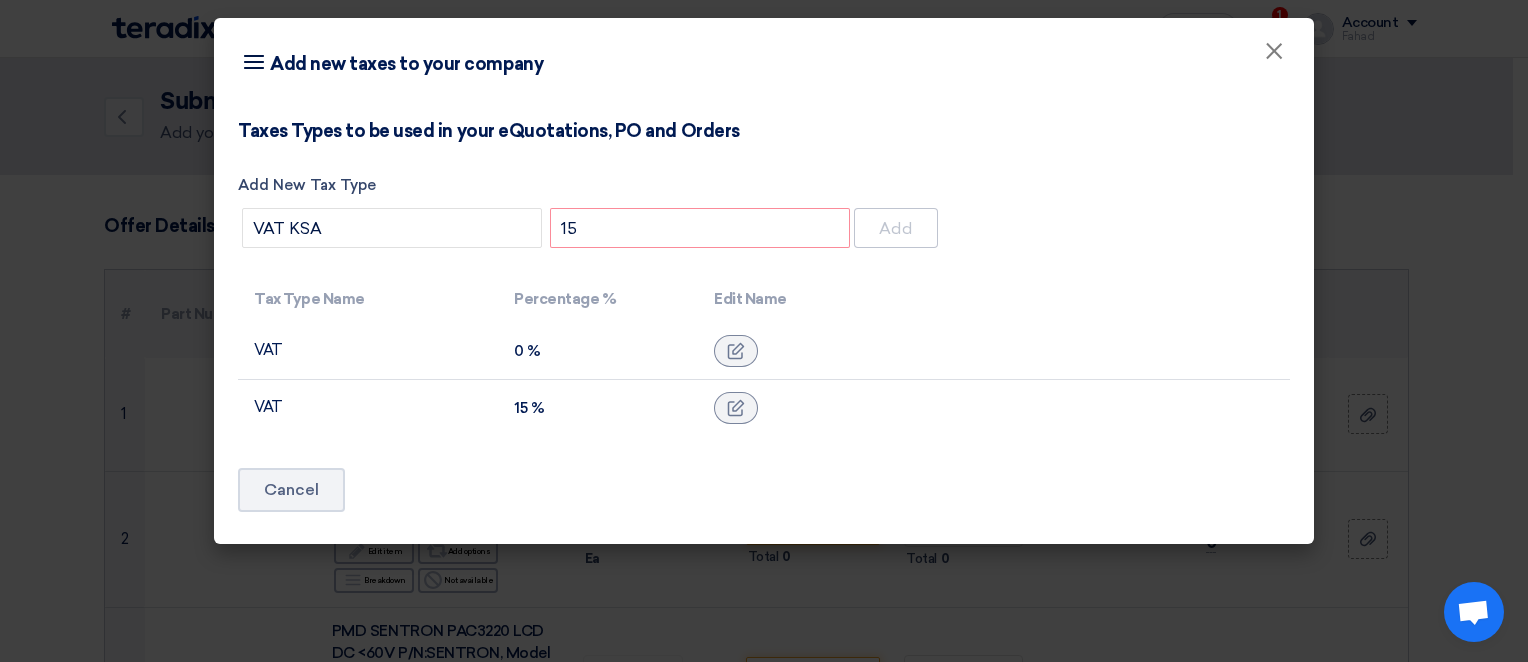 click on "VAT" 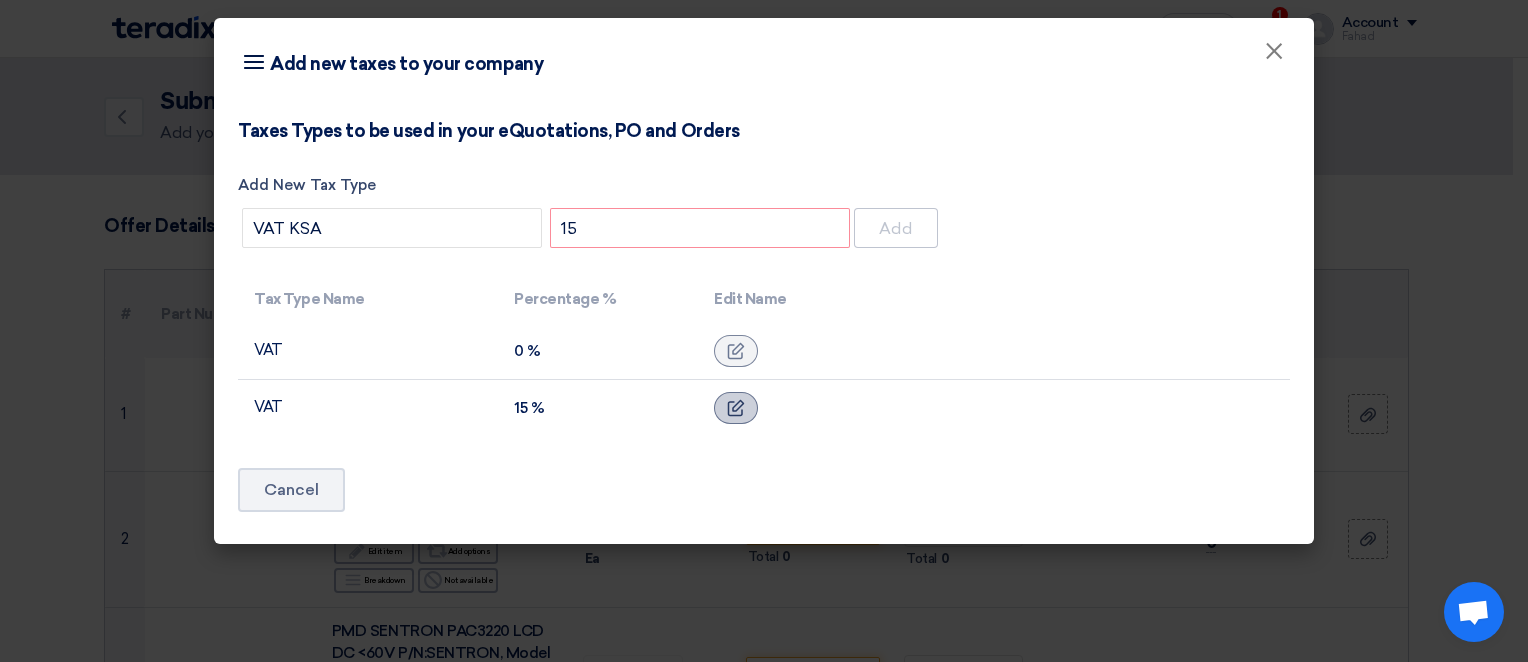 click 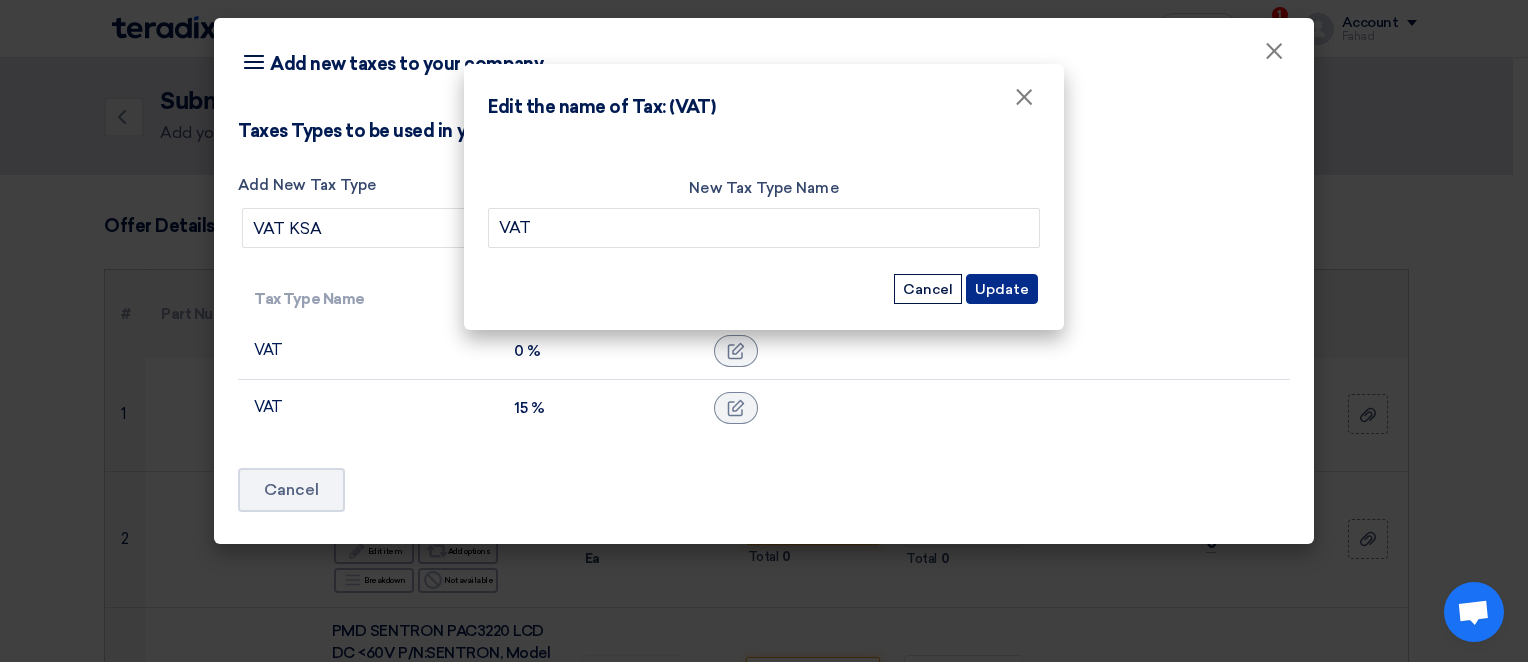 click on "Update" 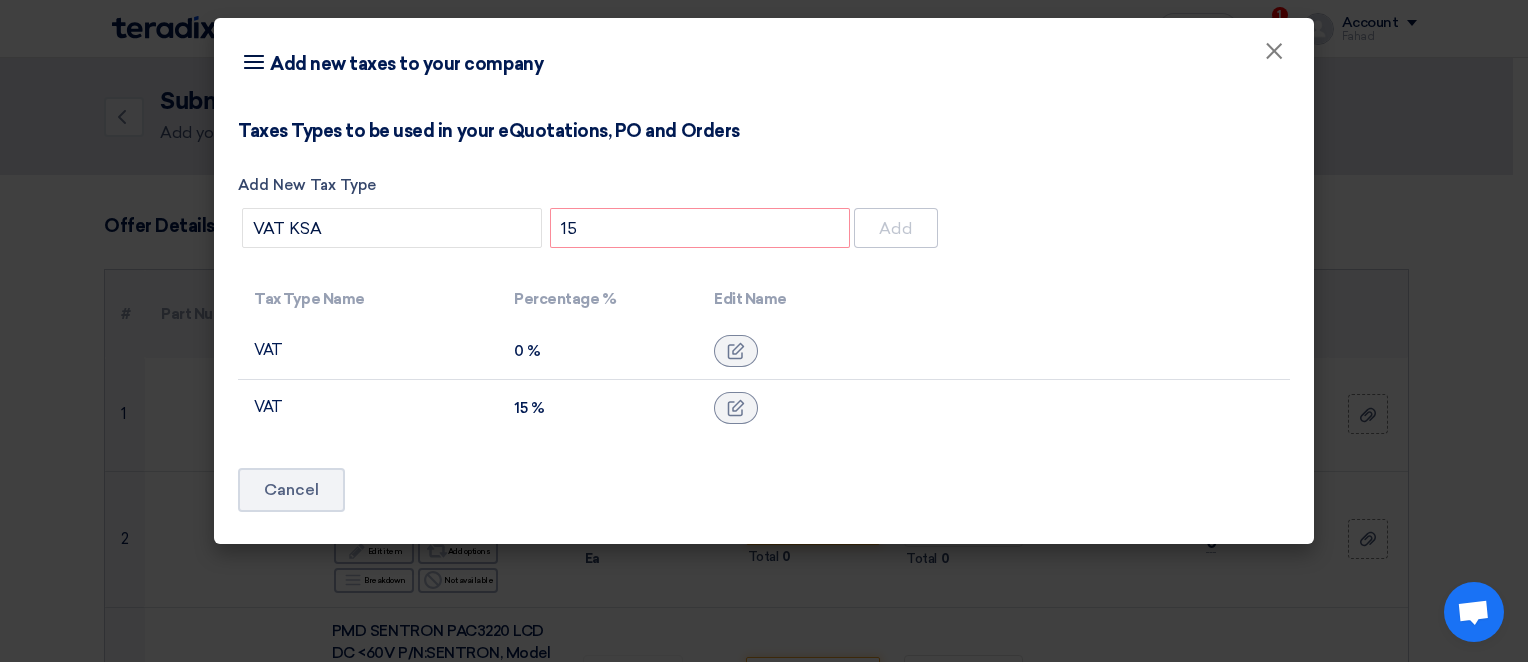 type 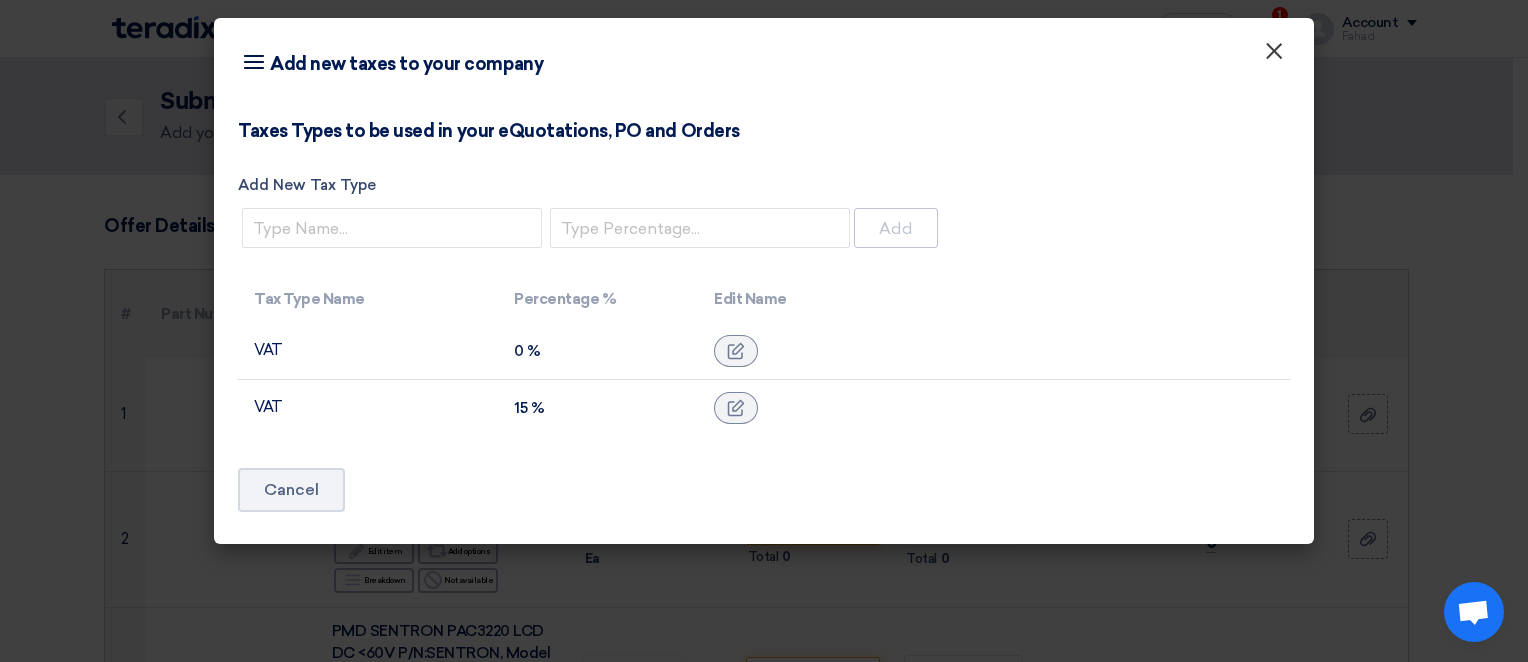 click on "×" 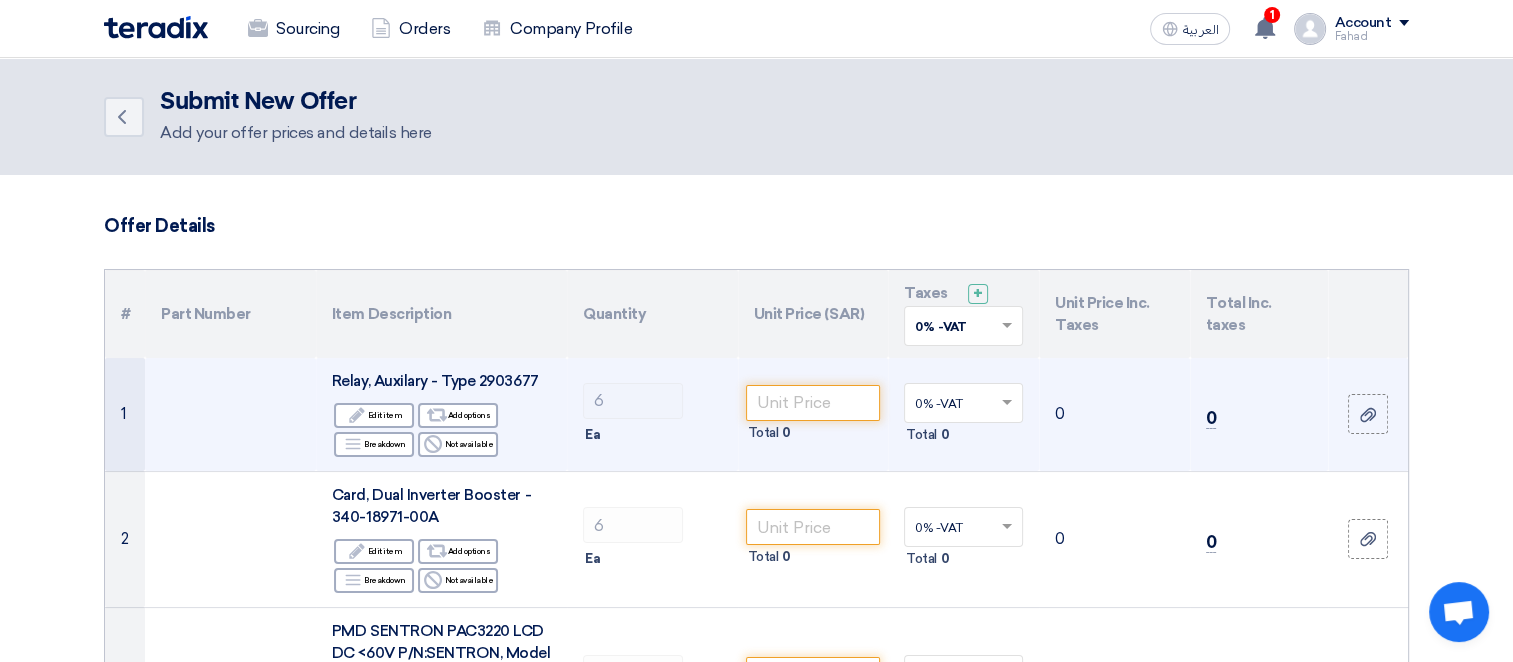 click 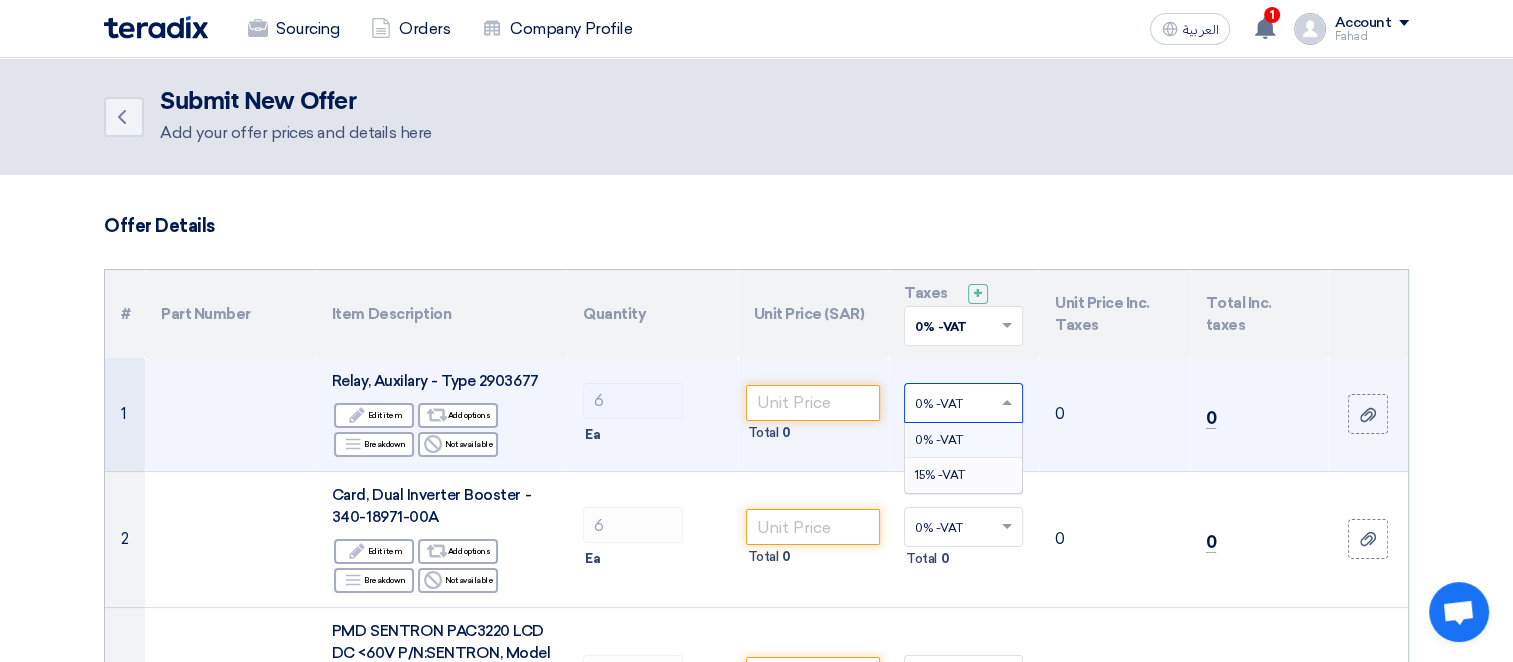 click on "15% -VAT" at bounding box center [940, 475] 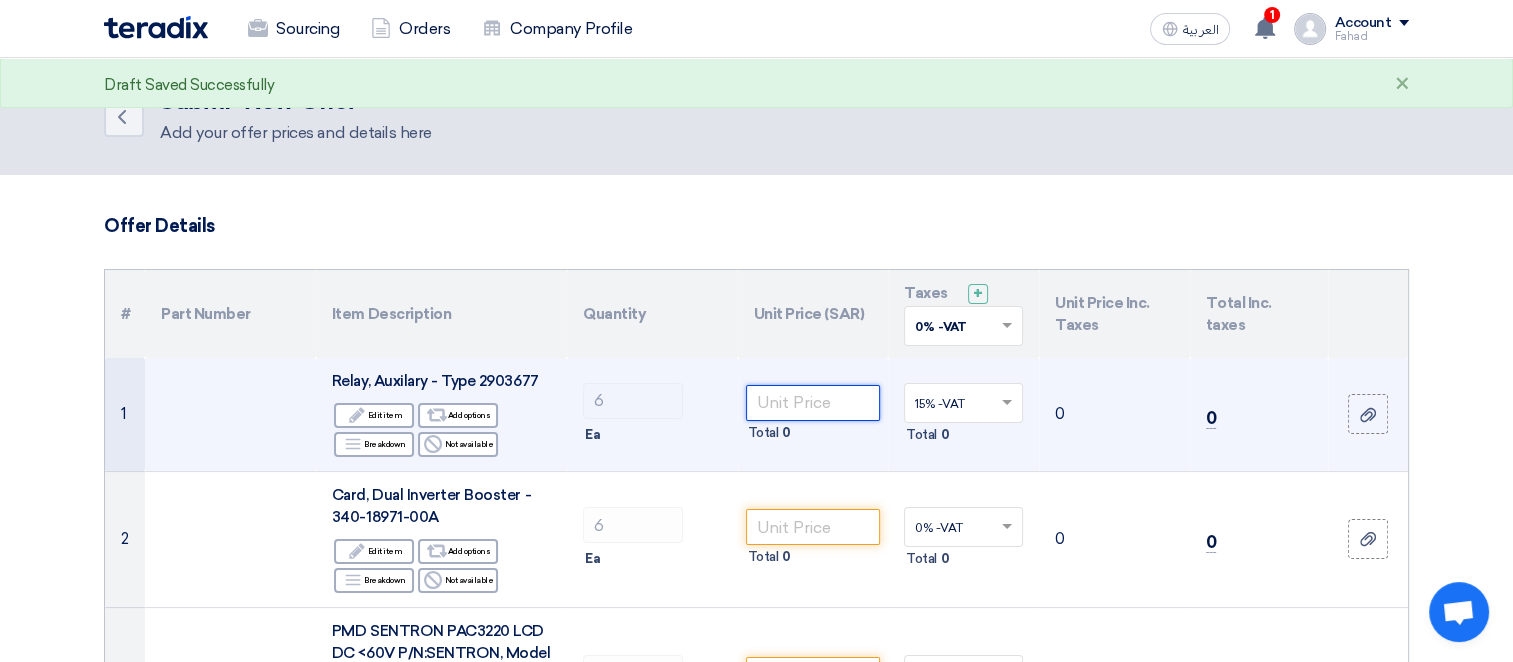 click 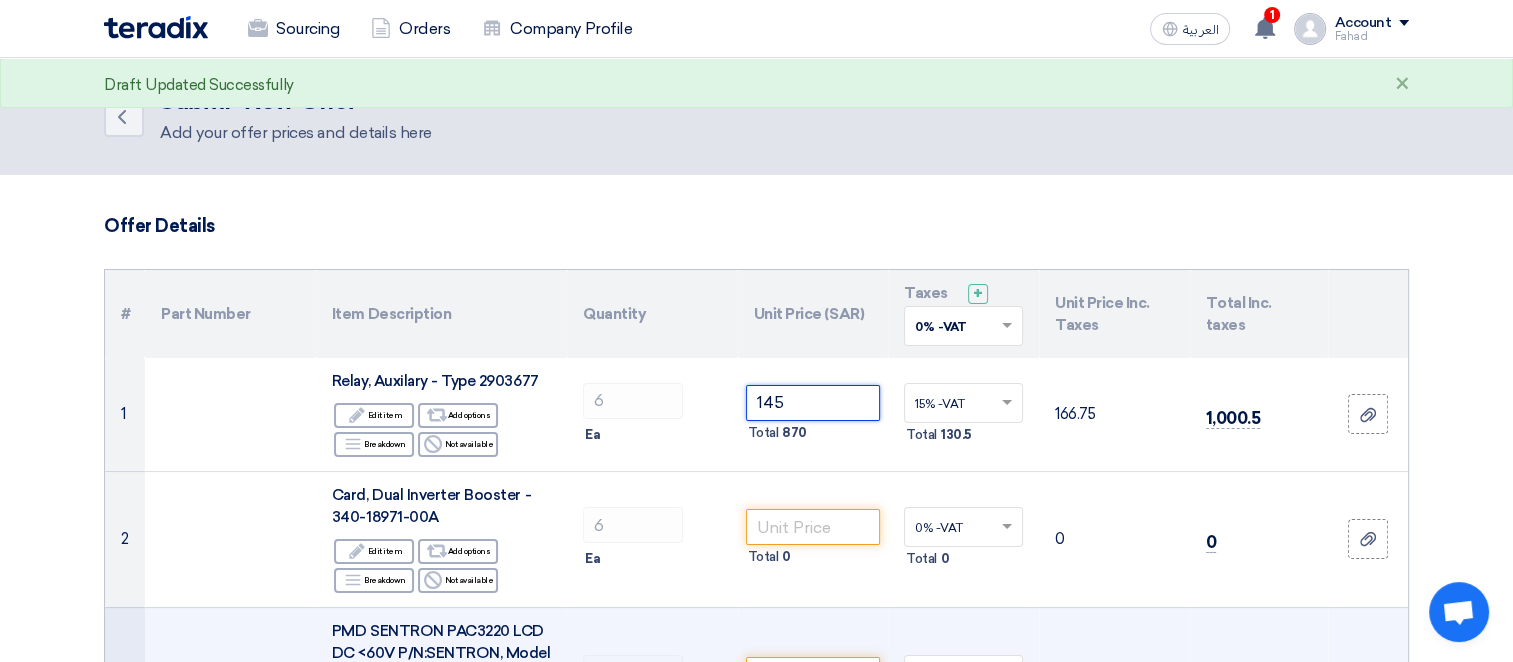 type on "145" 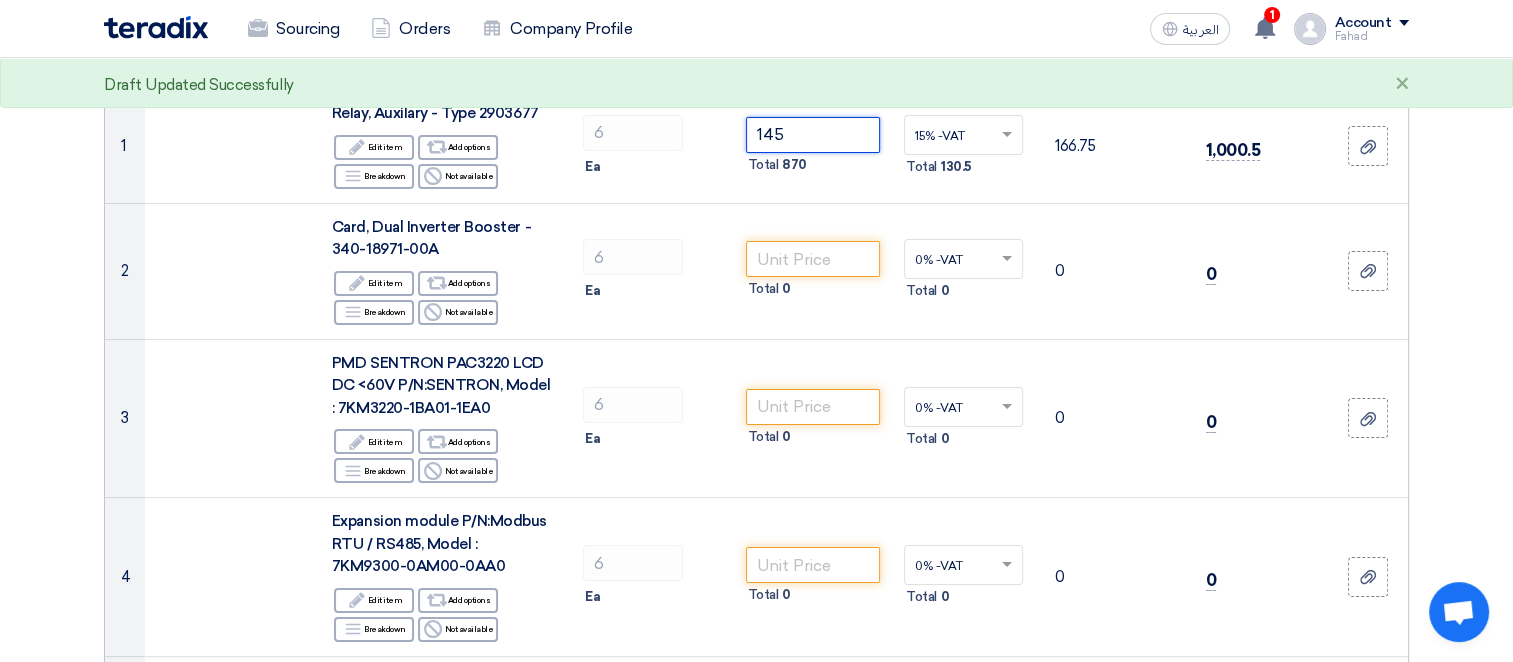 scroll, scrollTop: 273, scrollLeft: 0, axis: vertical 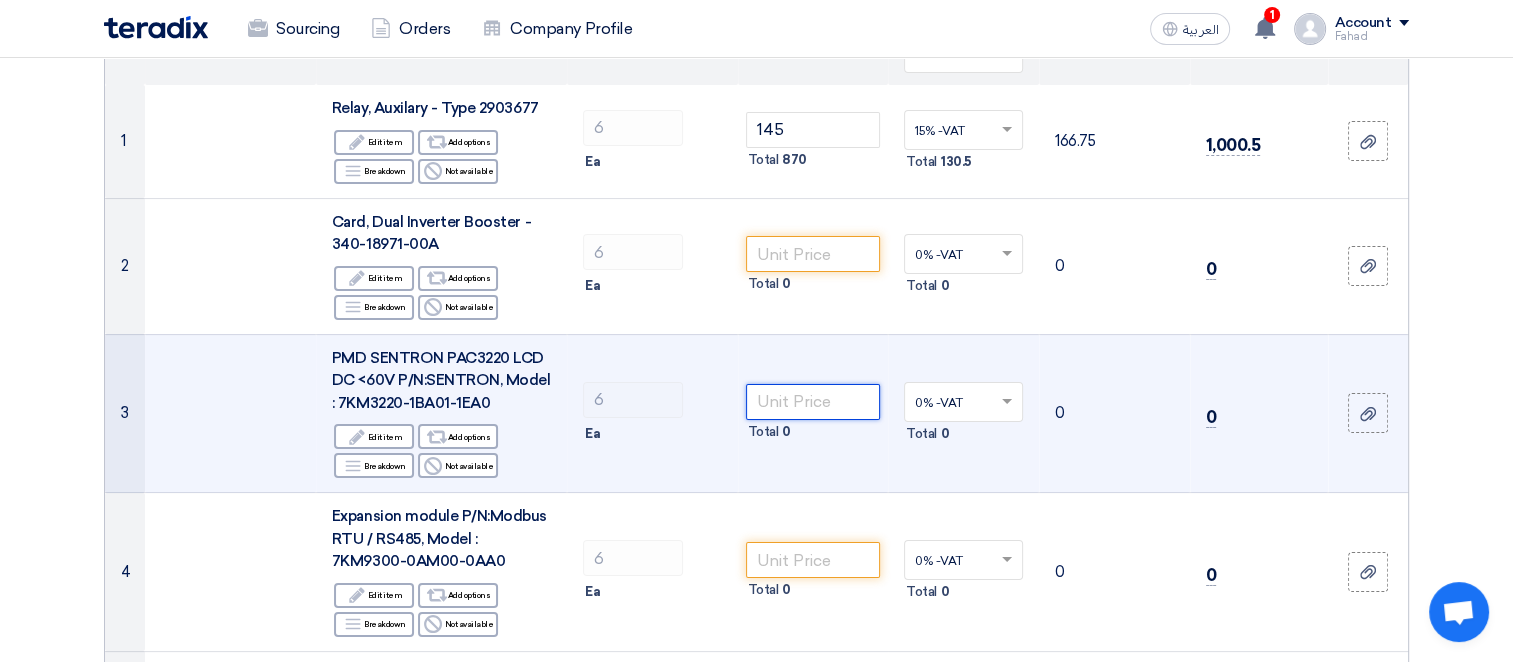 click 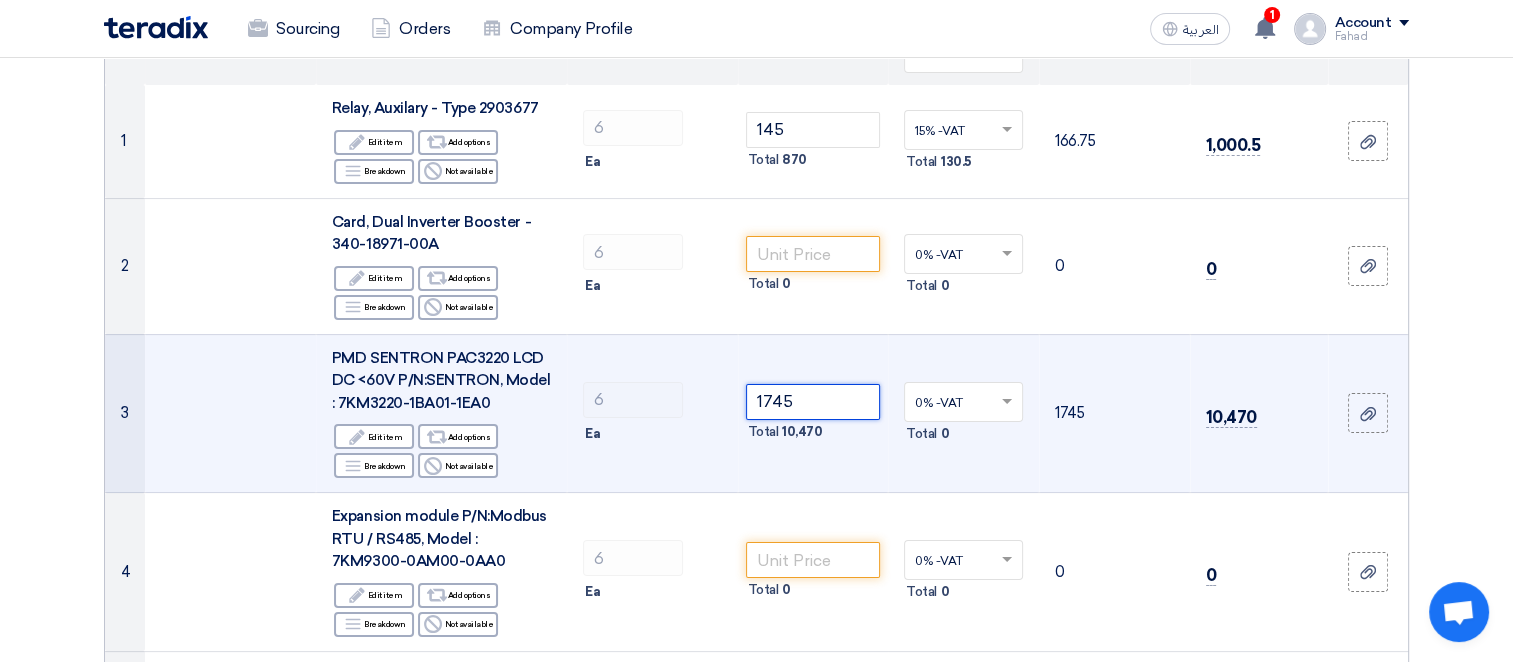 type on "1745" 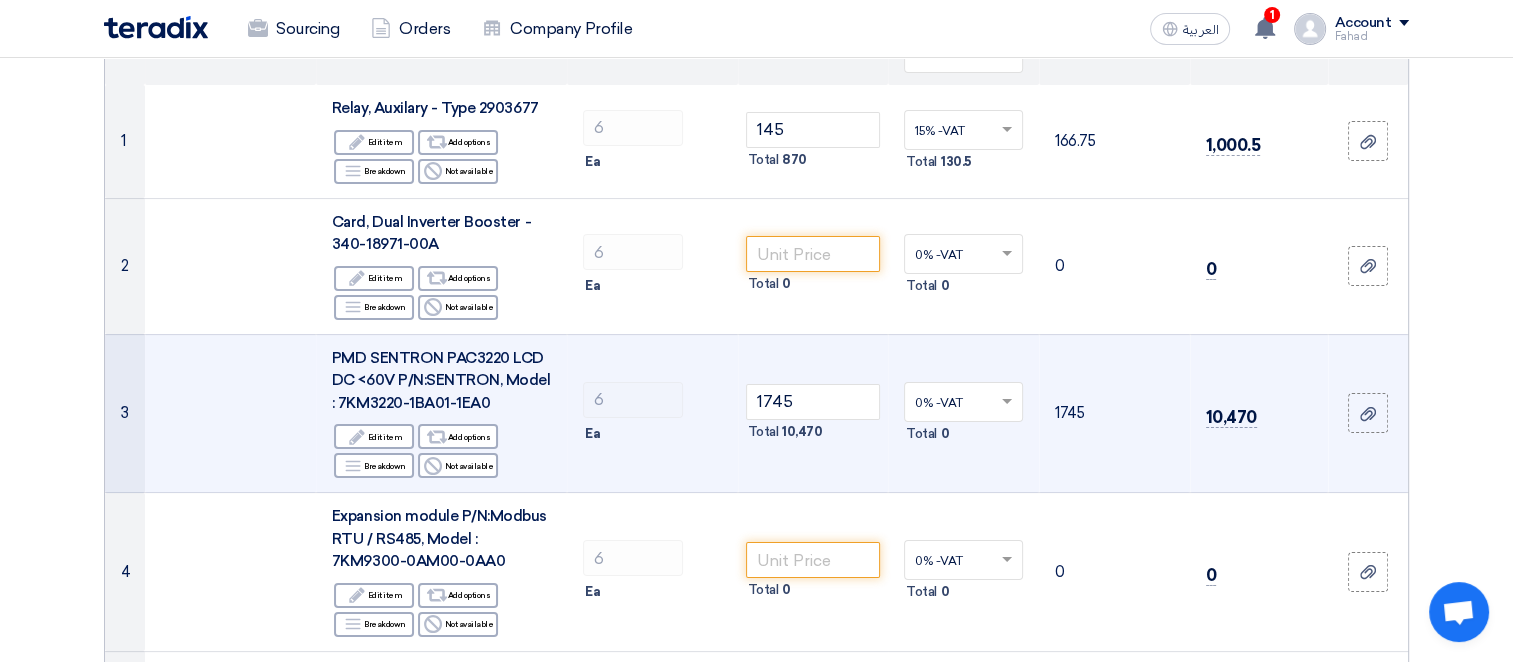 click 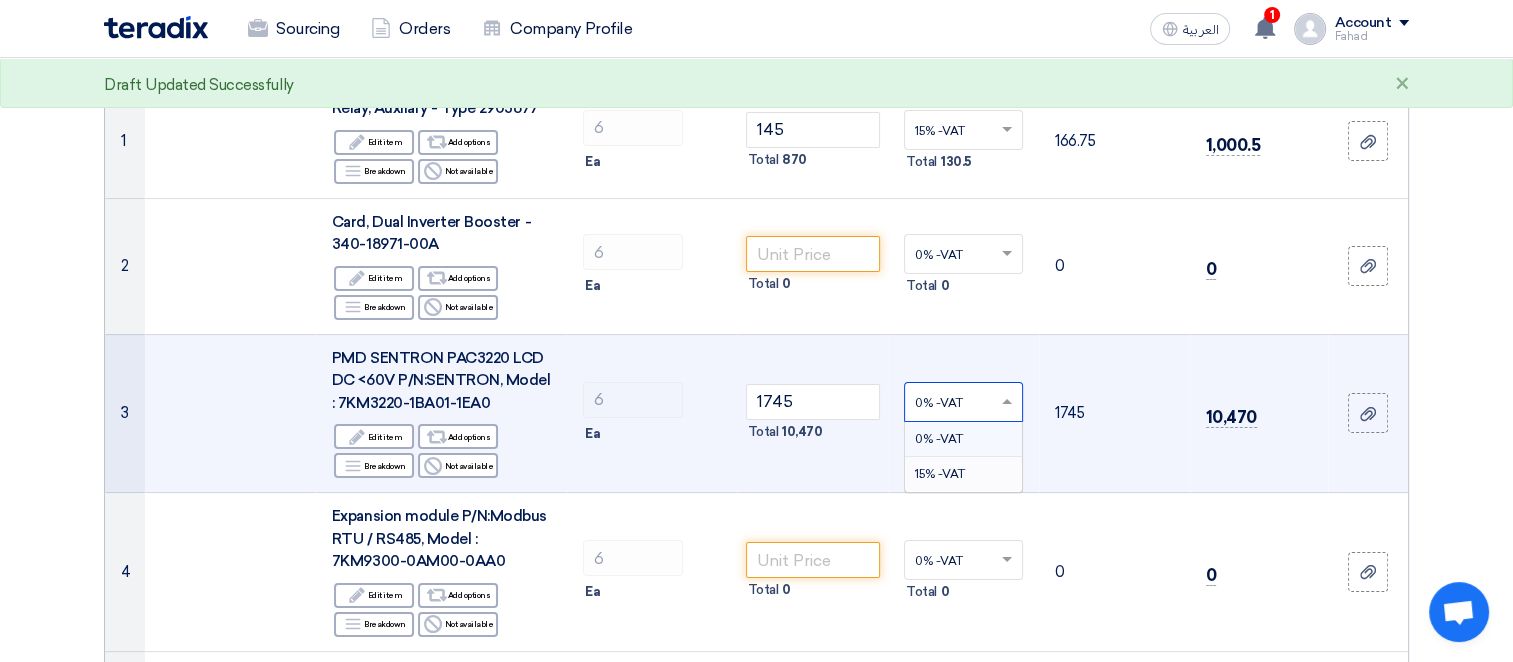 click on "15% -VAT" at bounding box center [940, 474] 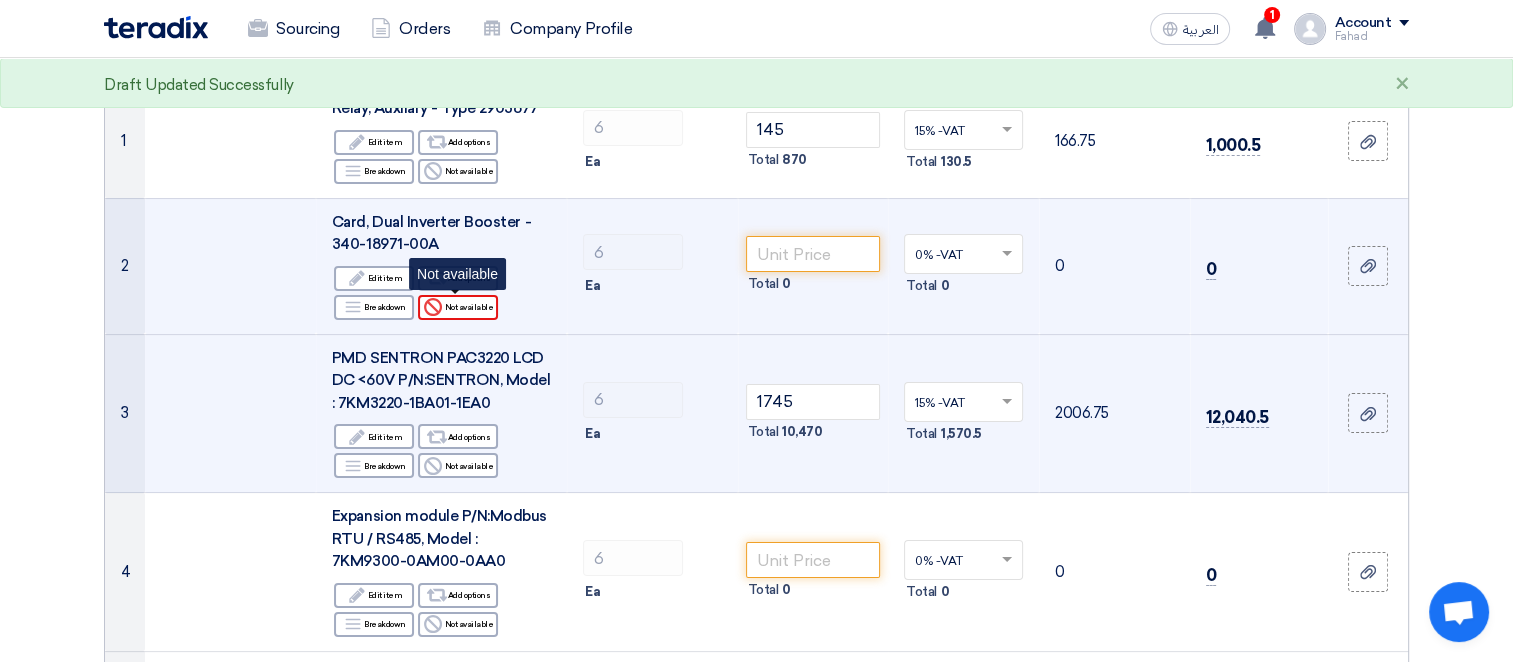 click on "Reject
Not available" 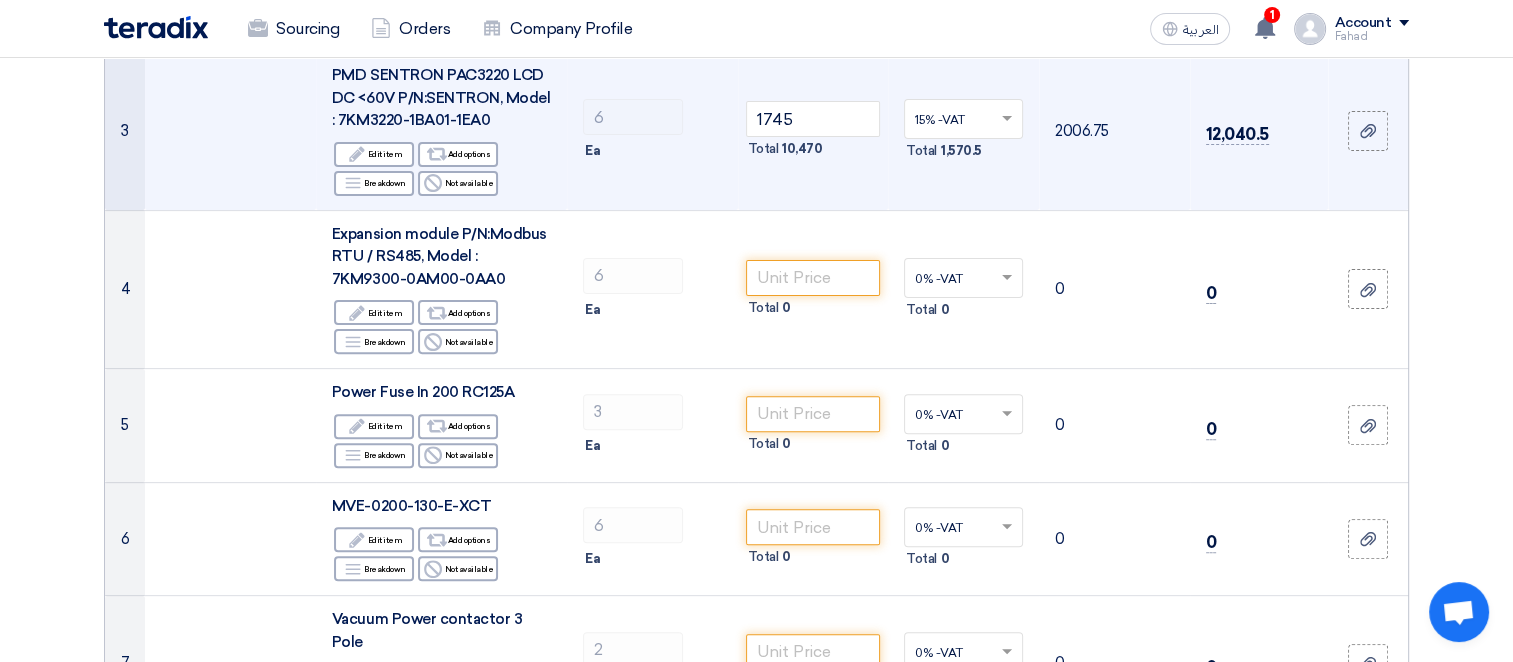 scroll, scrollTop: 604, scrollLeft: 0, axis: vertical 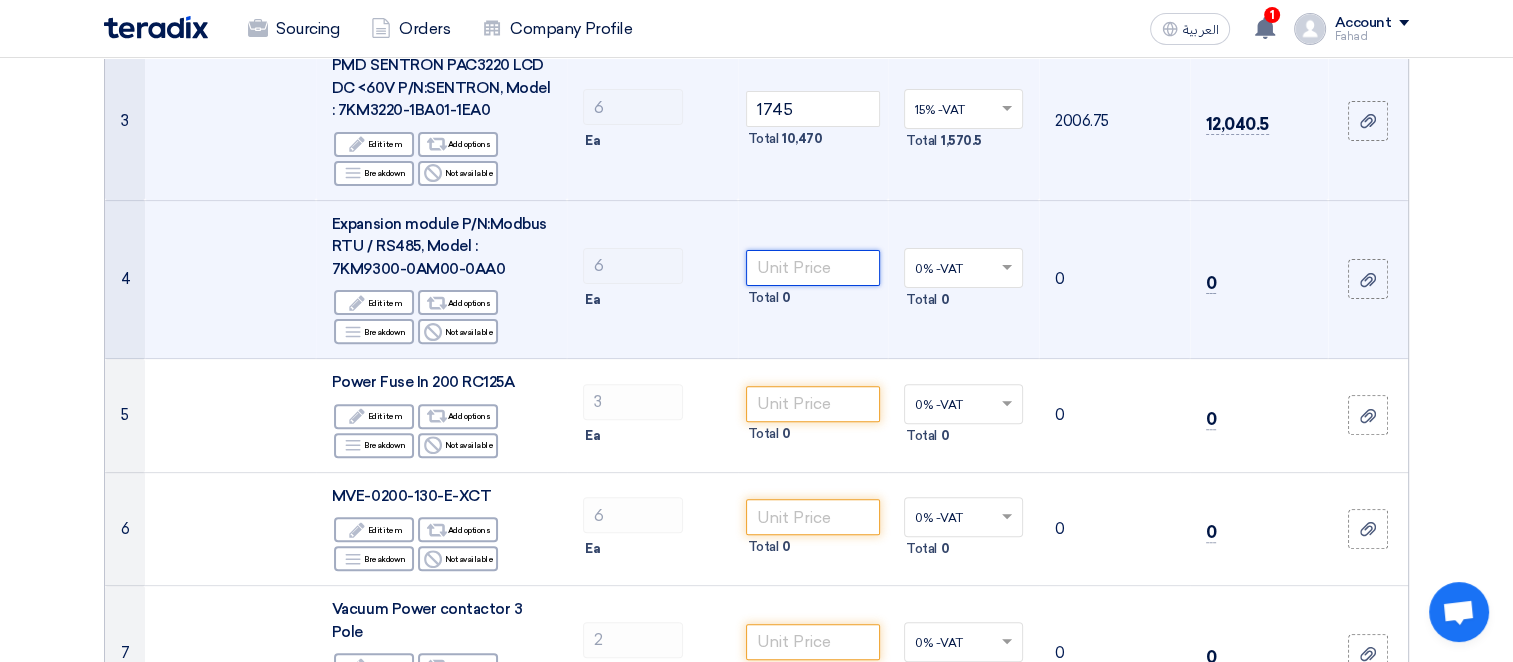 click 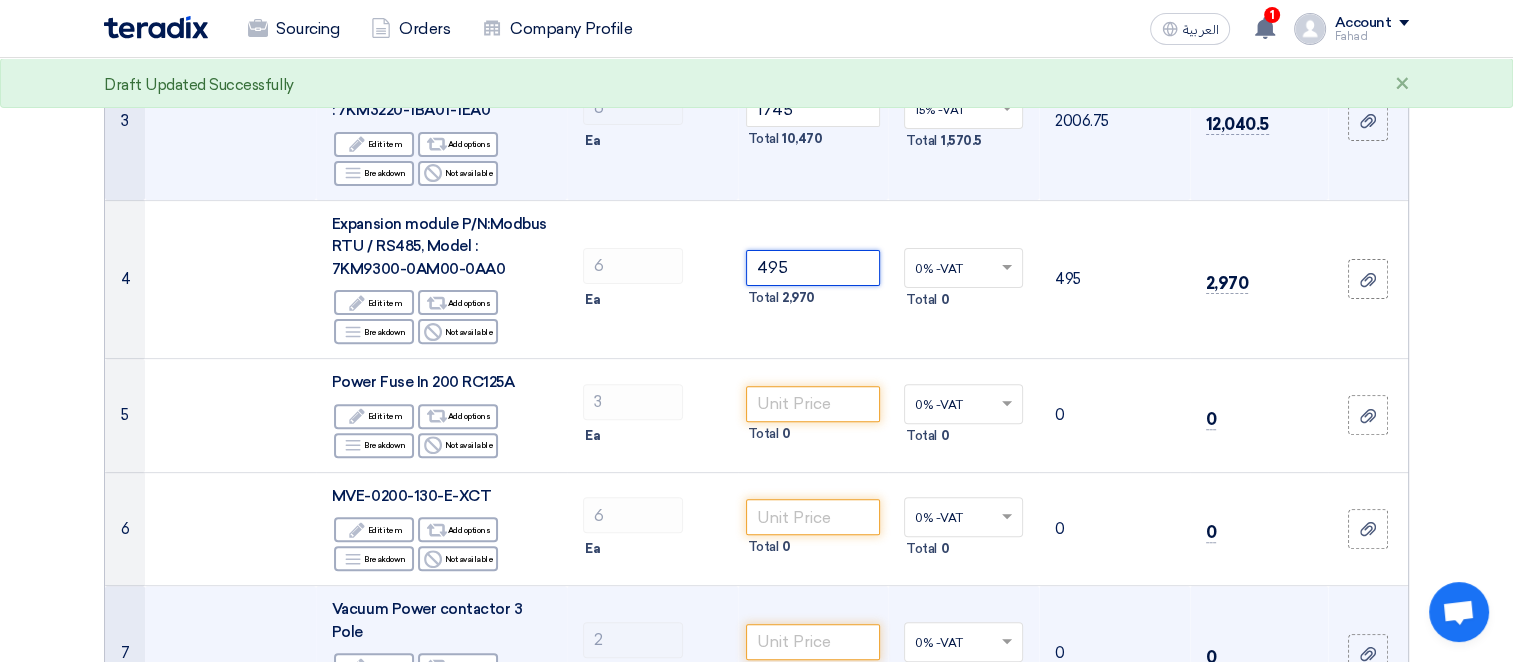 type on "495" 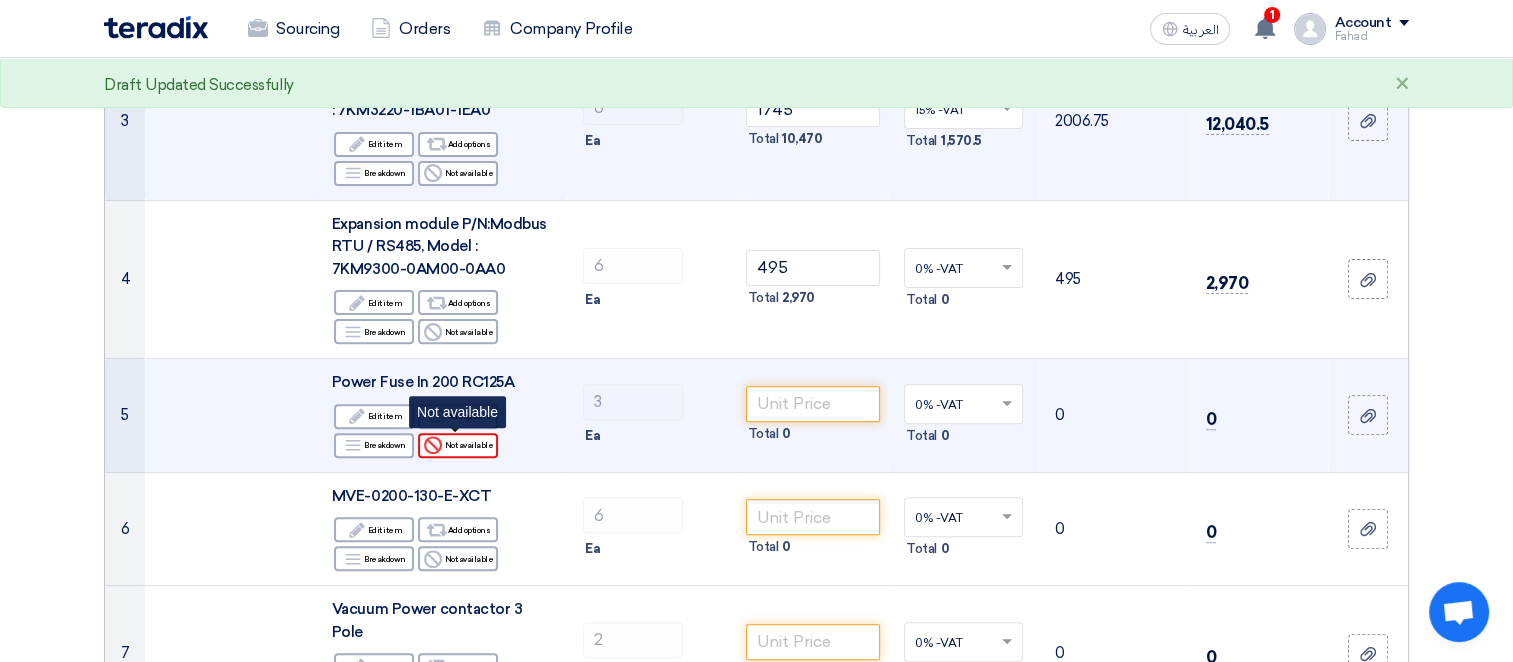 click on "Reject
Not available" 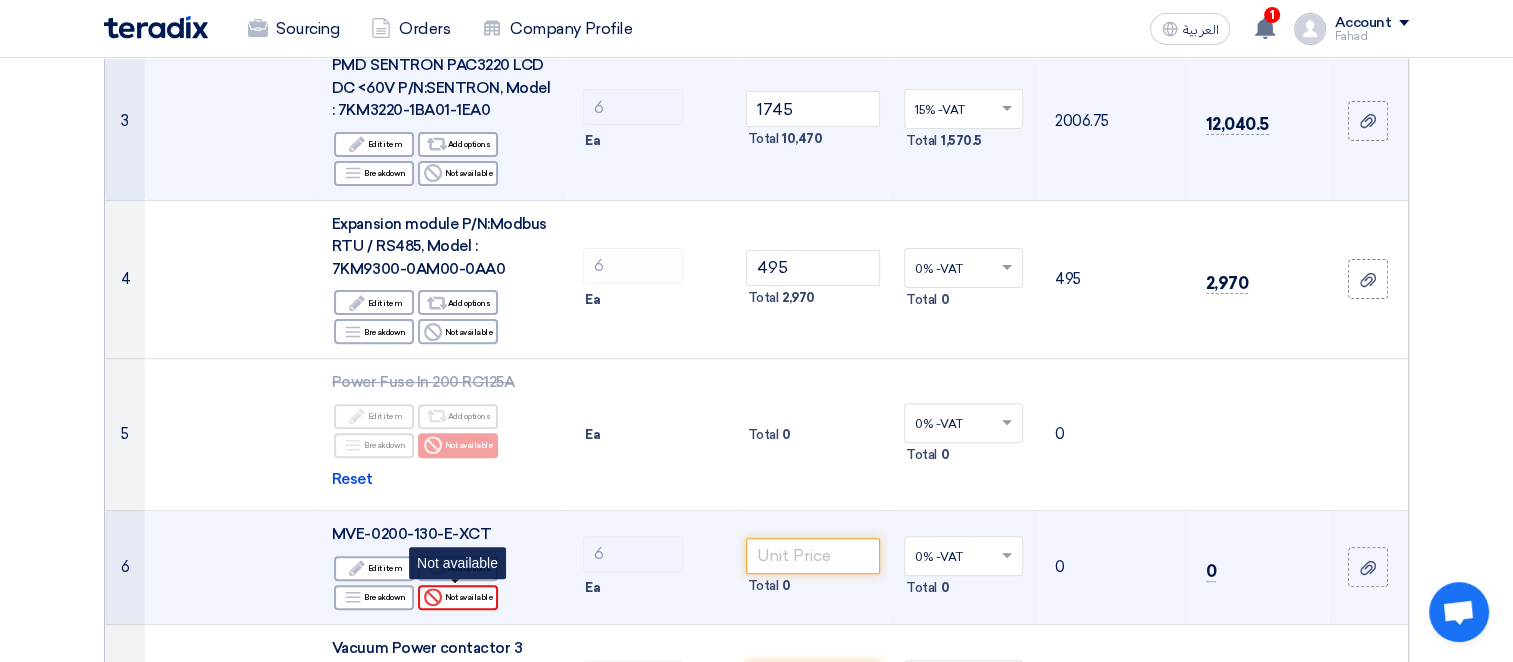 click on "Reject
Not available" 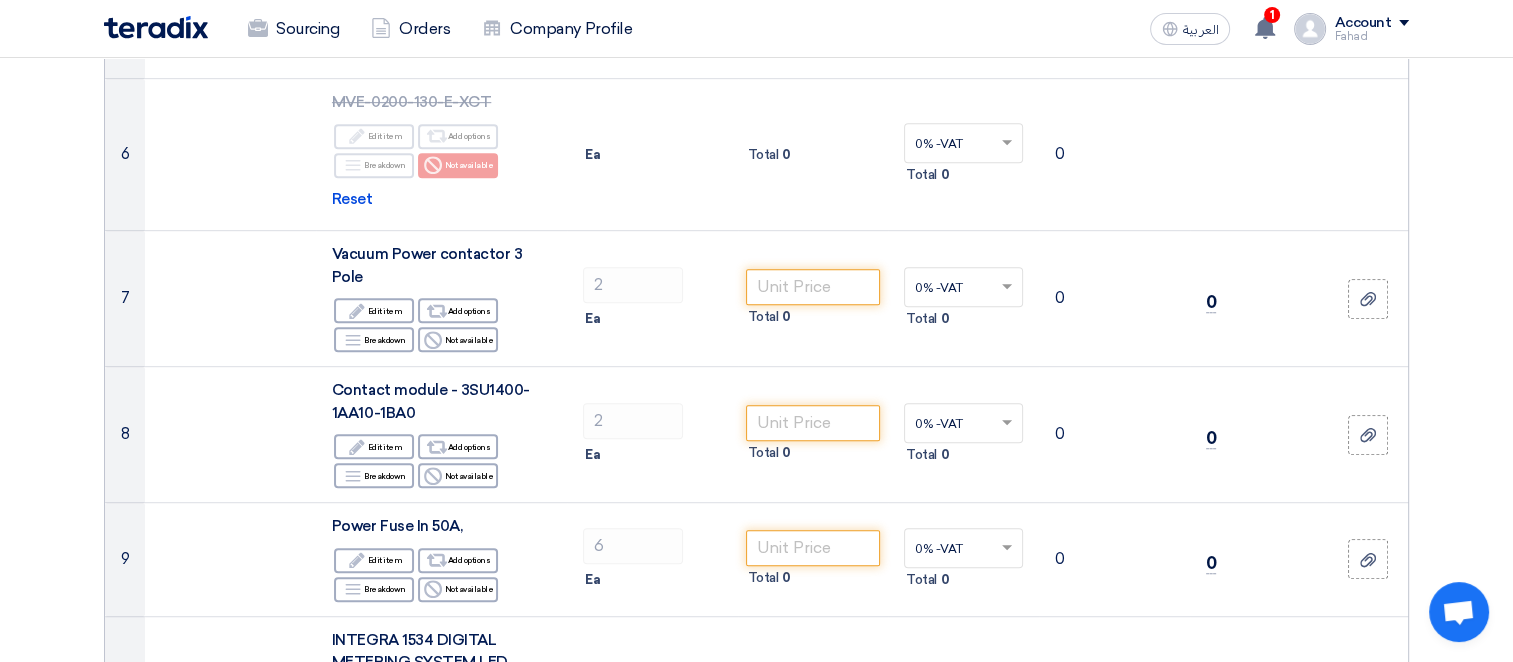 scroll, scrollTop: 1120, scrollLeft: 0, axis: vertical 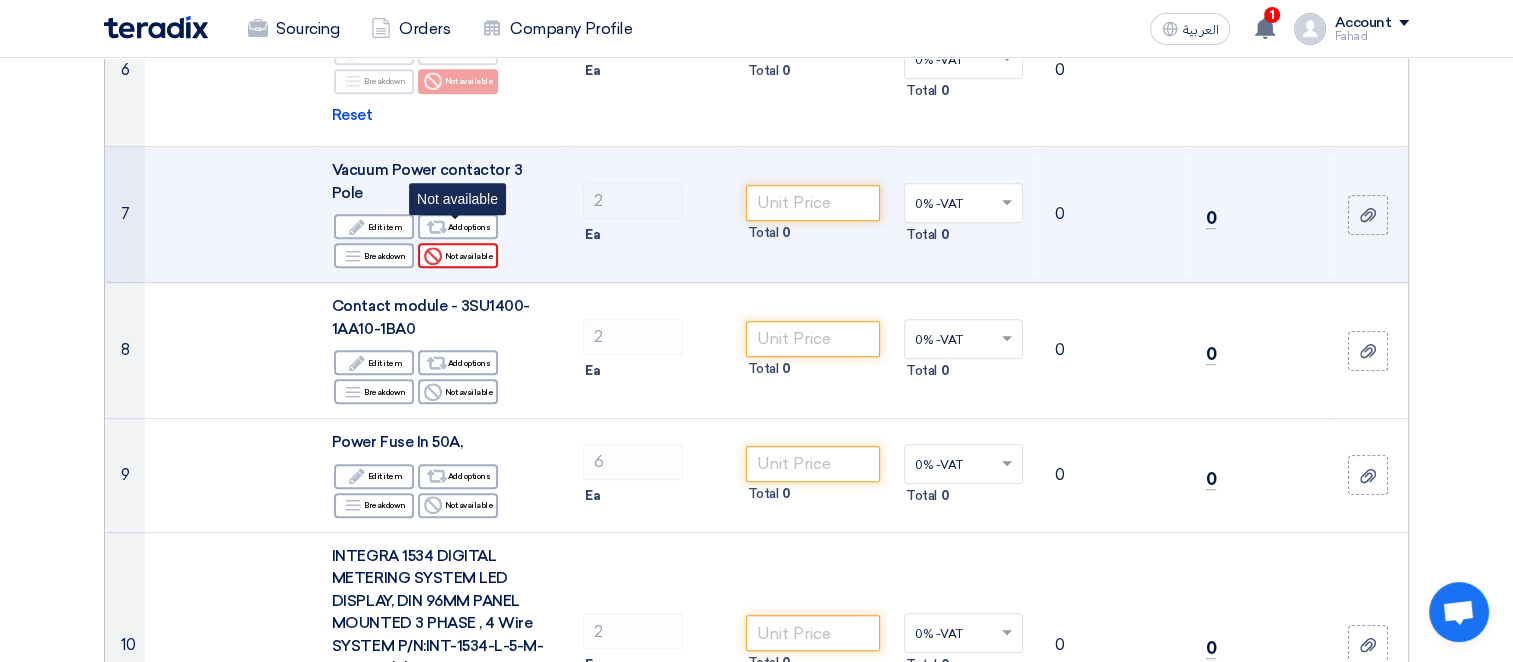click on "Reject
Not available" 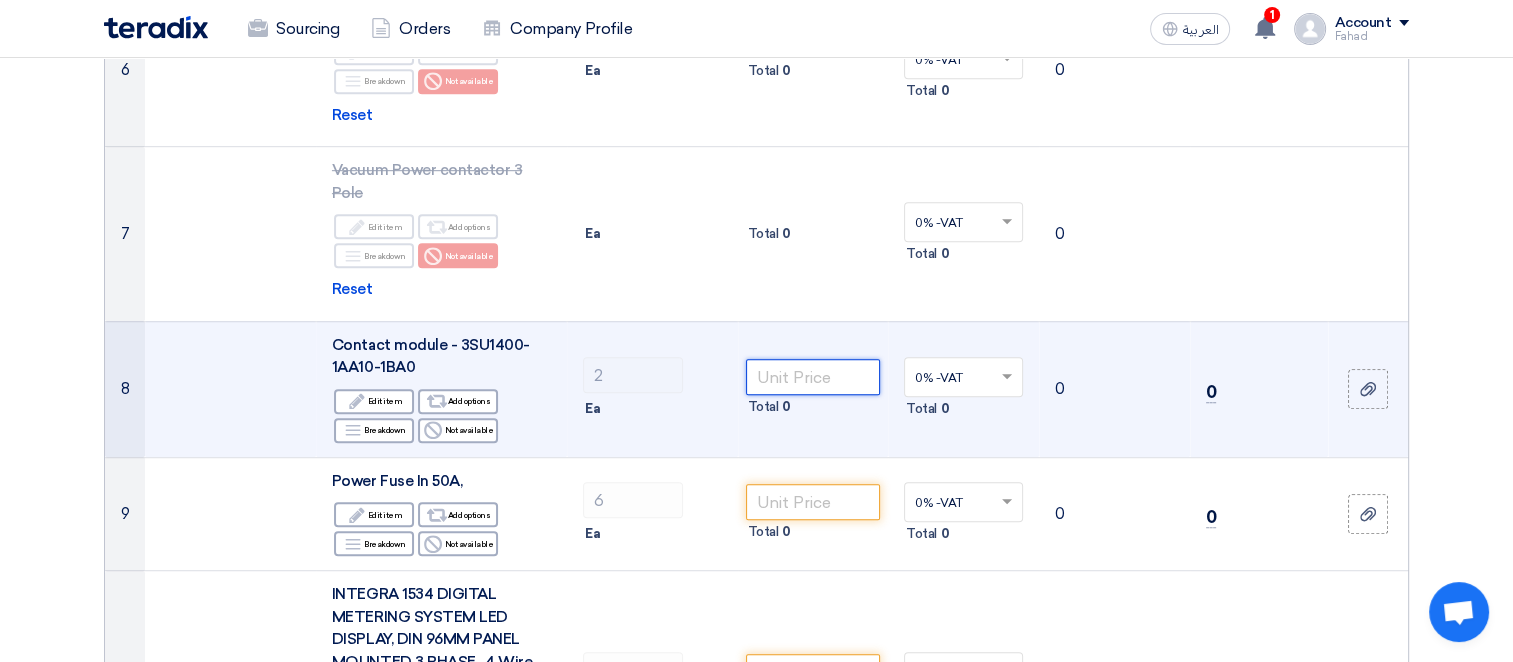 click 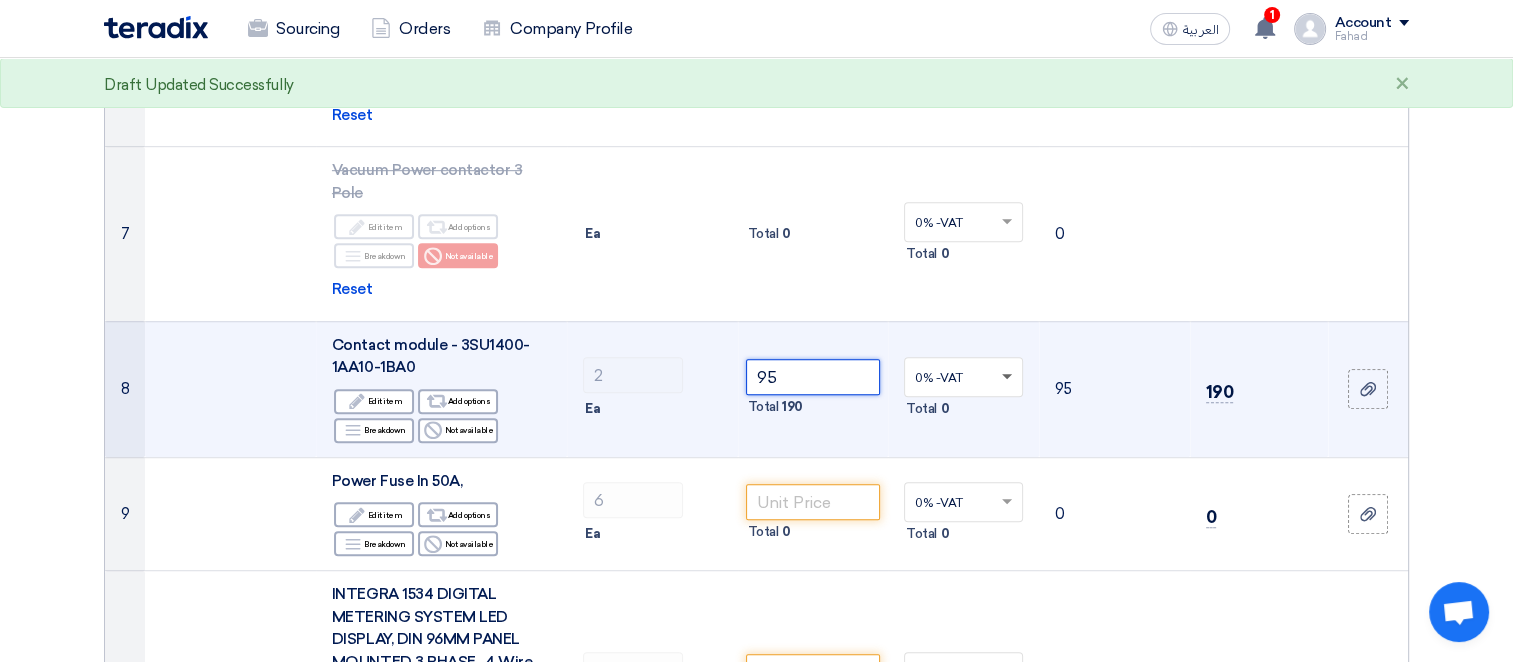 type on "95" 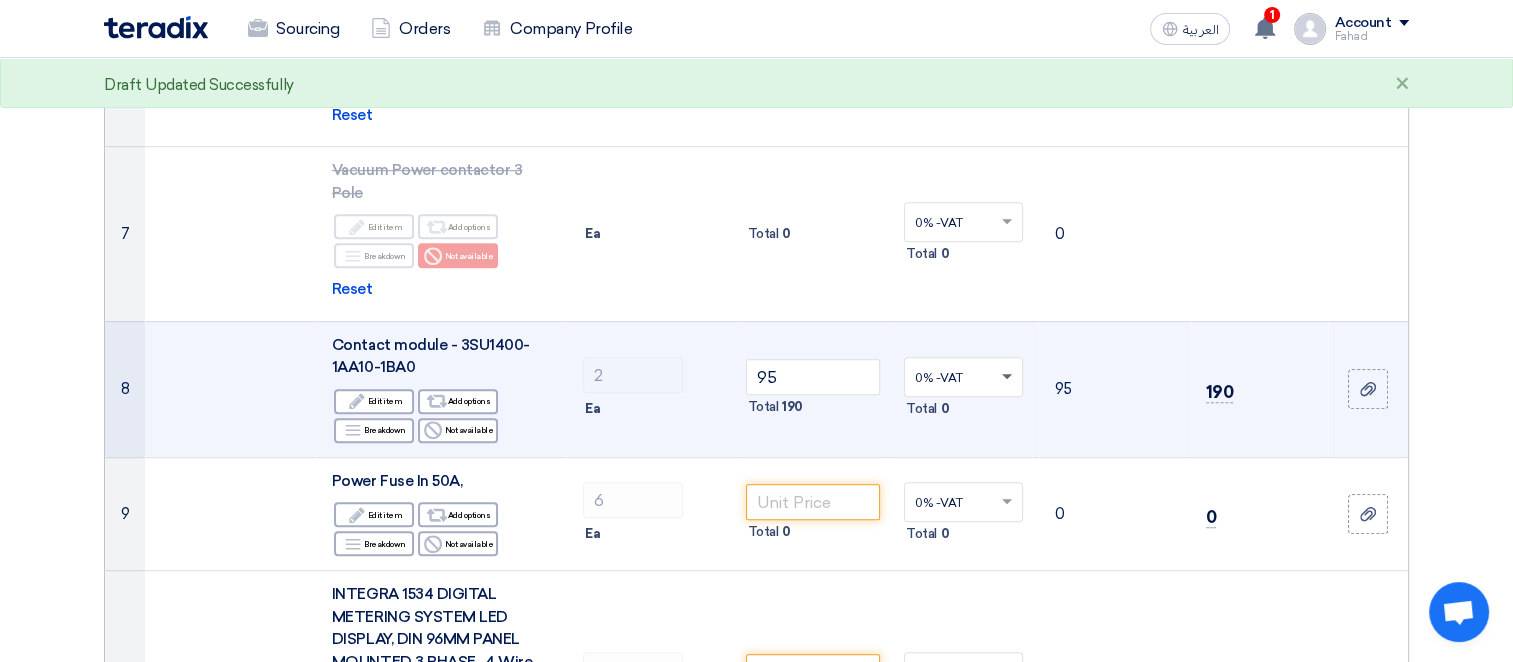 click 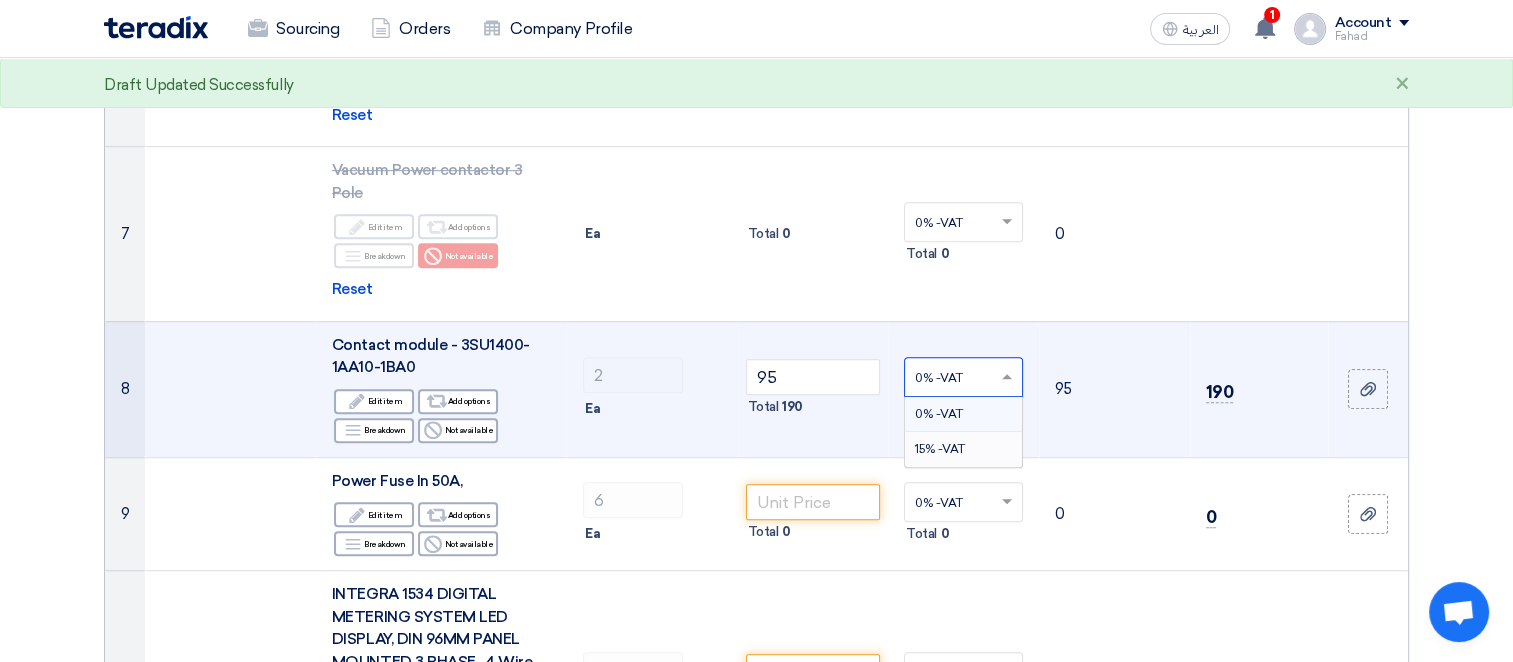 click on "15% -VAT" at bounding box center (940, 449) 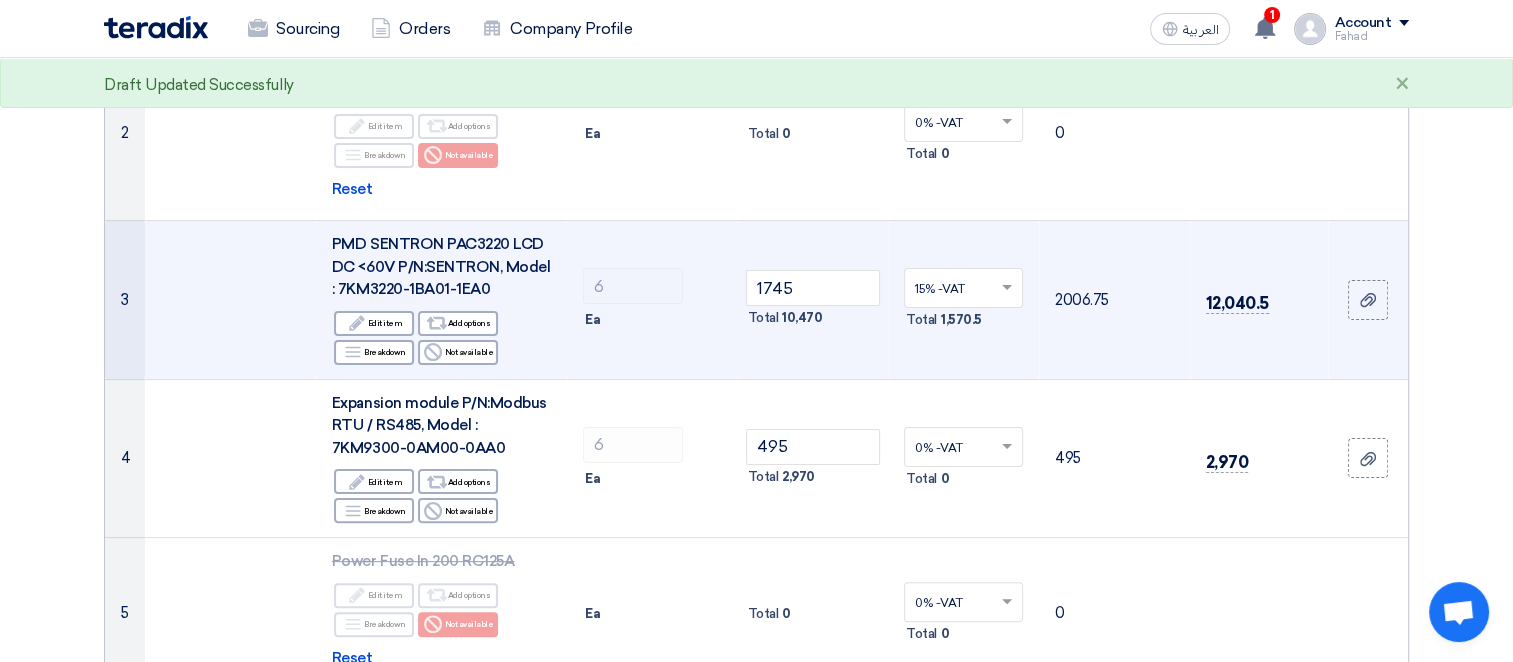 scroll, scrollTop: 392, scrollLeft: 0, axis: vertical 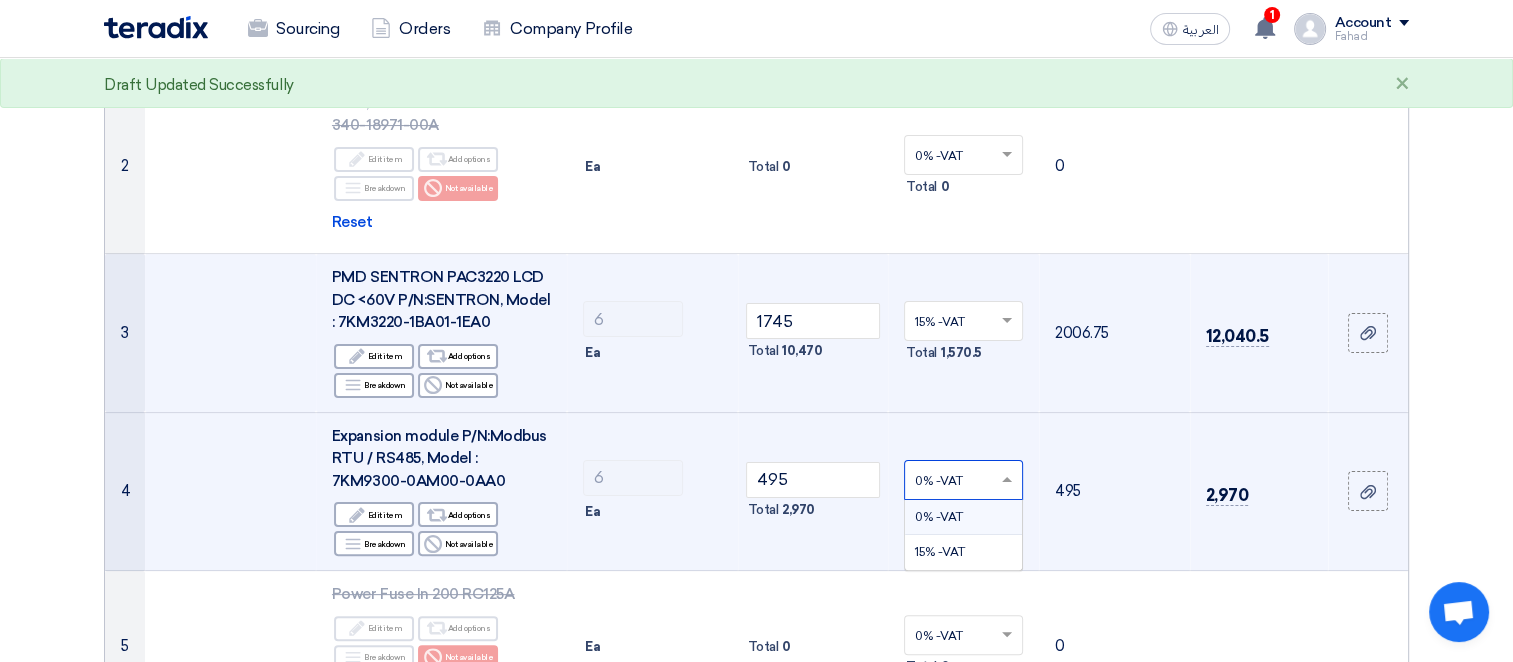 click 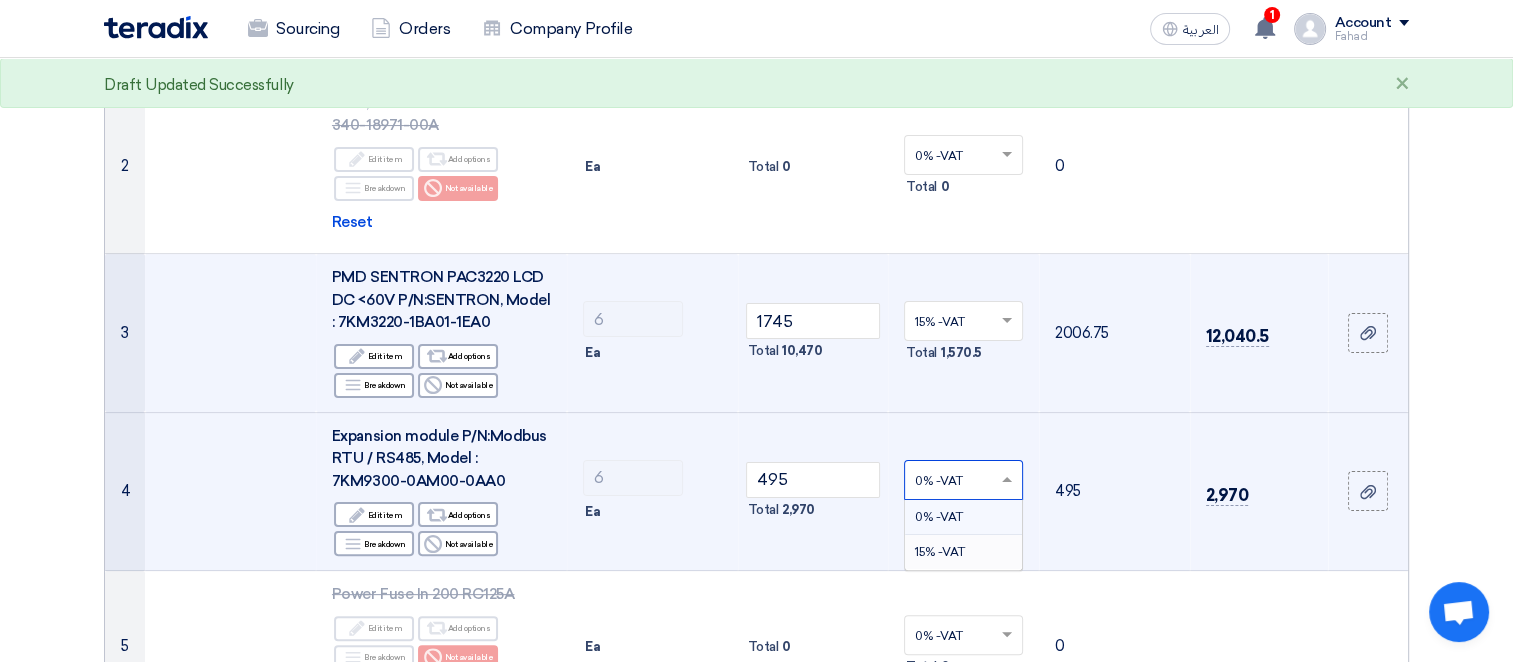click on "15% -VAT" at bounding box center [940, 552] 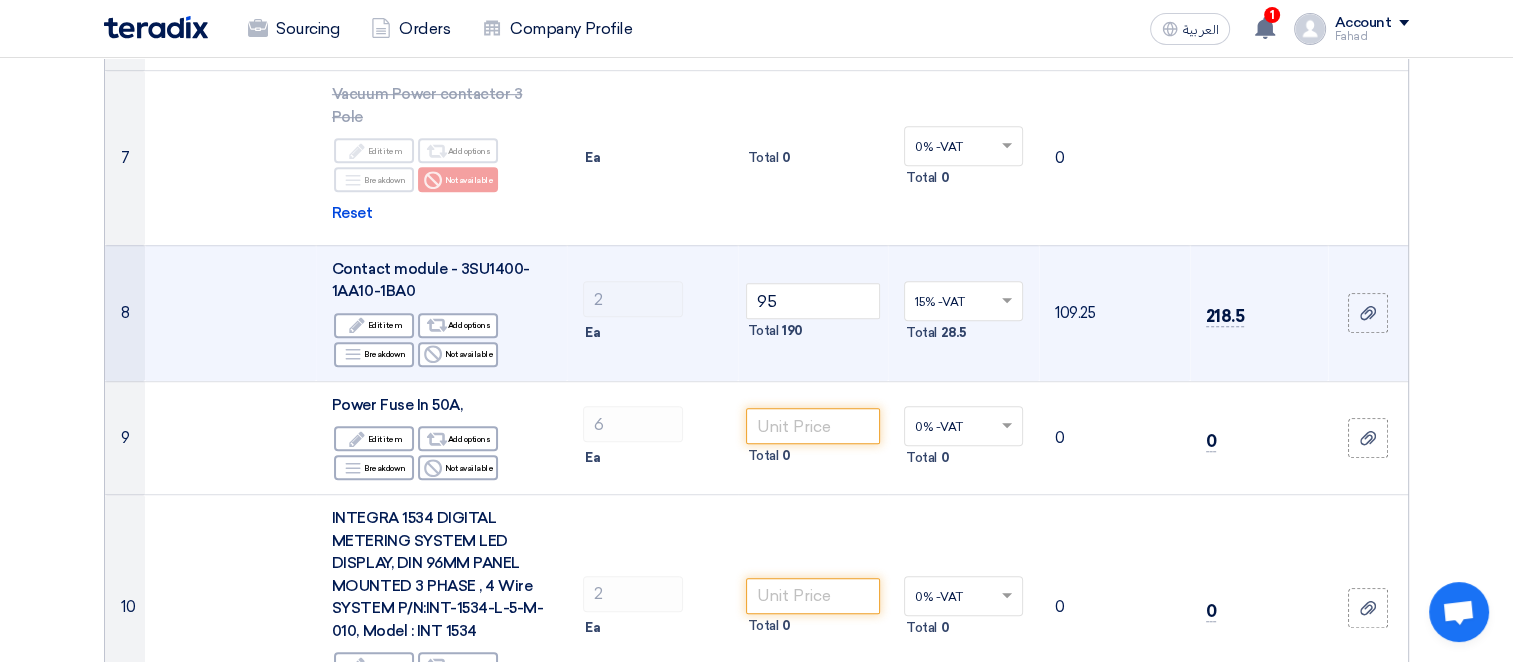 scroll, scrollTop: 1247, scrollLeft: 0, axis: vertical 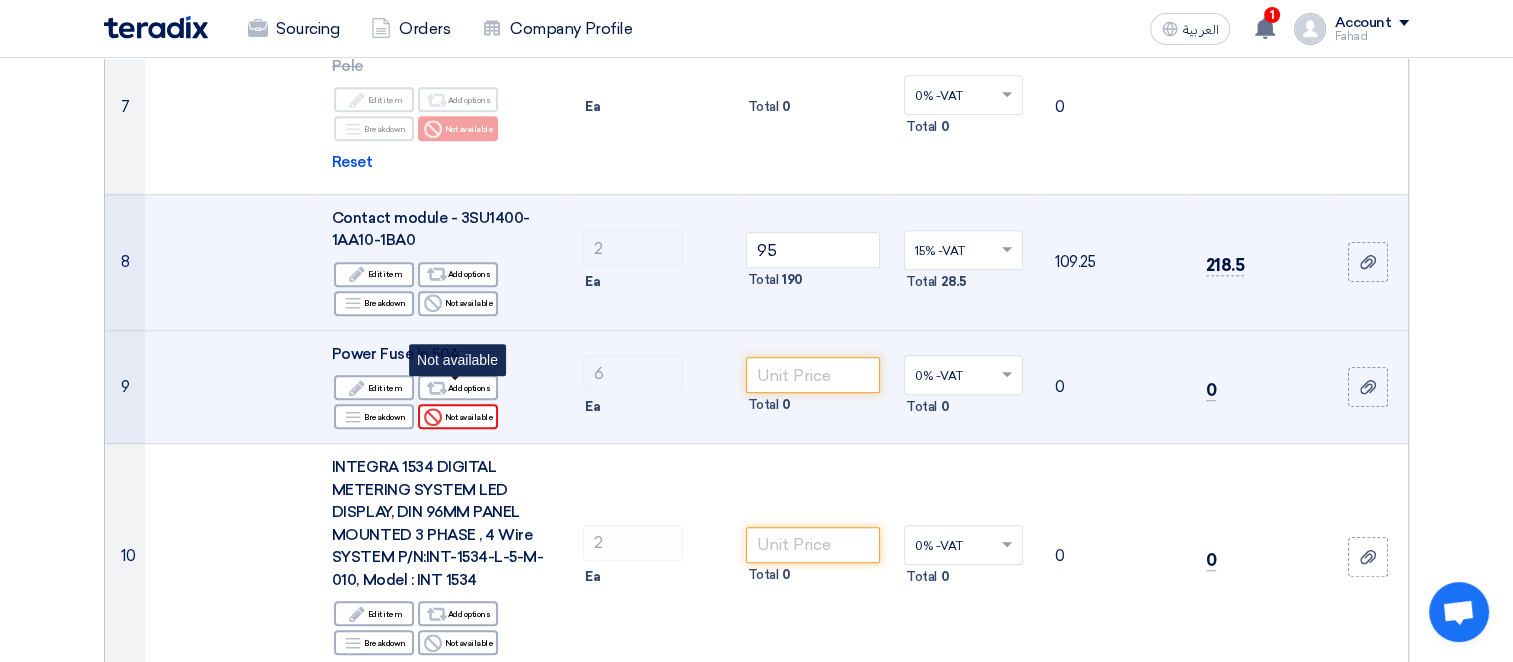 click on "Reject
Not available" 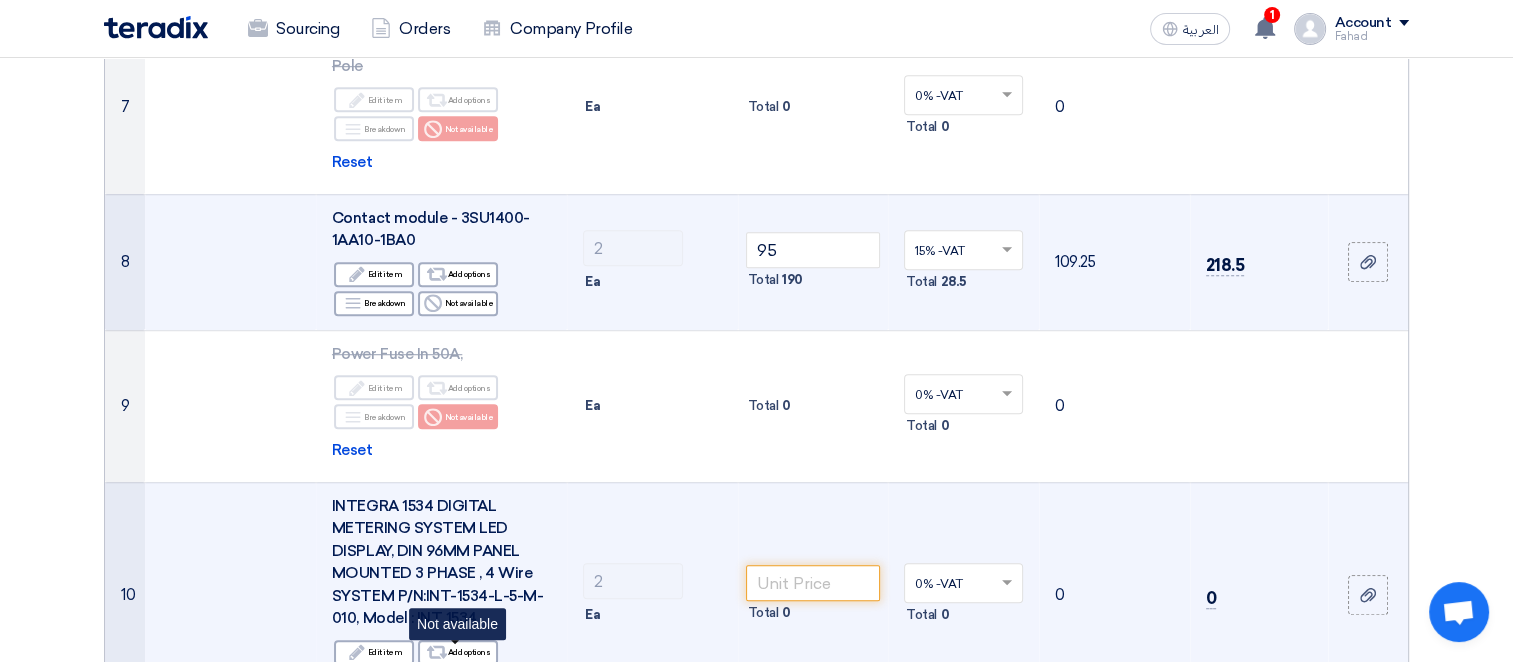 click on "Reject
Not available" 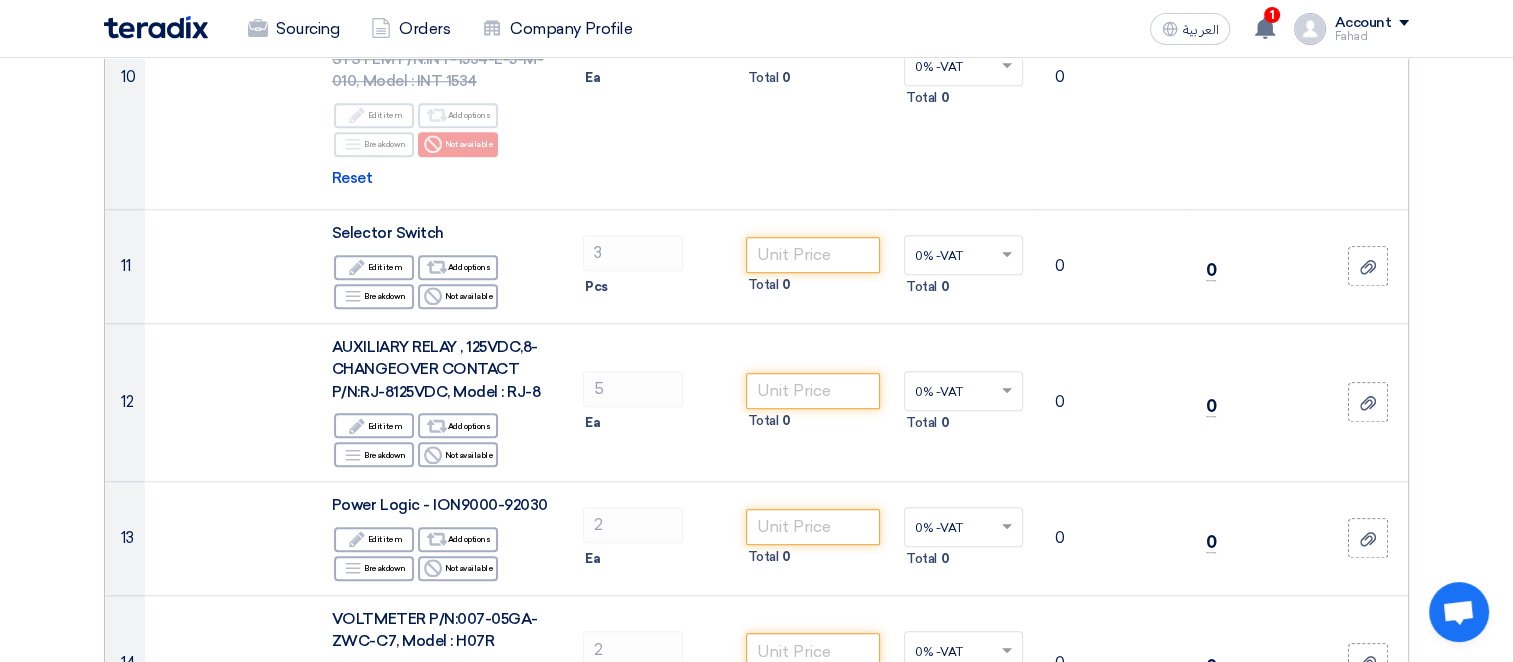 scroll, scrollTop: 1802, scrollLeft: 0, axis: vertical 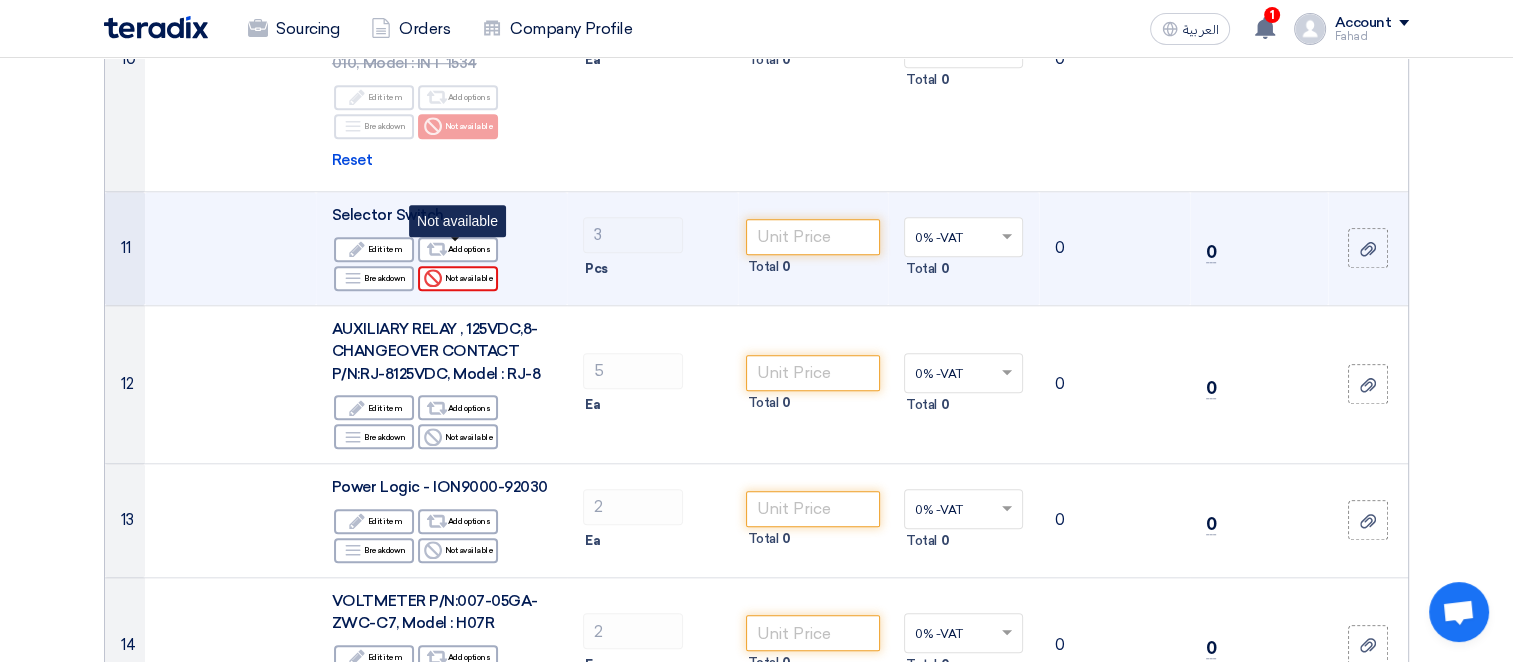 click on "Reject
Not available" 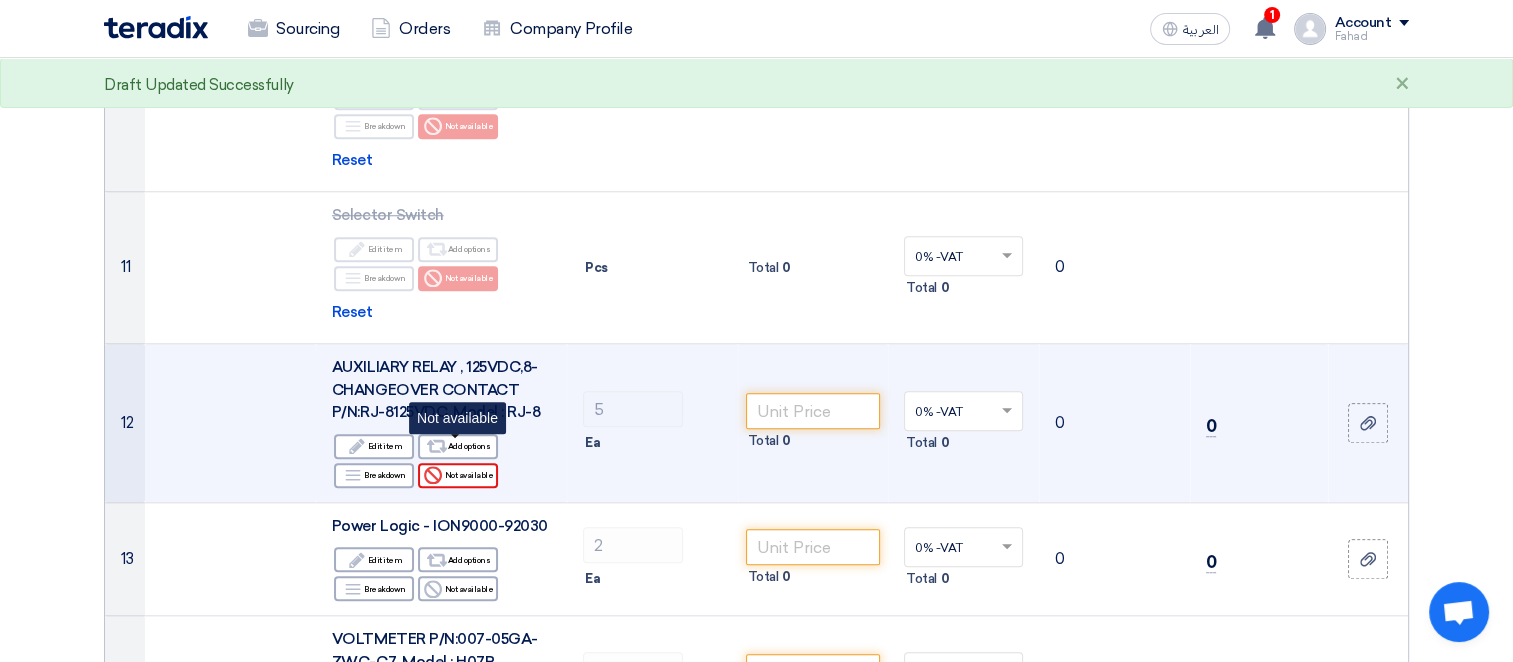 click on "Reject
Not available" 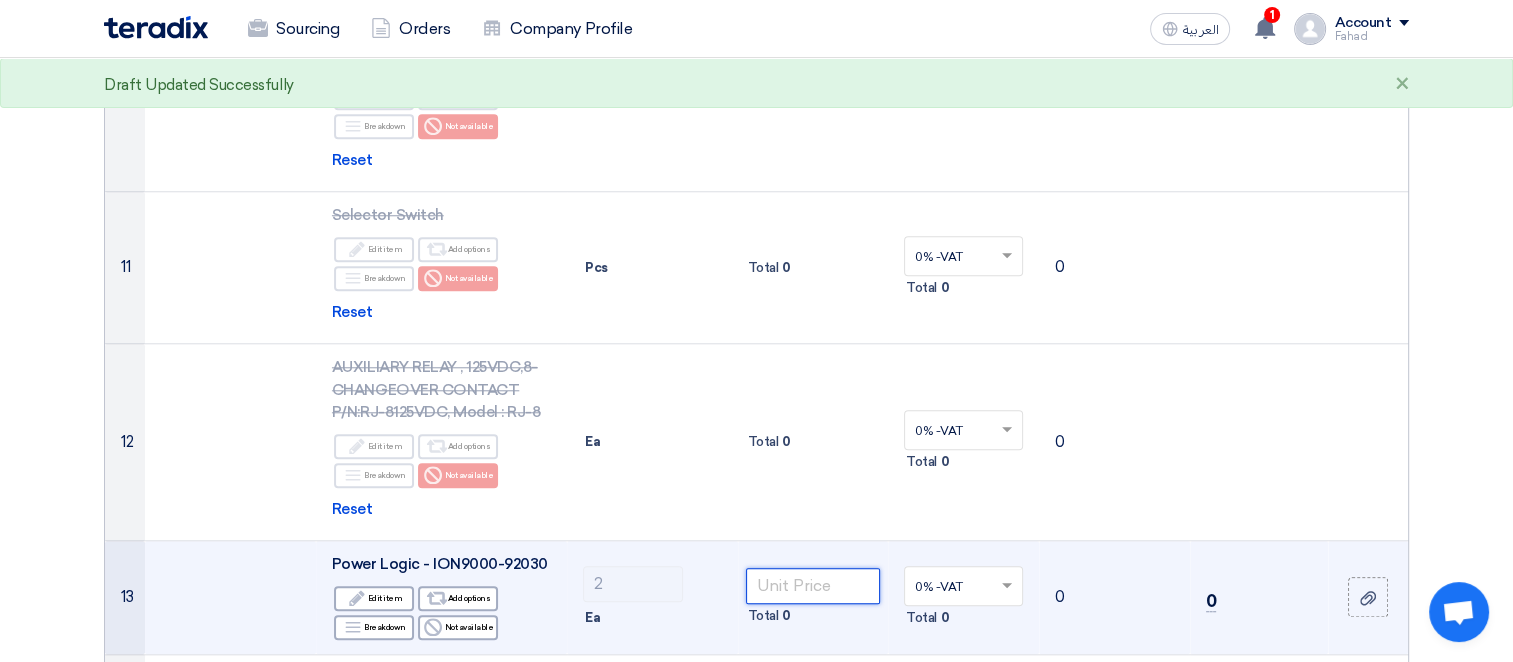 click 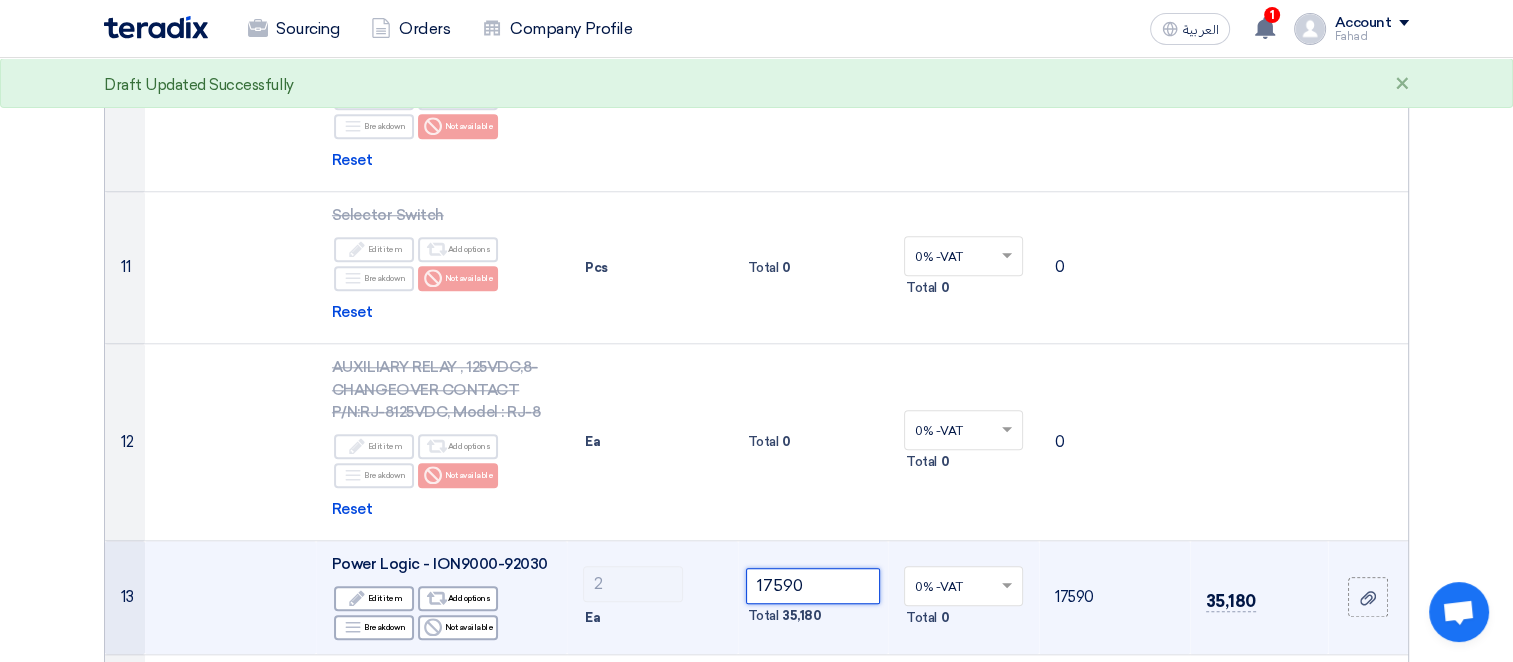 type on "17590" 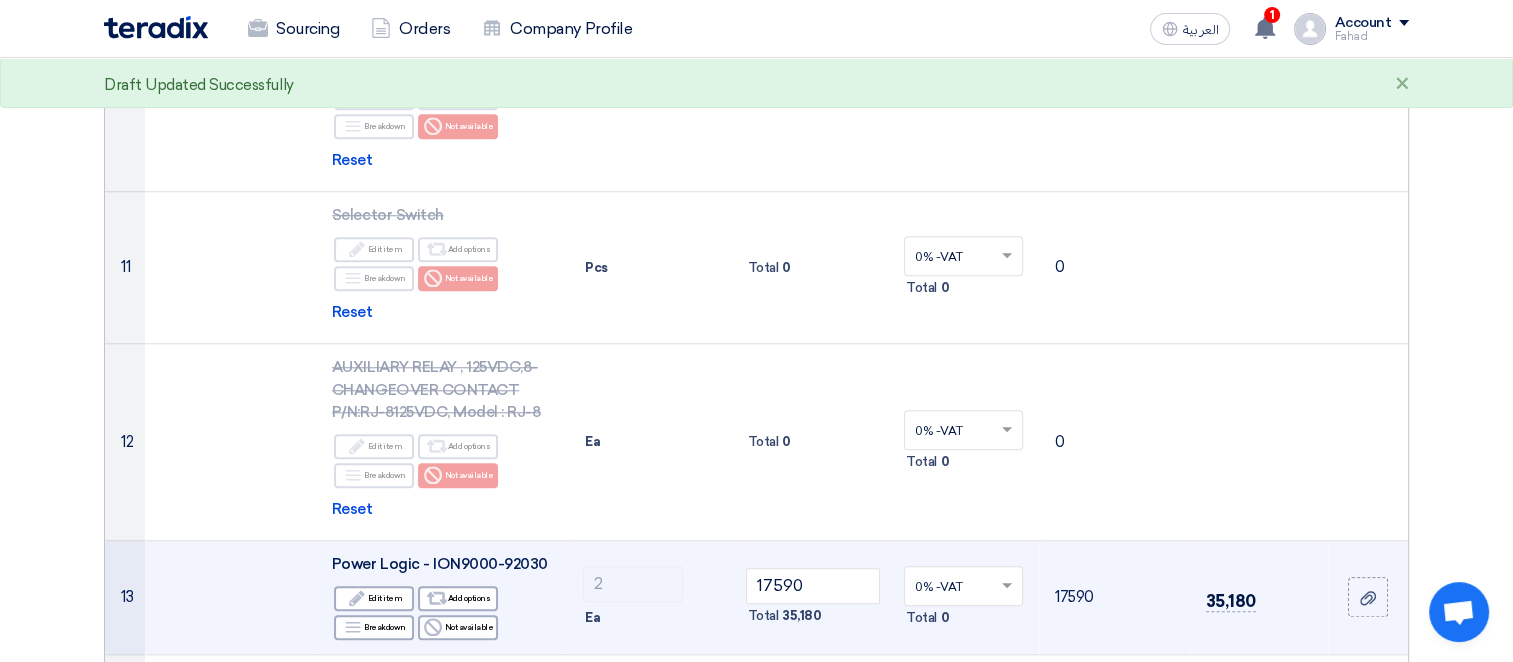 click 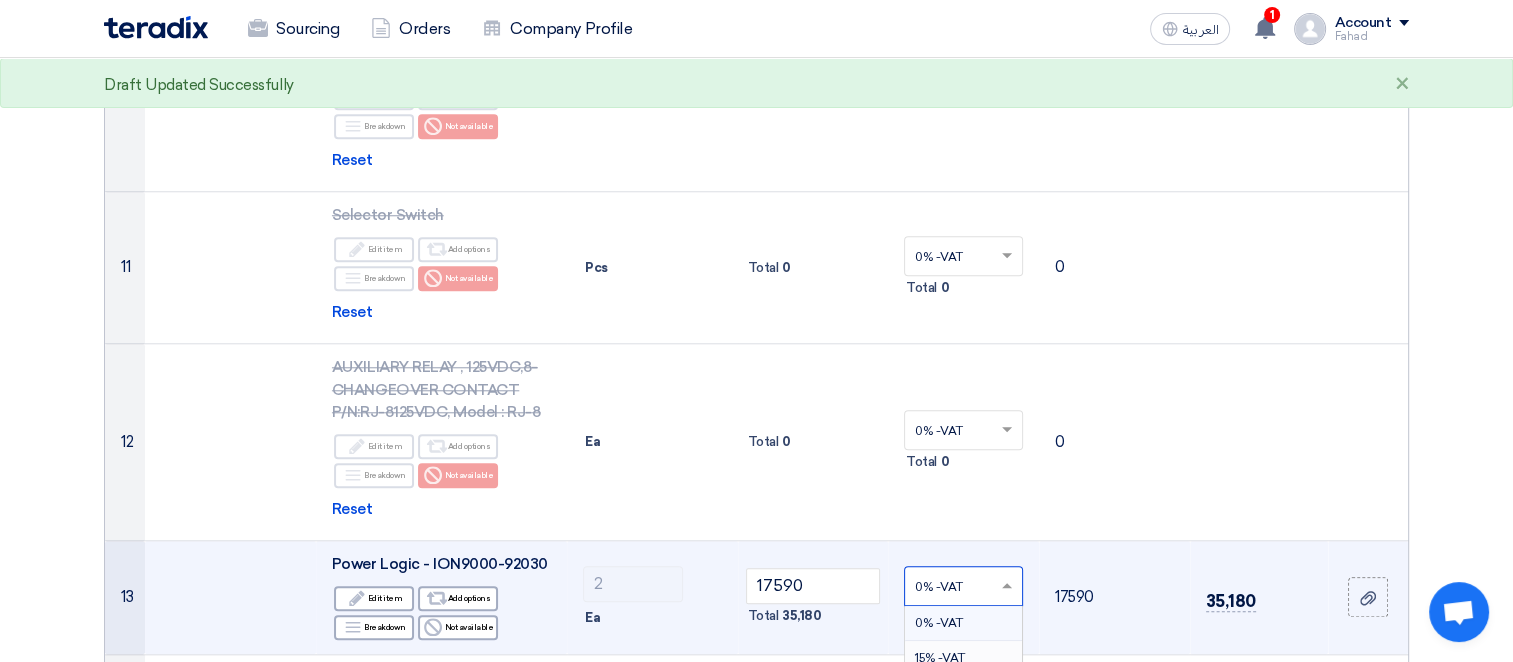 click on "15% -VAT" at bounding box center (940, 658) 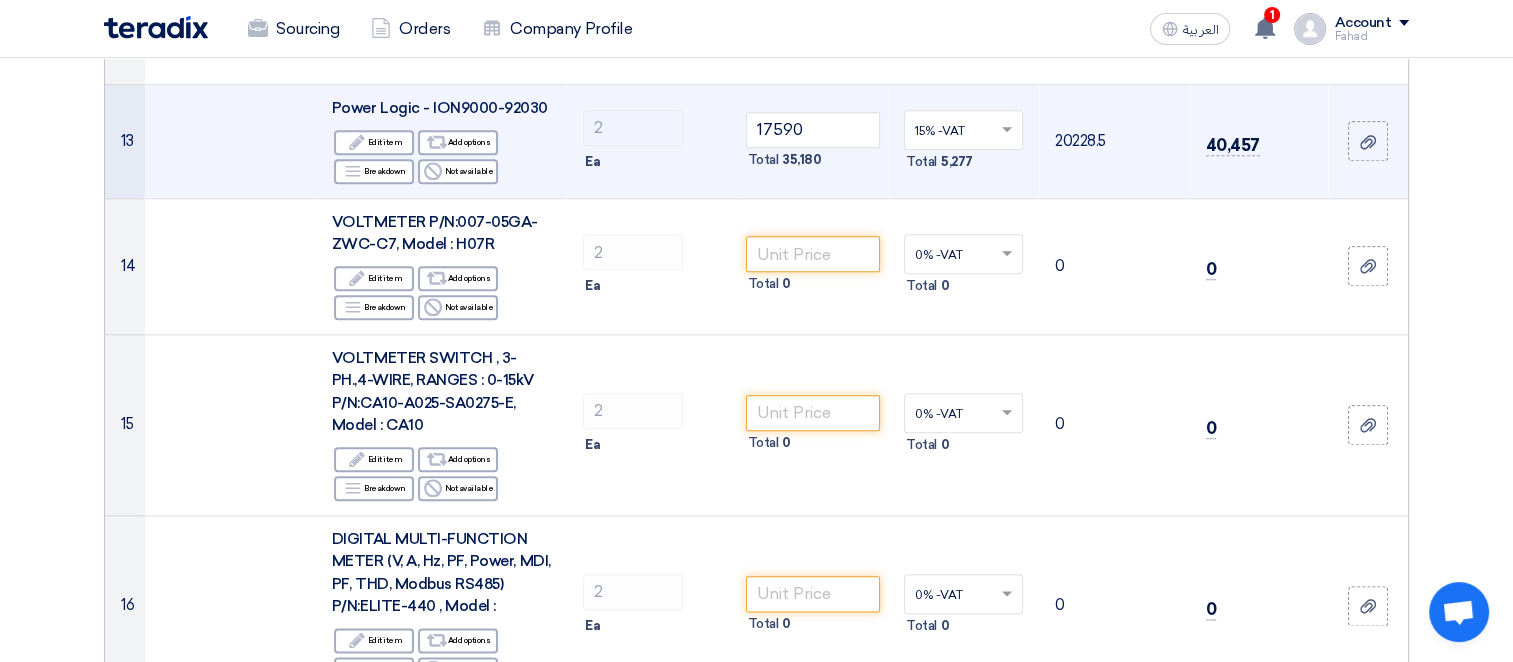 scroll, scrollTop: 2292, scrollLeft: 0, axis: vertical 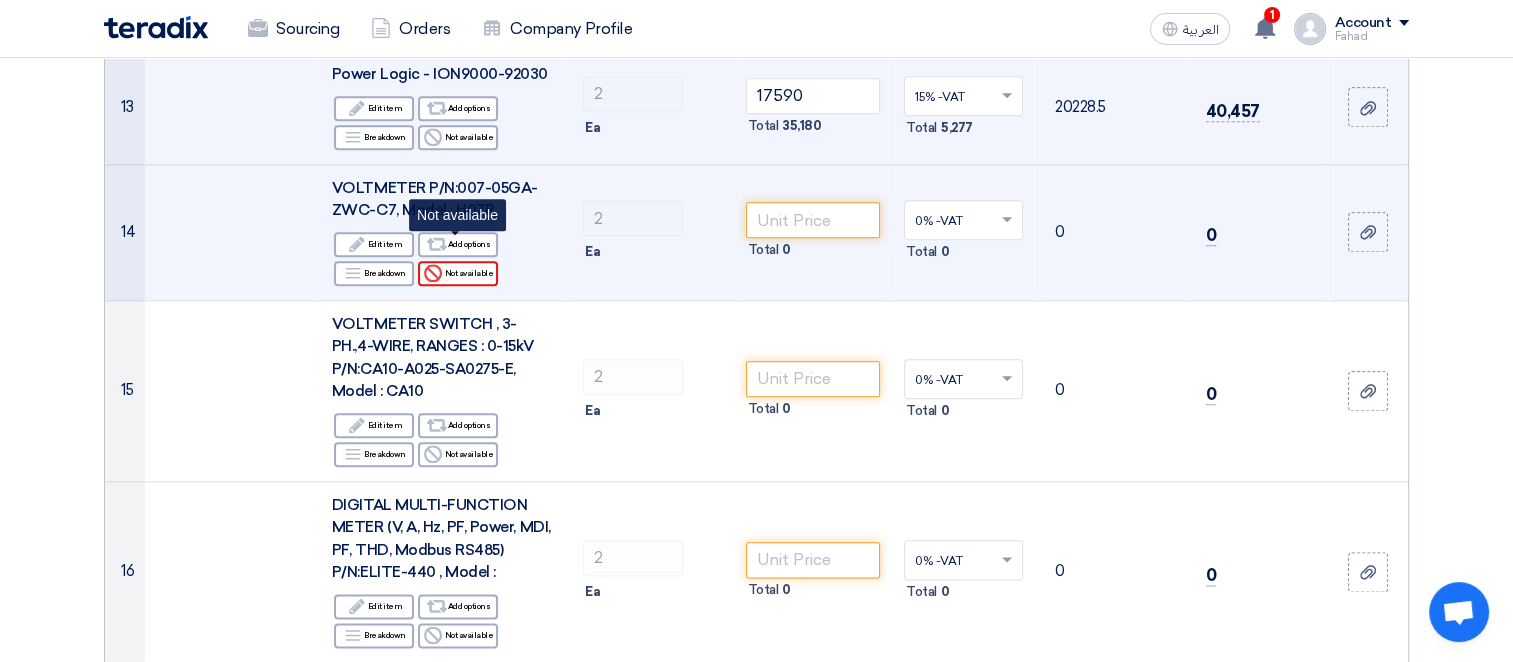 click on "Reject
Not available" 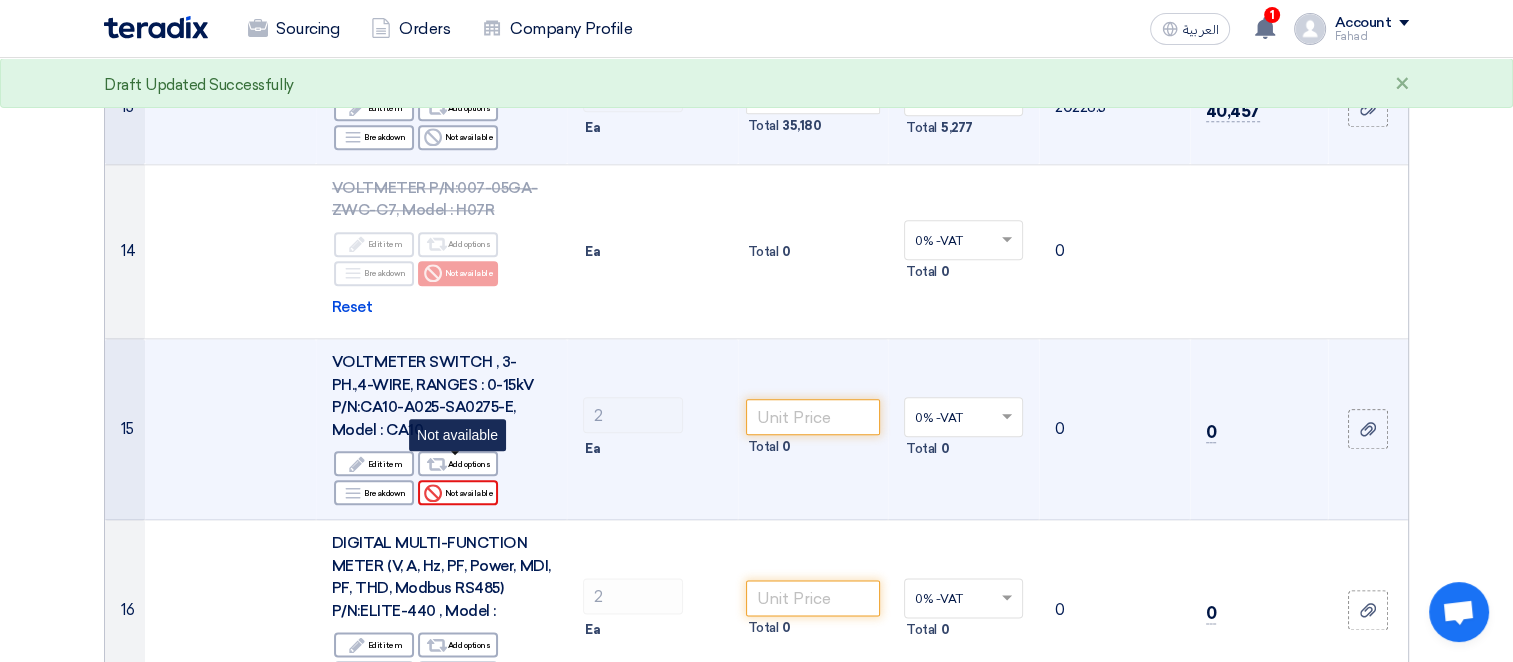 click on "Reject
Not available" 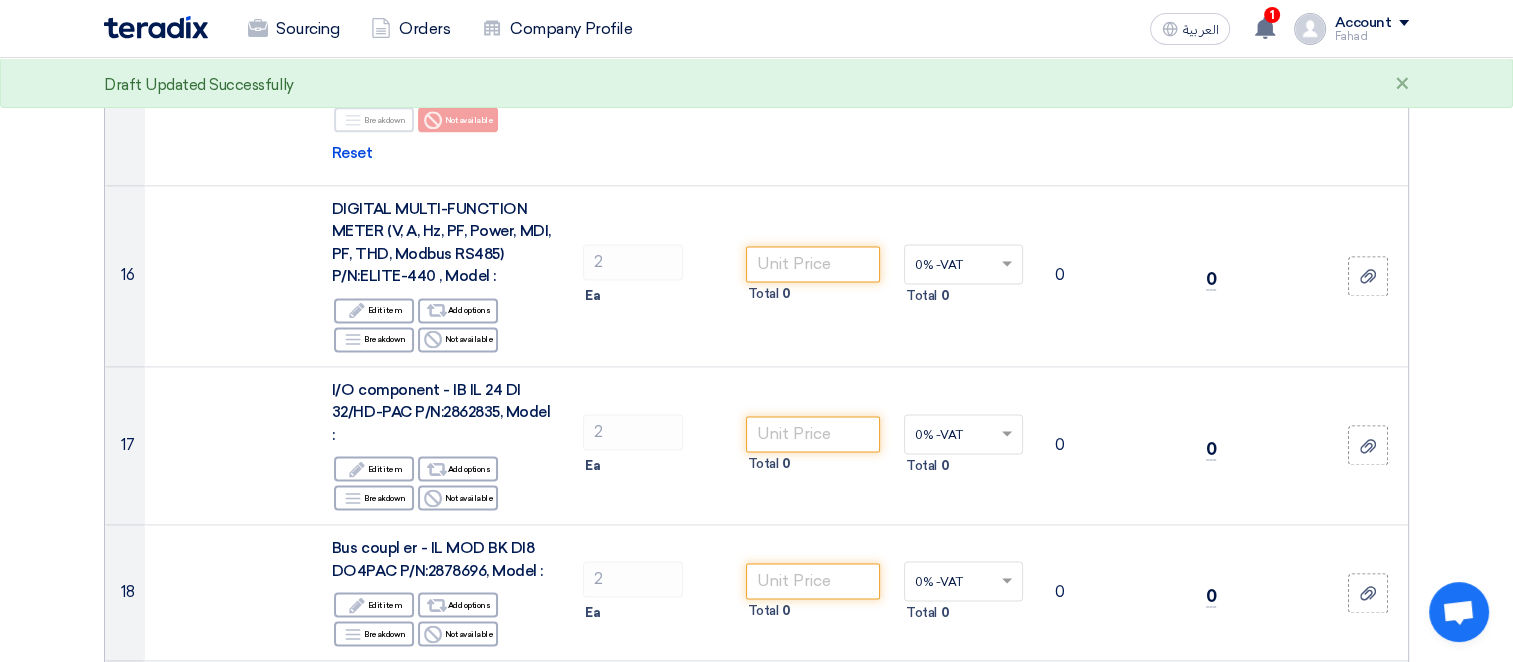 scroll, scrollTop: 2682, scrollLeft: 0, axis: vertical 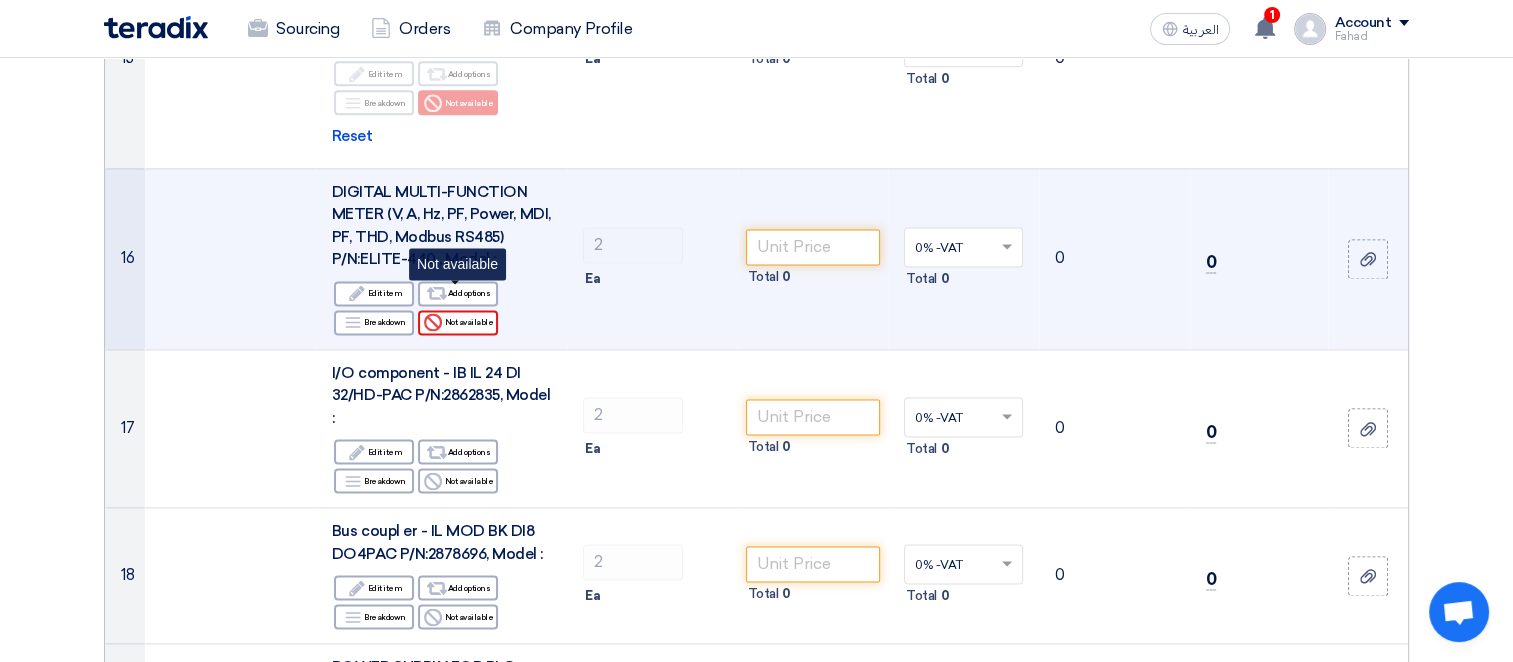 click on "Reject
Not available" 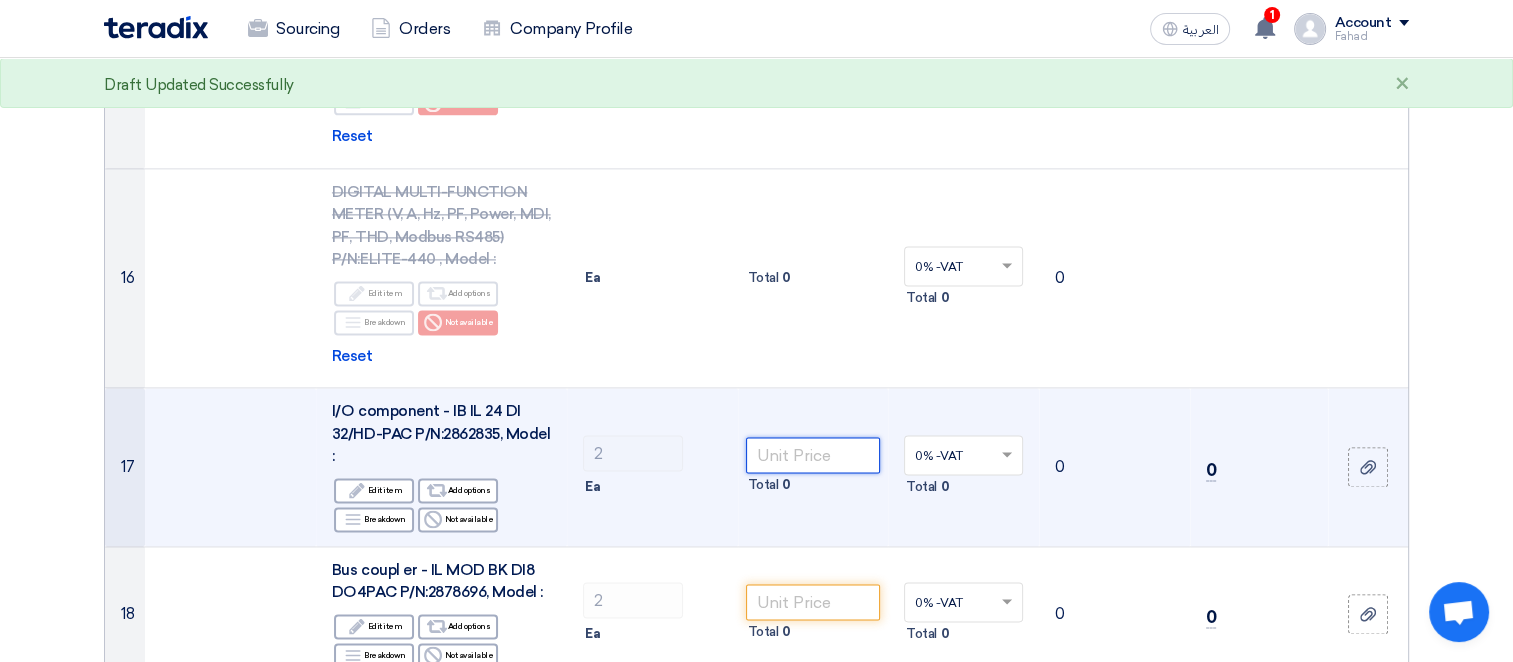 click 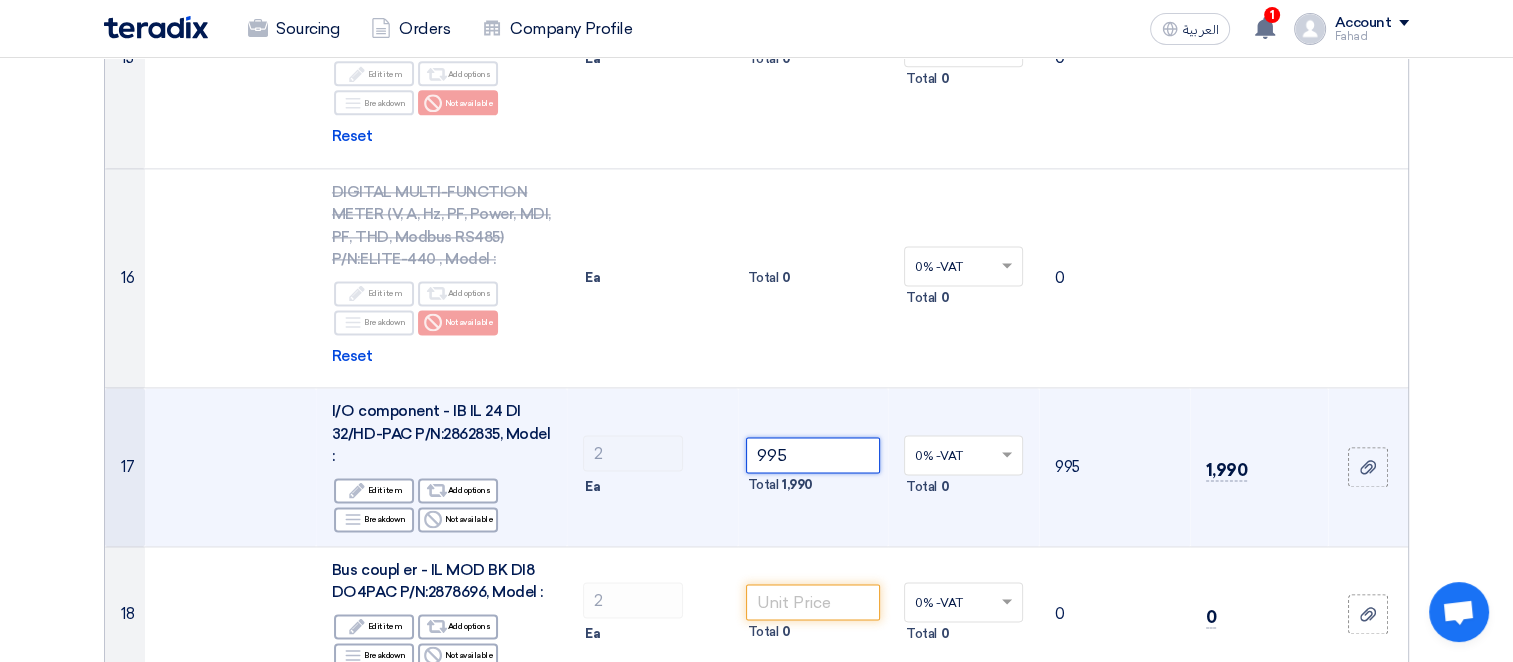 type on "995" 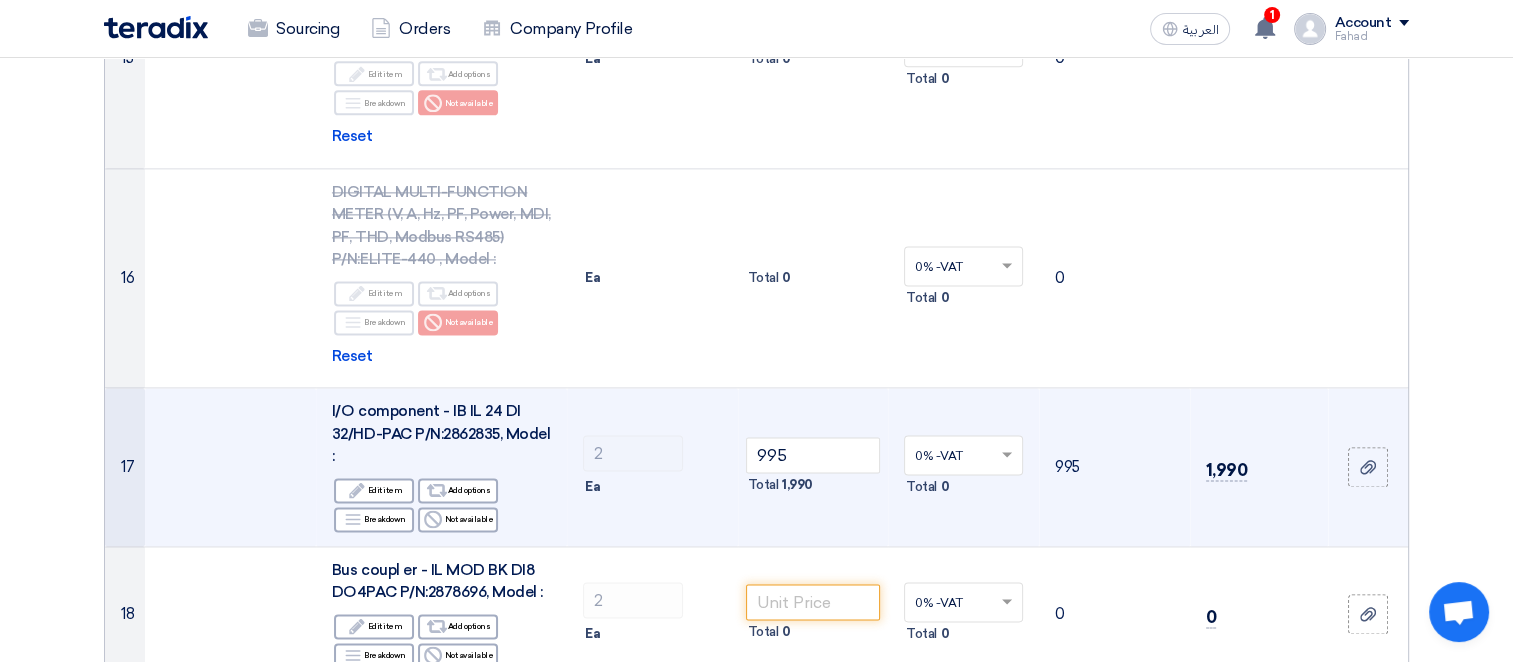 click 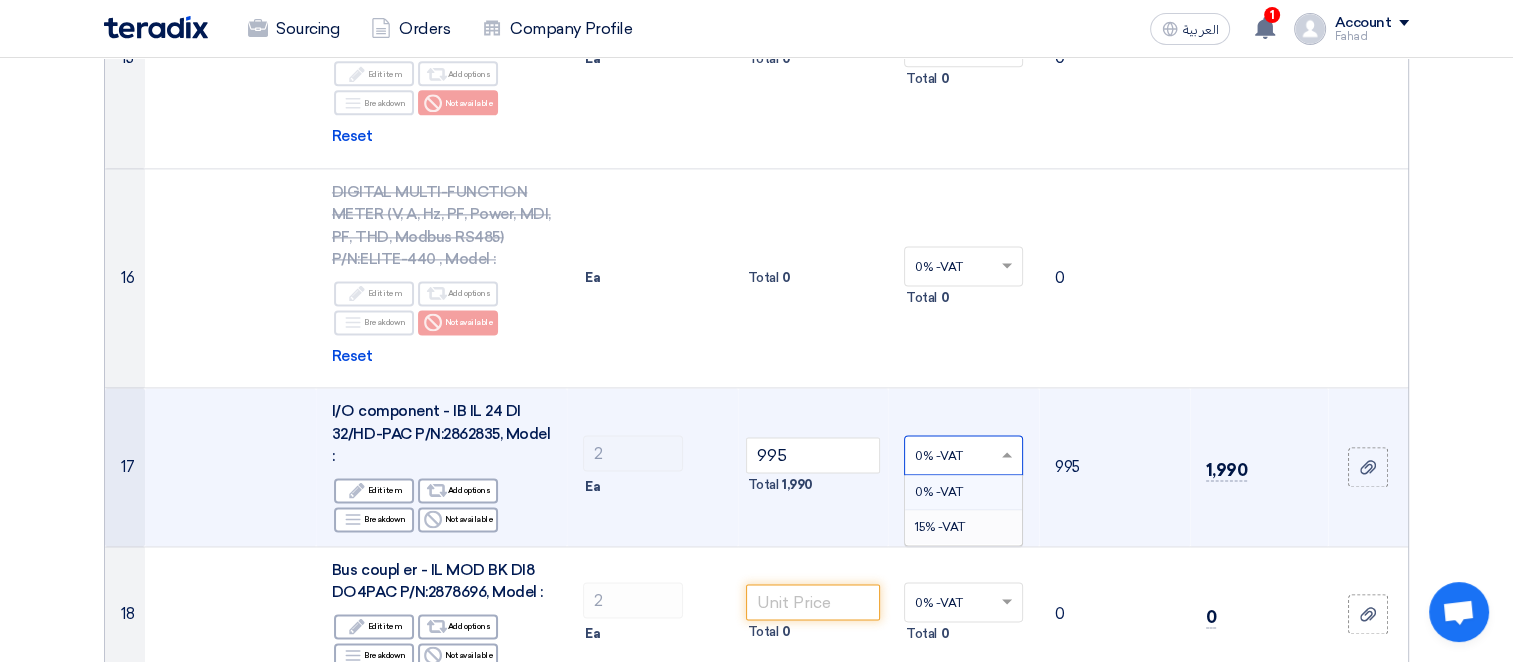 click on "15% -VAT" at bounding box center [963, 527] 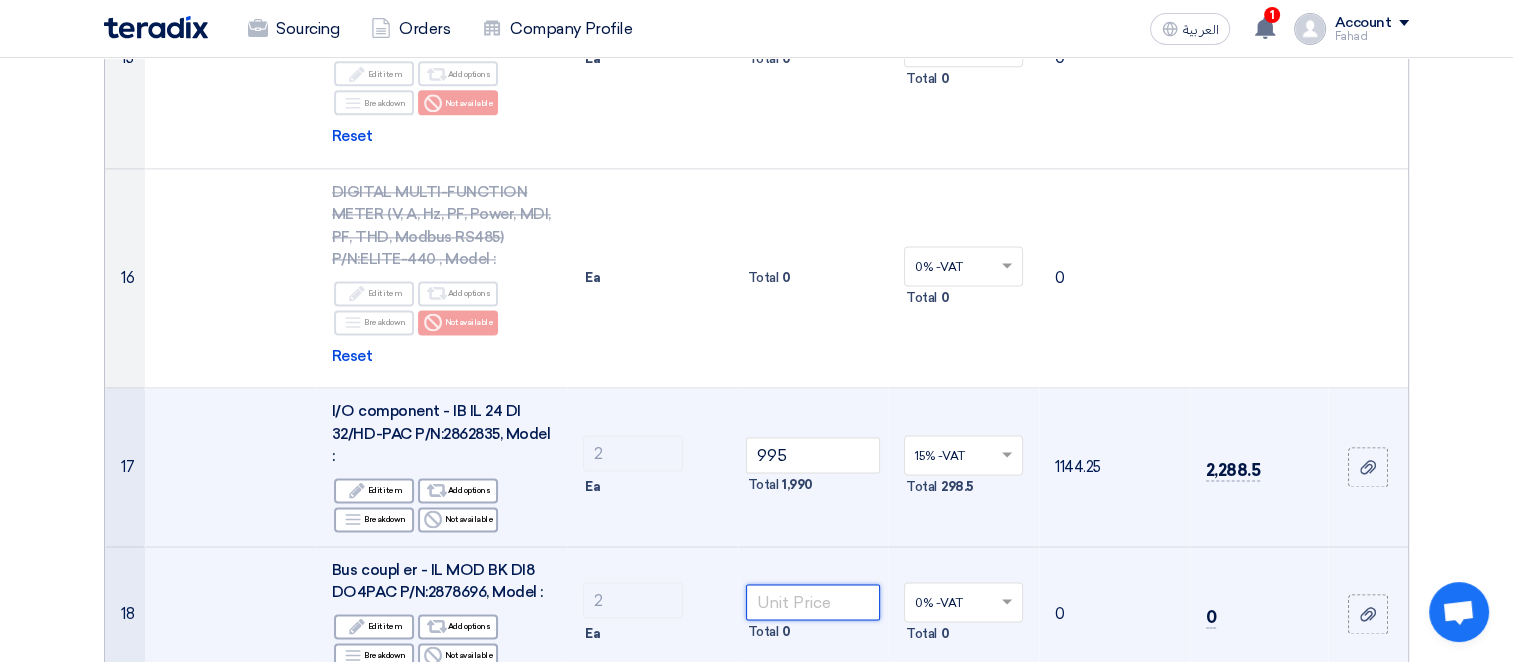 click 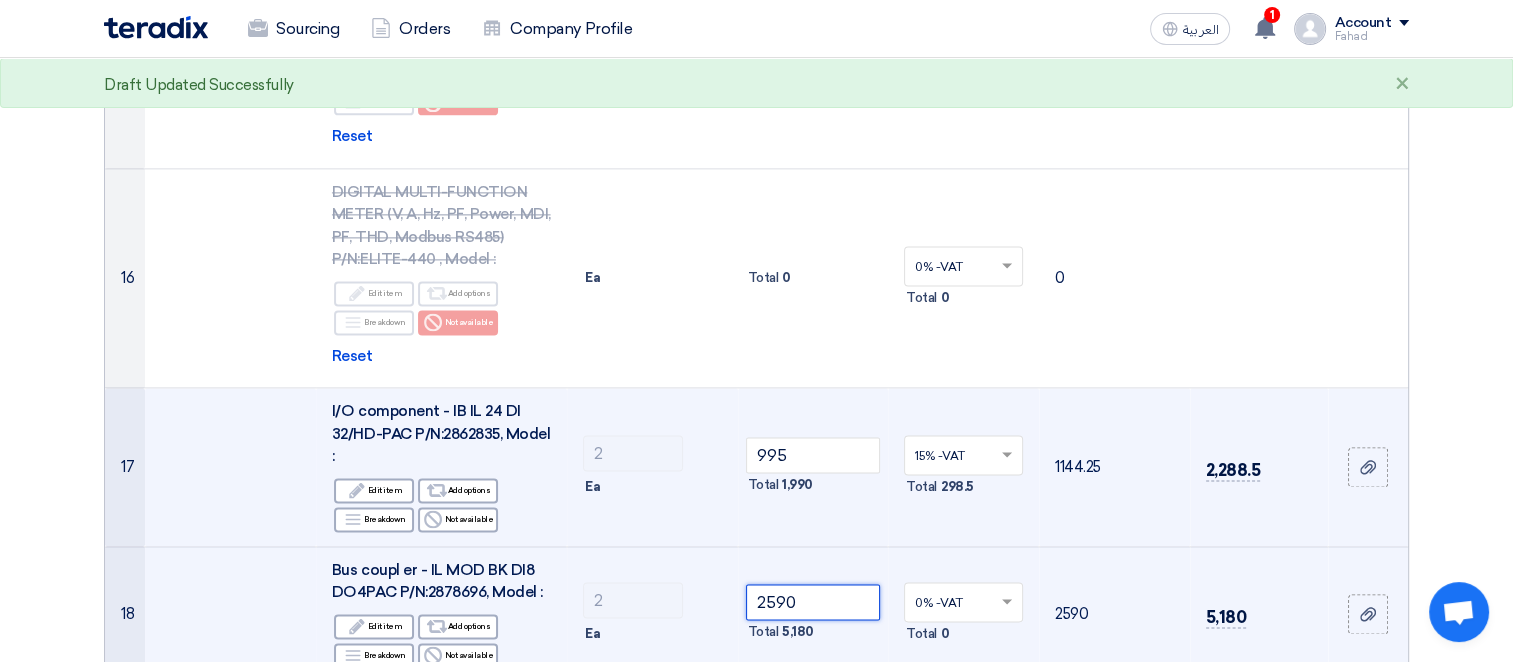 type on "2590" 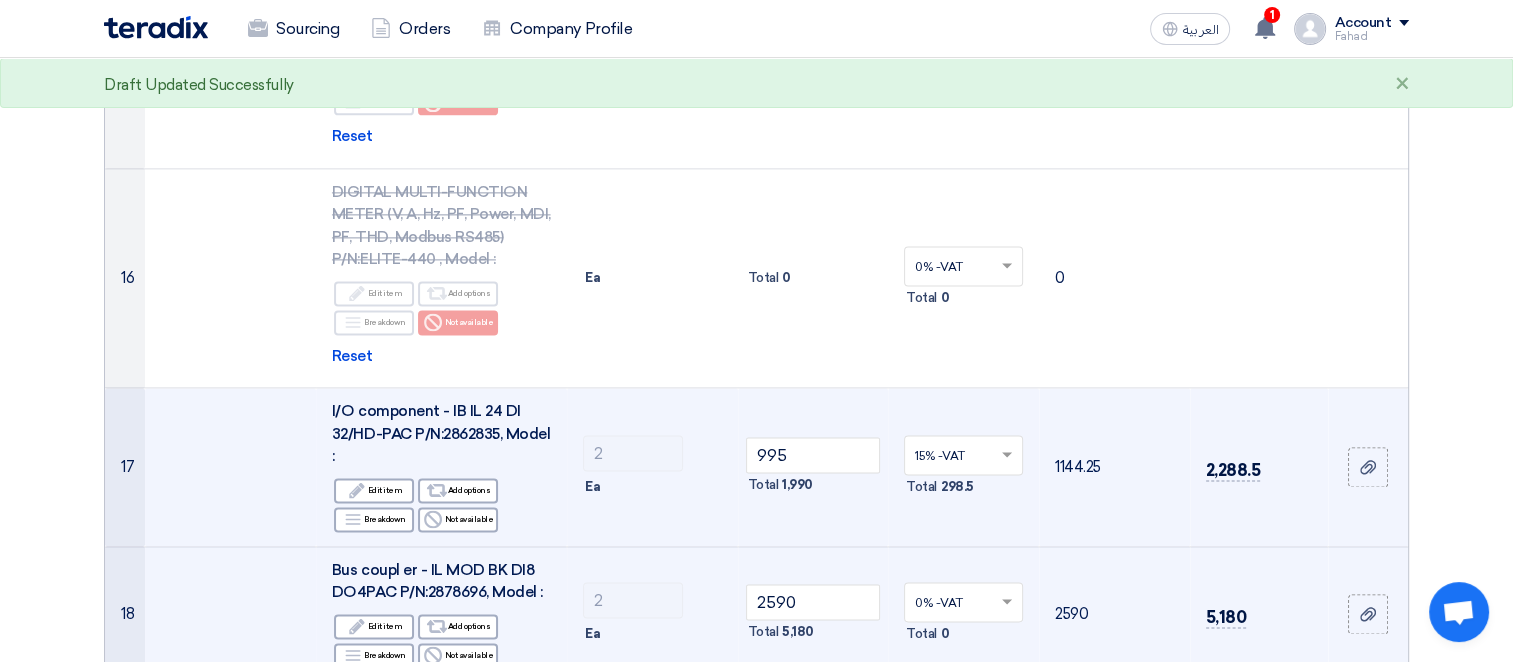 click 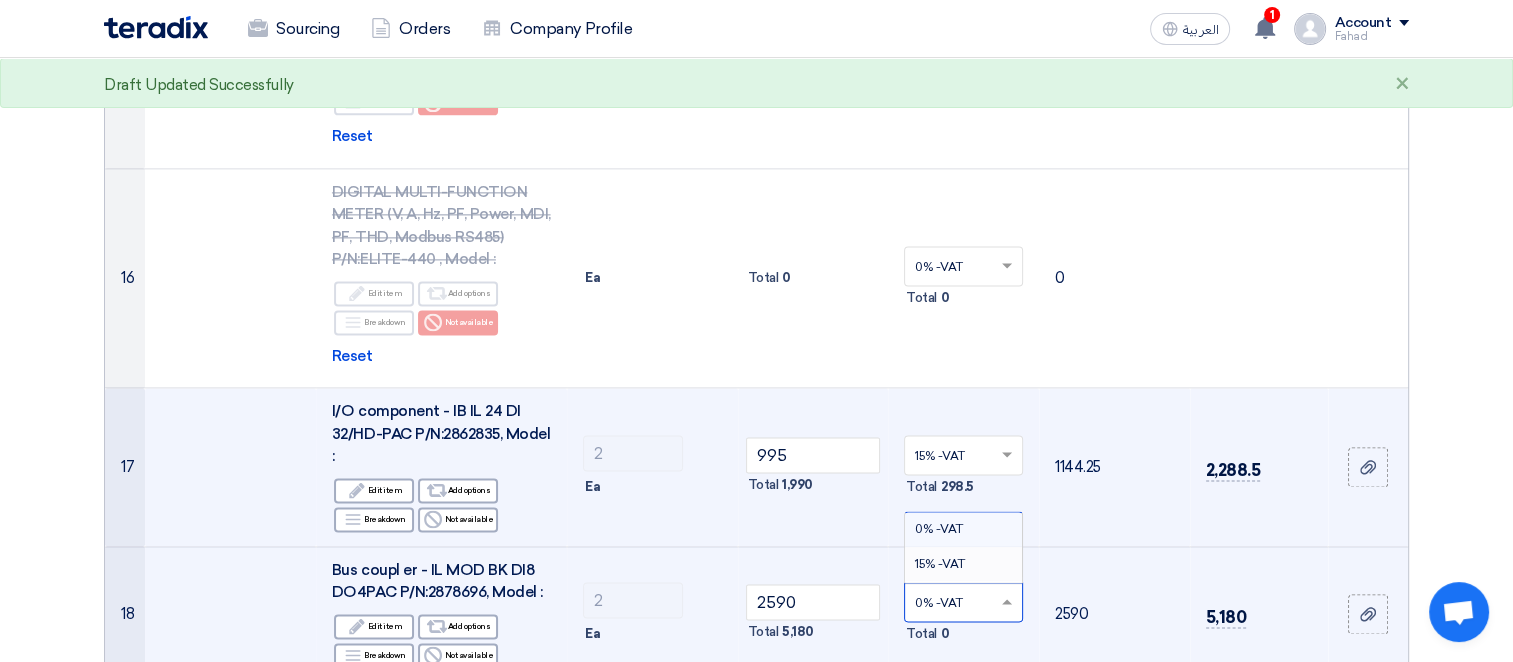 click on "15% -VAT" at bounding box center (940, 564) 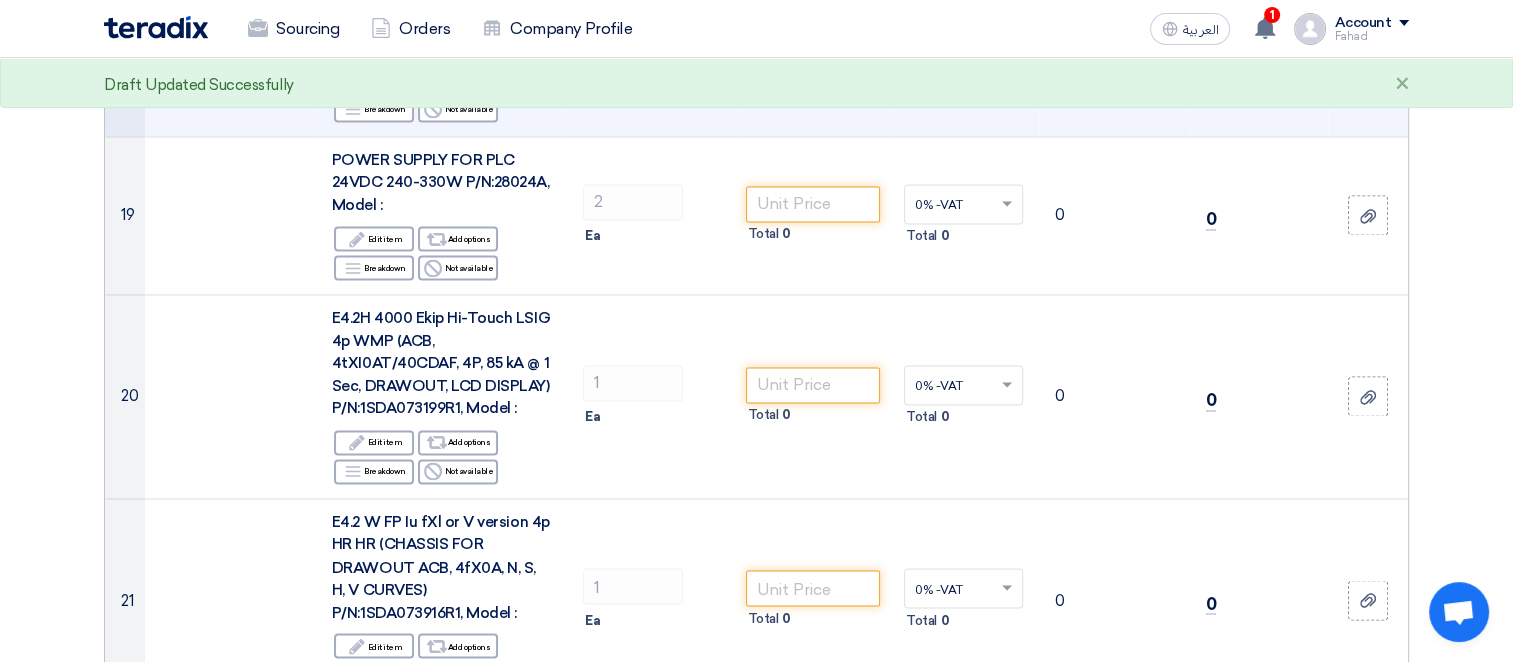 scroll, scrollTop: 3245, scrollLeft: 0, axis: vertical 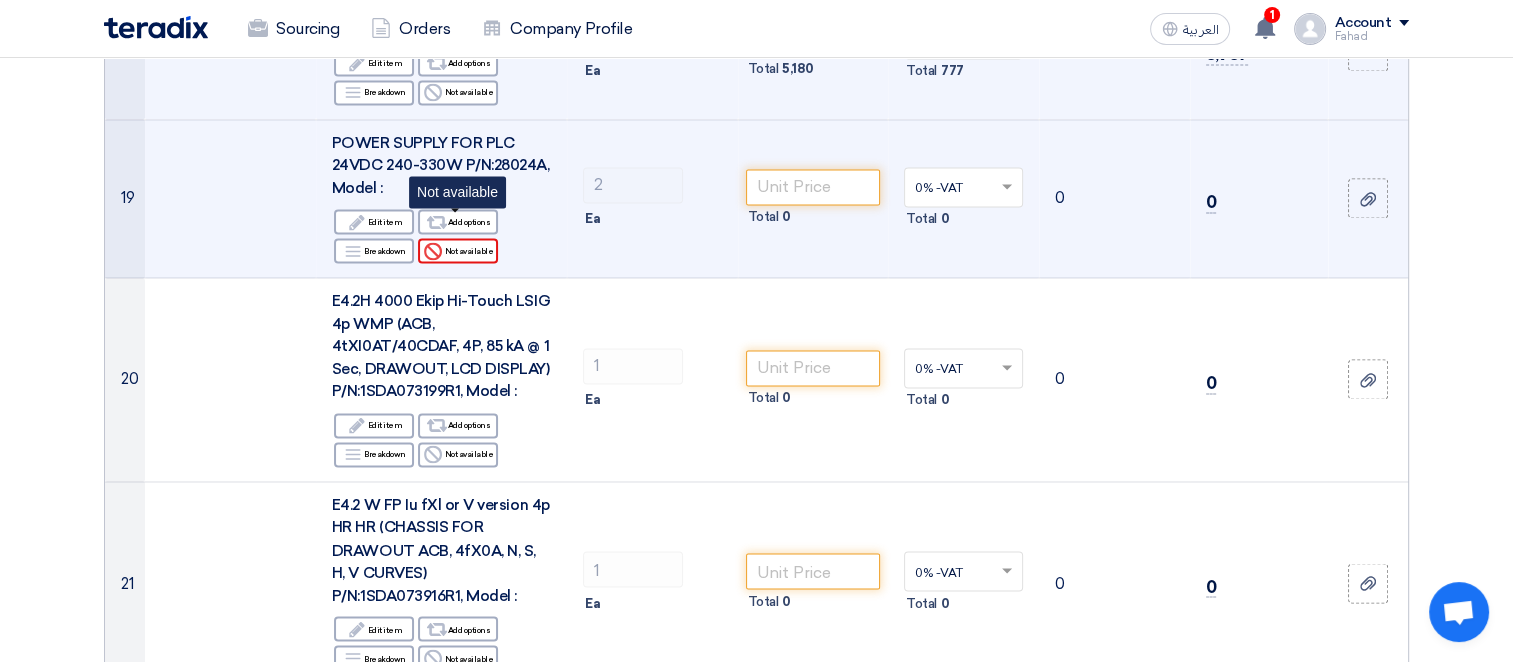 click on "Reject
Not available" 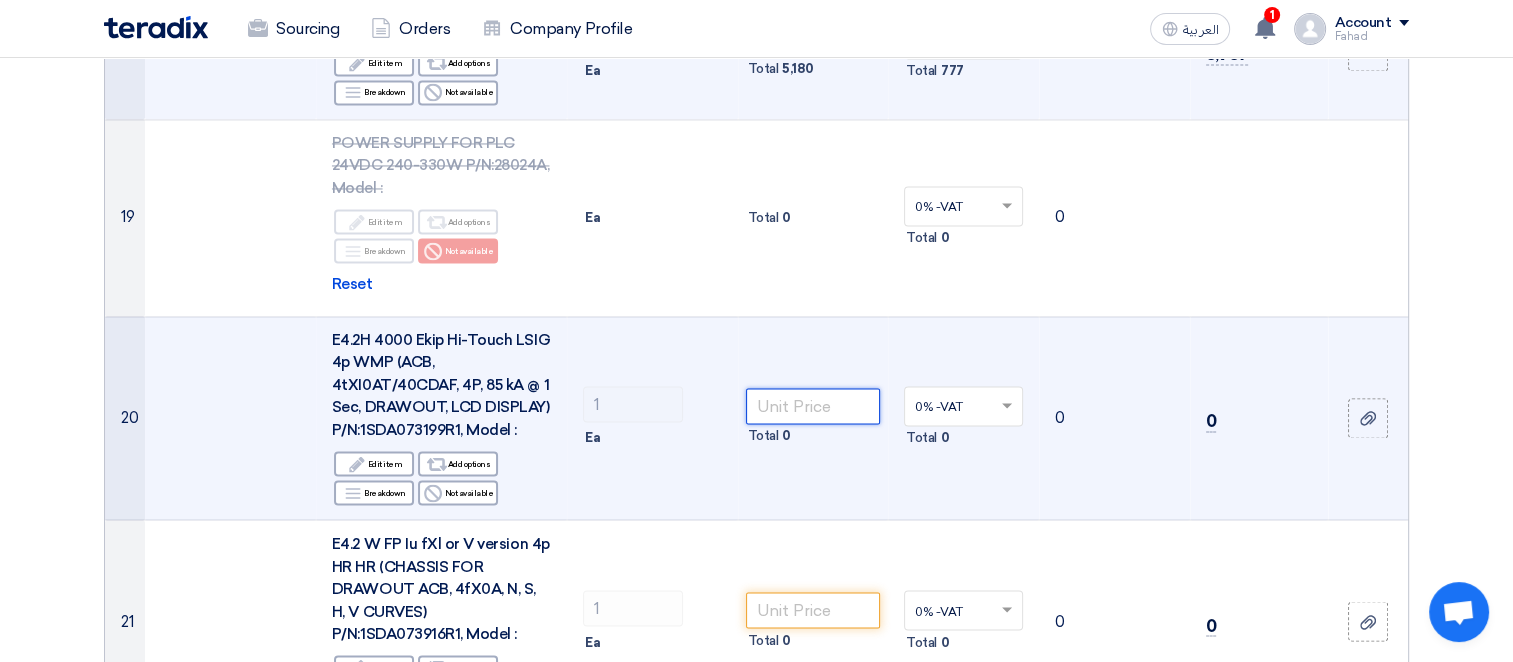 click 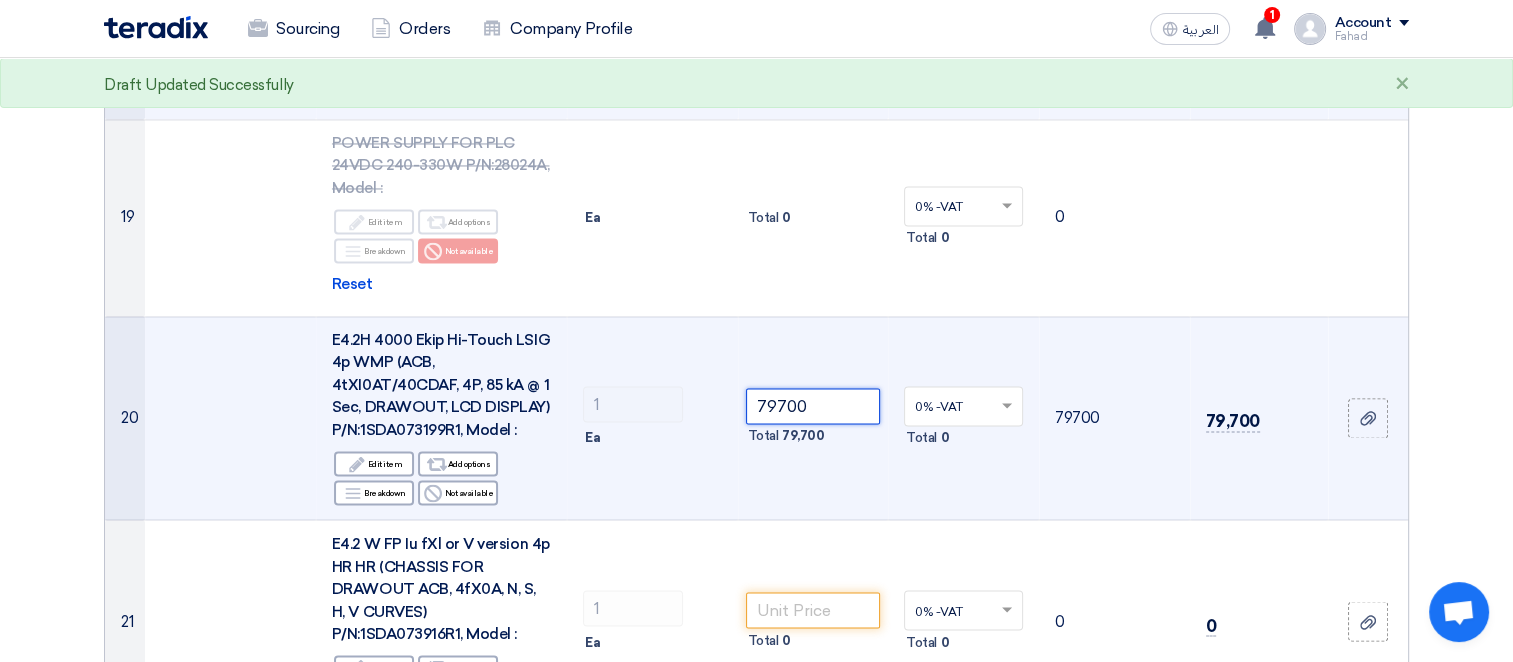 type on "79700" 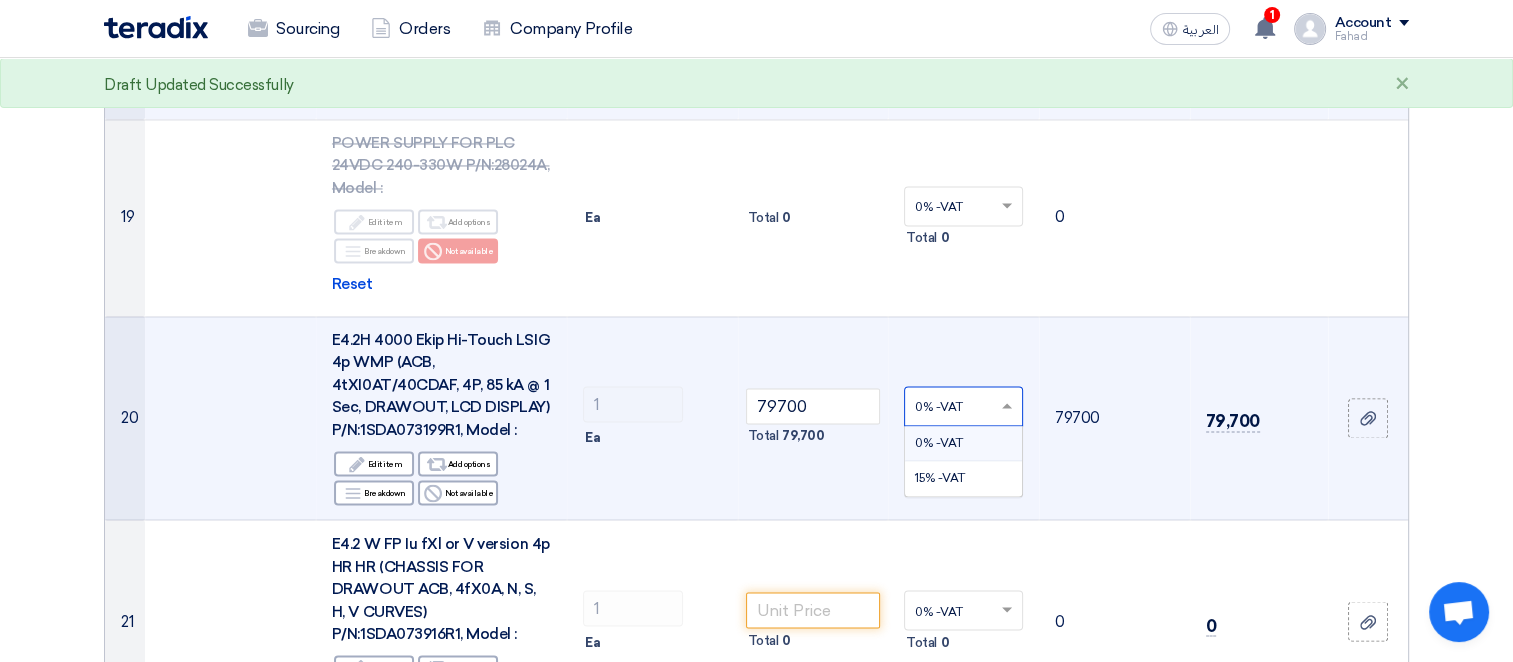click 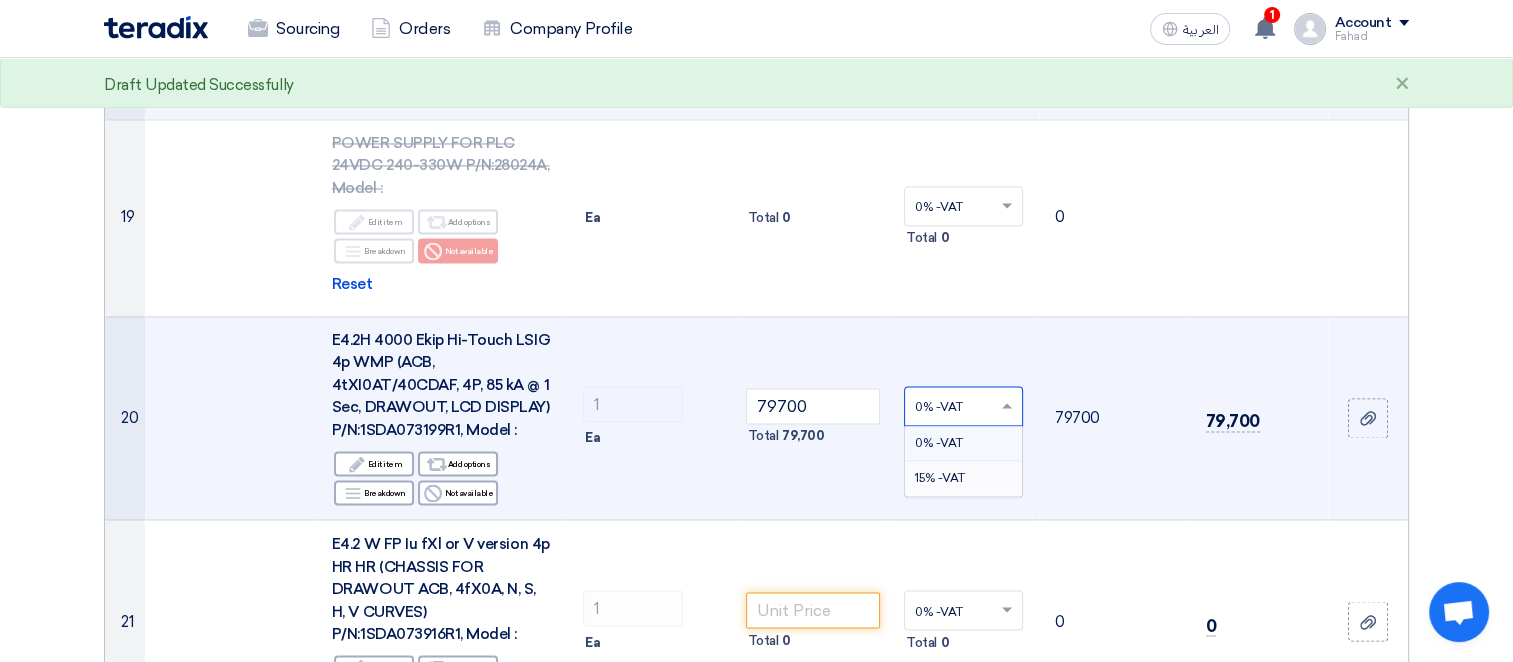 click on "15% -VAT" at bounding box center (940, 478) 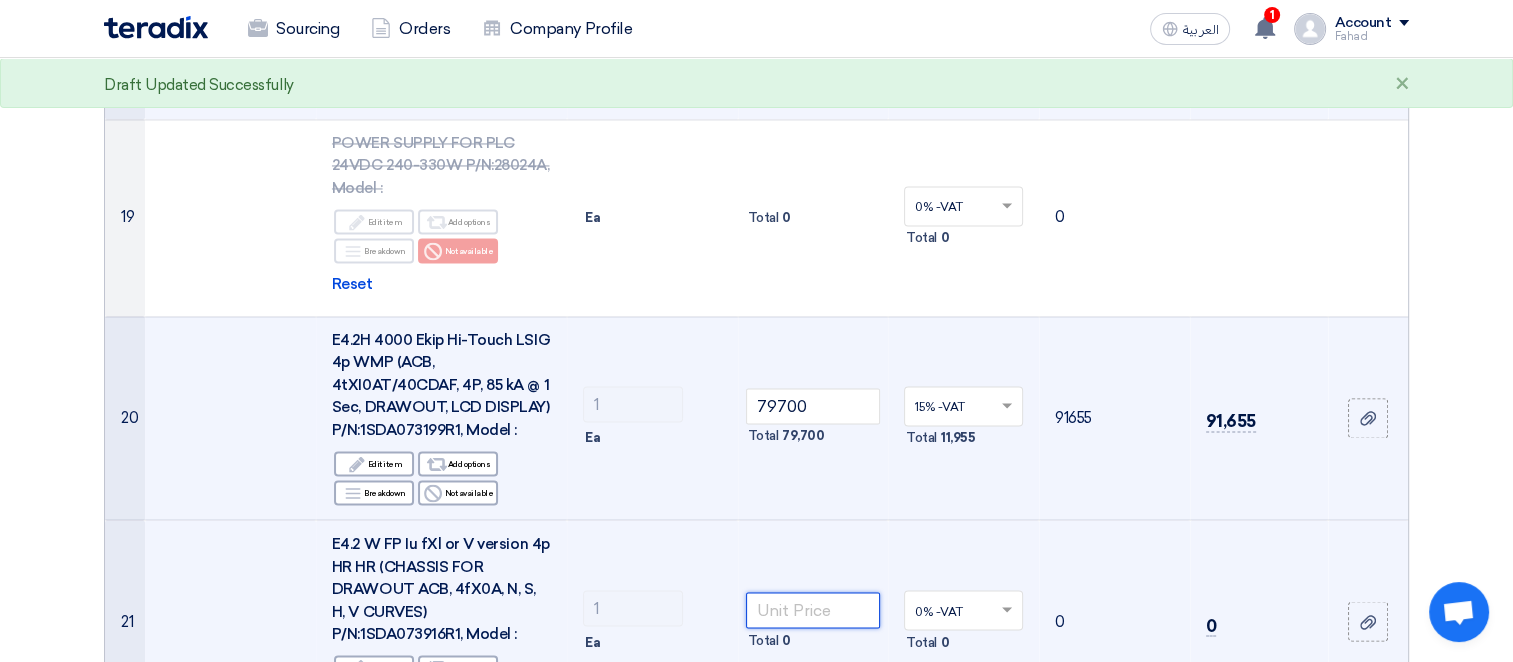 click 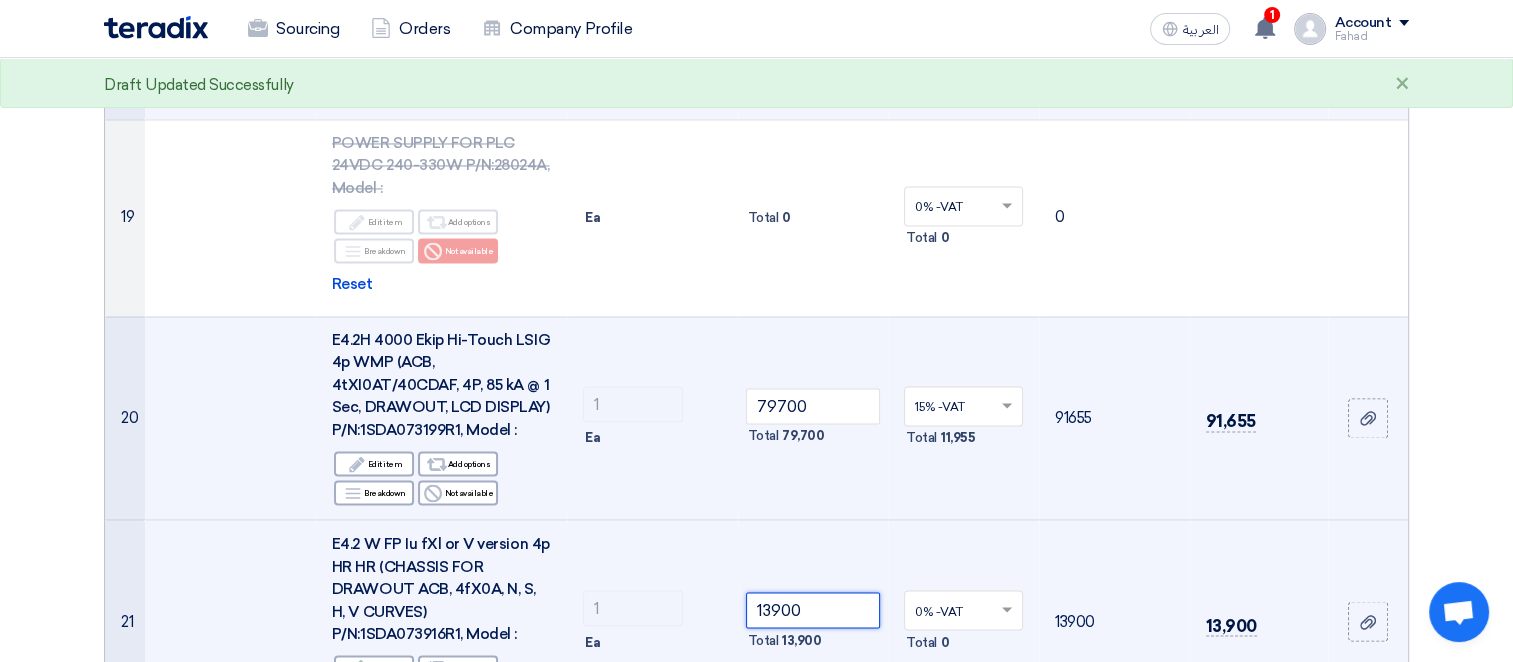 type on "13900" 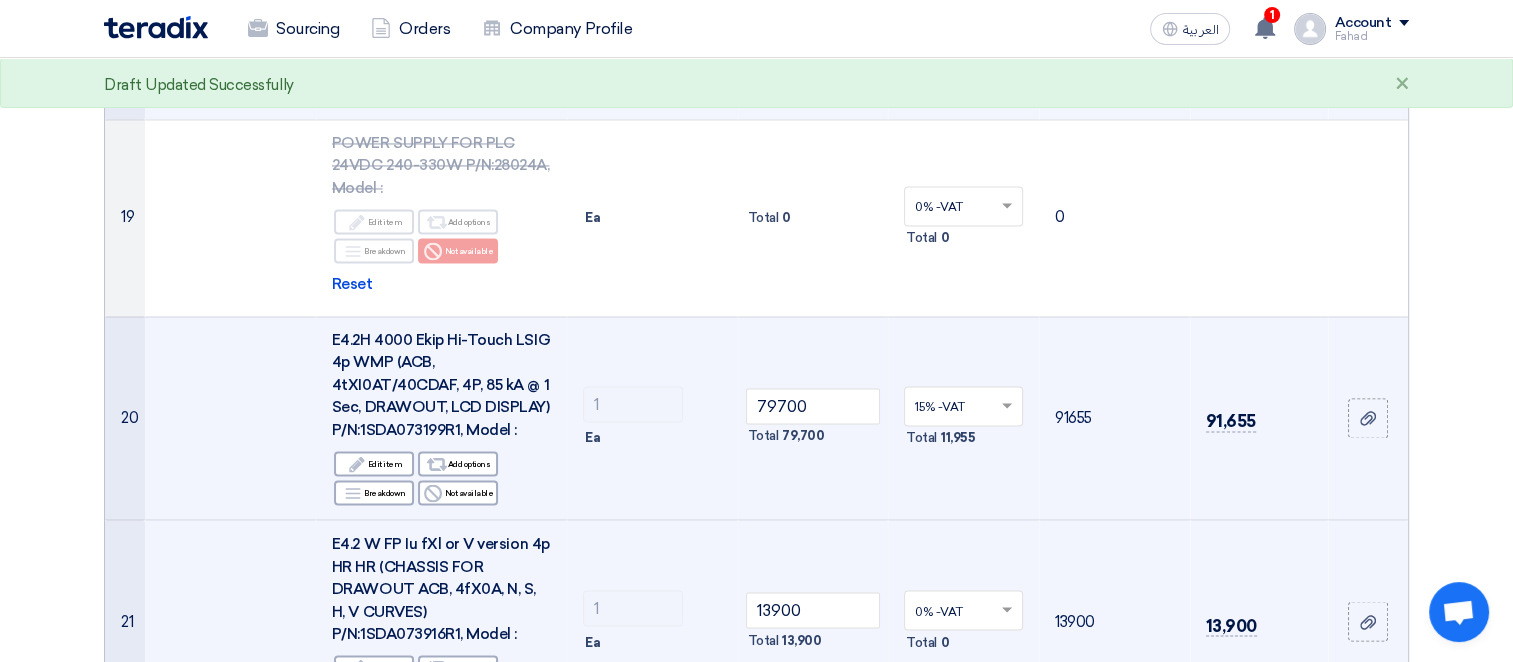 click 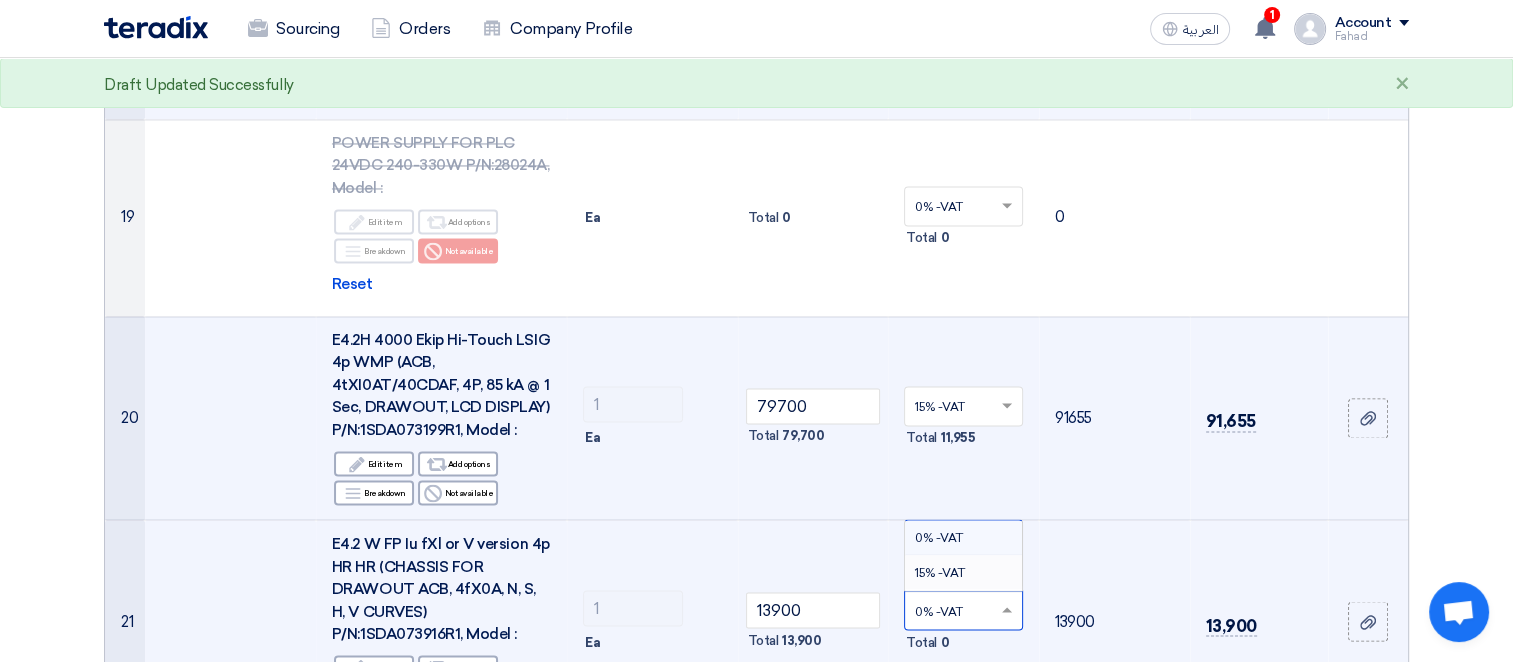 click on "15% -VAT" at bounding box center (940, 572) 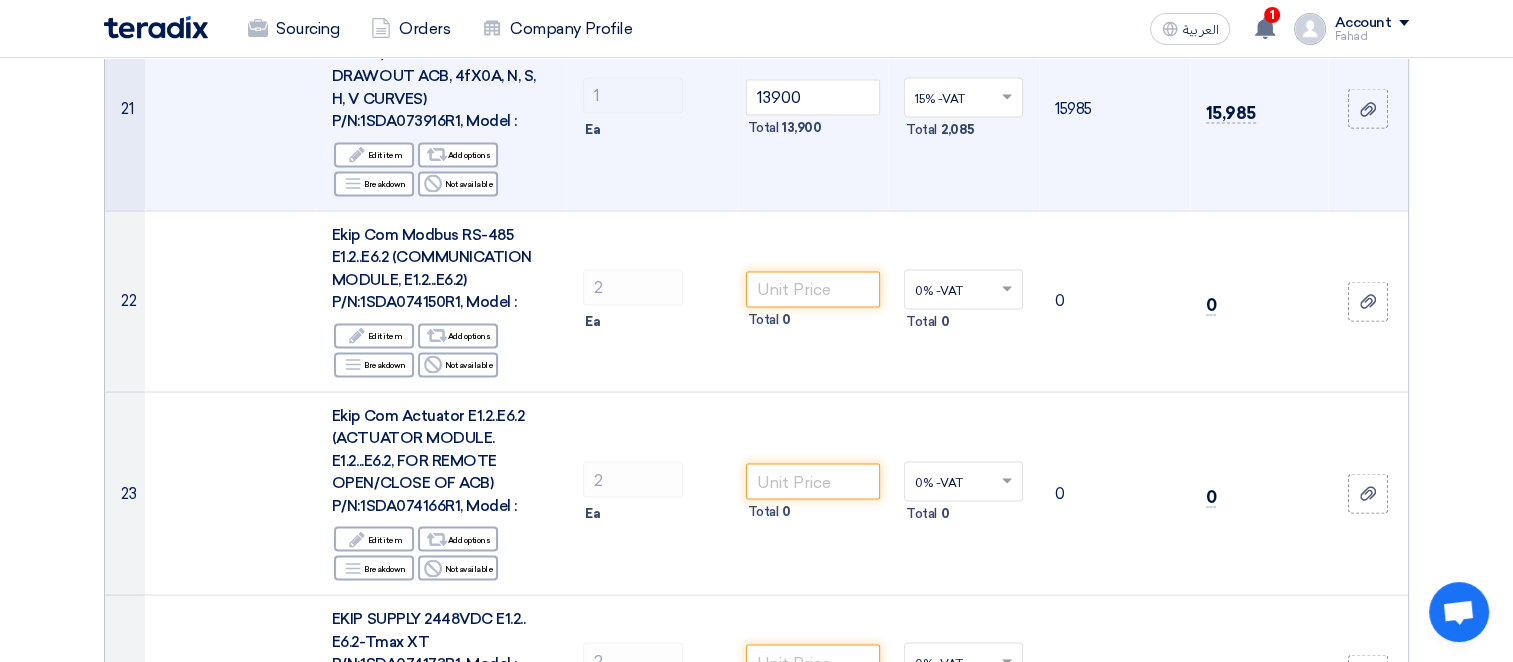 scroll, scrollTop: 3689, scrollLeft: 0, axis: vertical 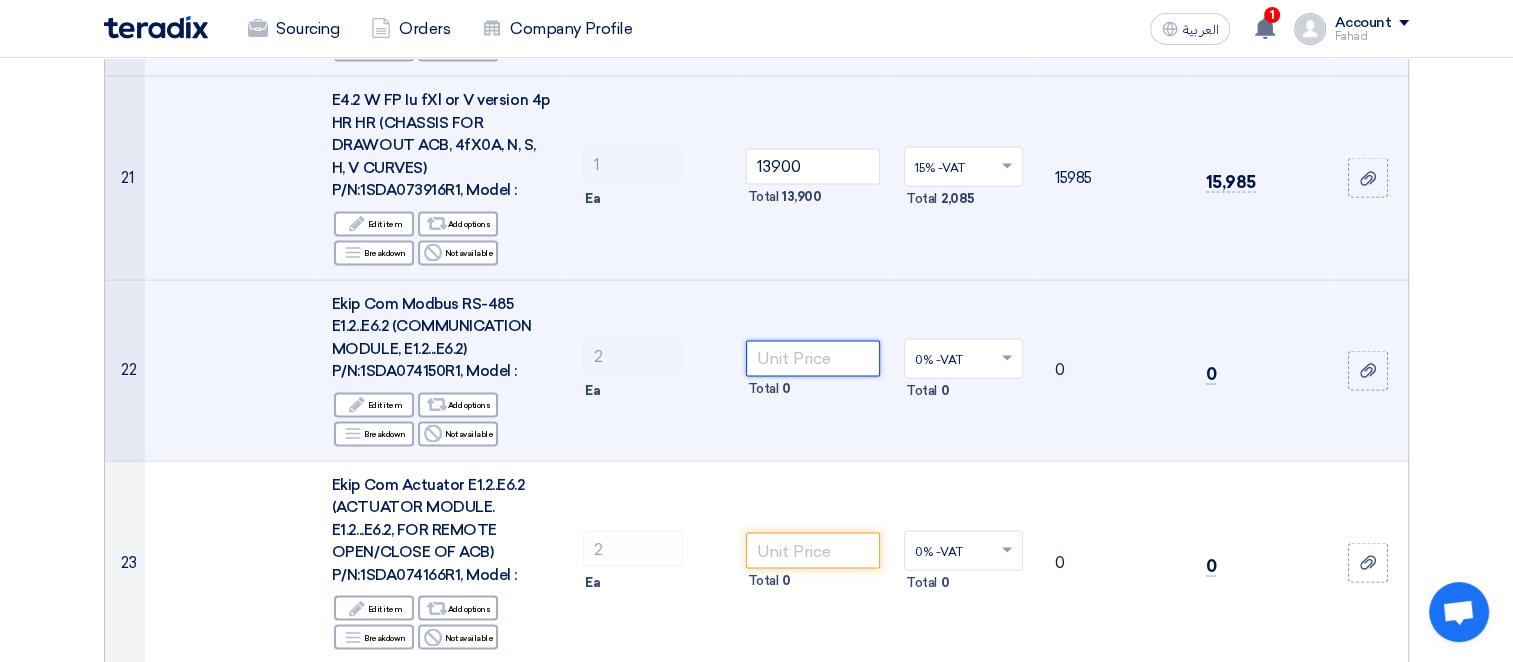 click 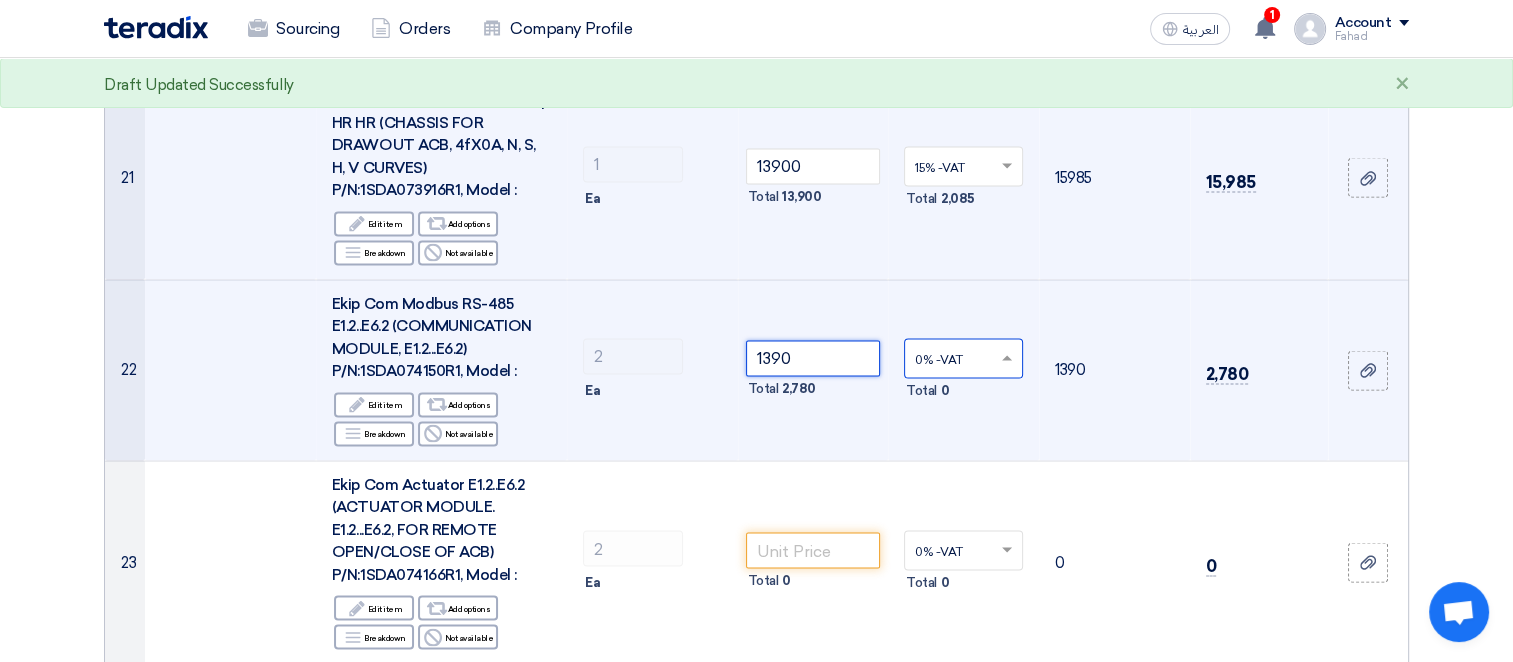type on "1390" 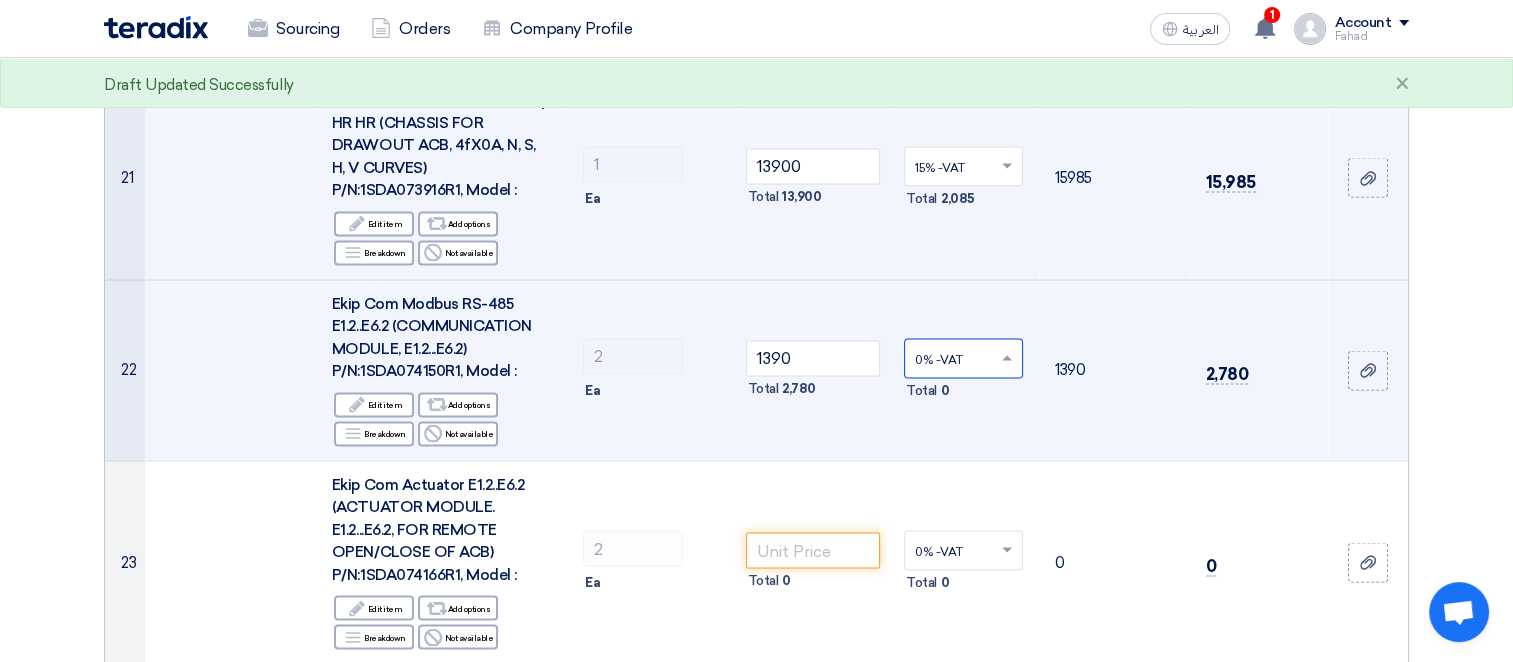click 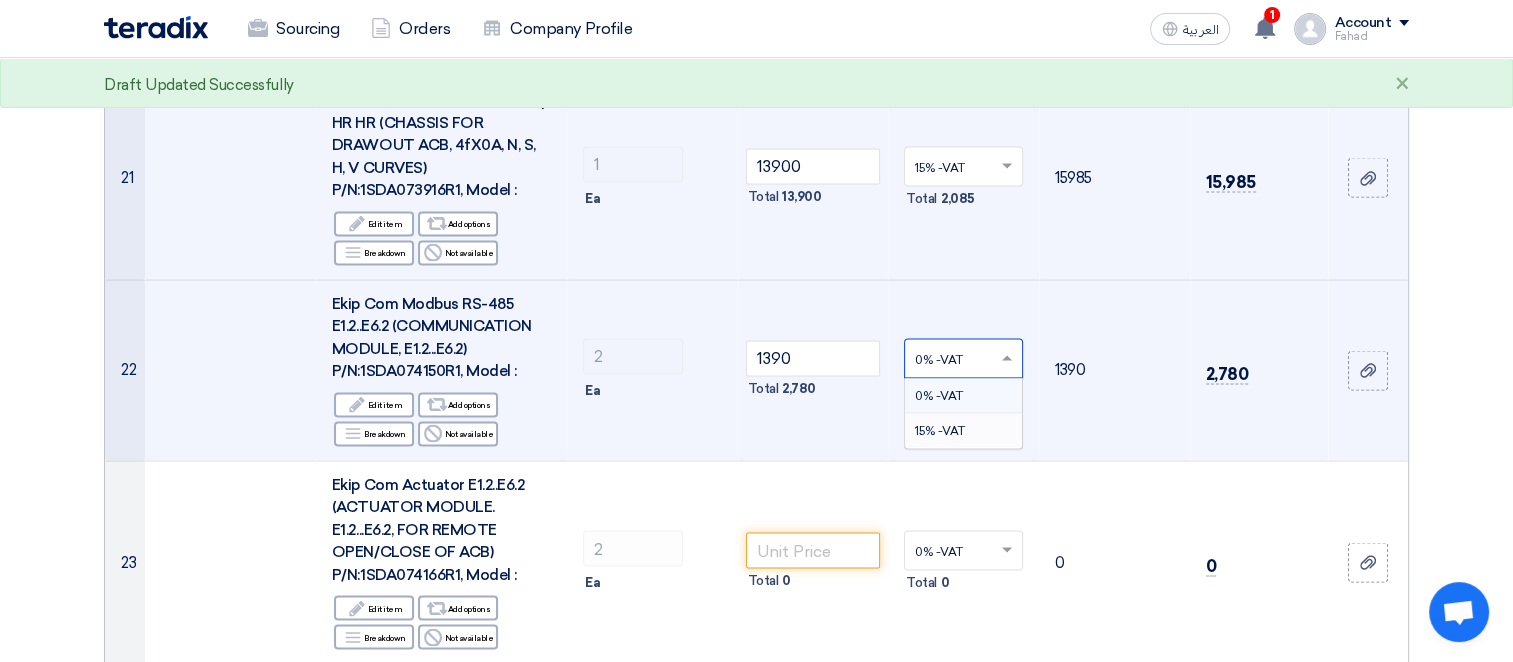 click on "15% -VAT" at bounding box center (963, 430) 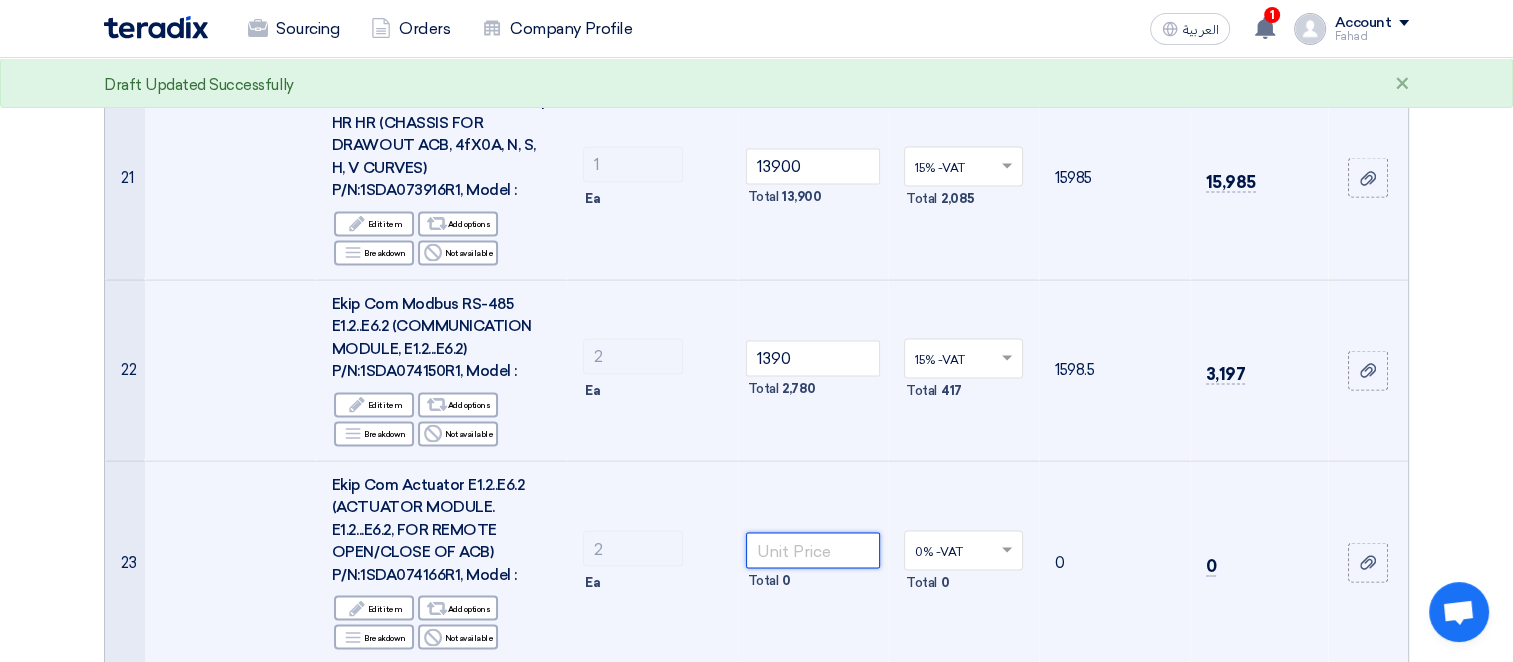 click 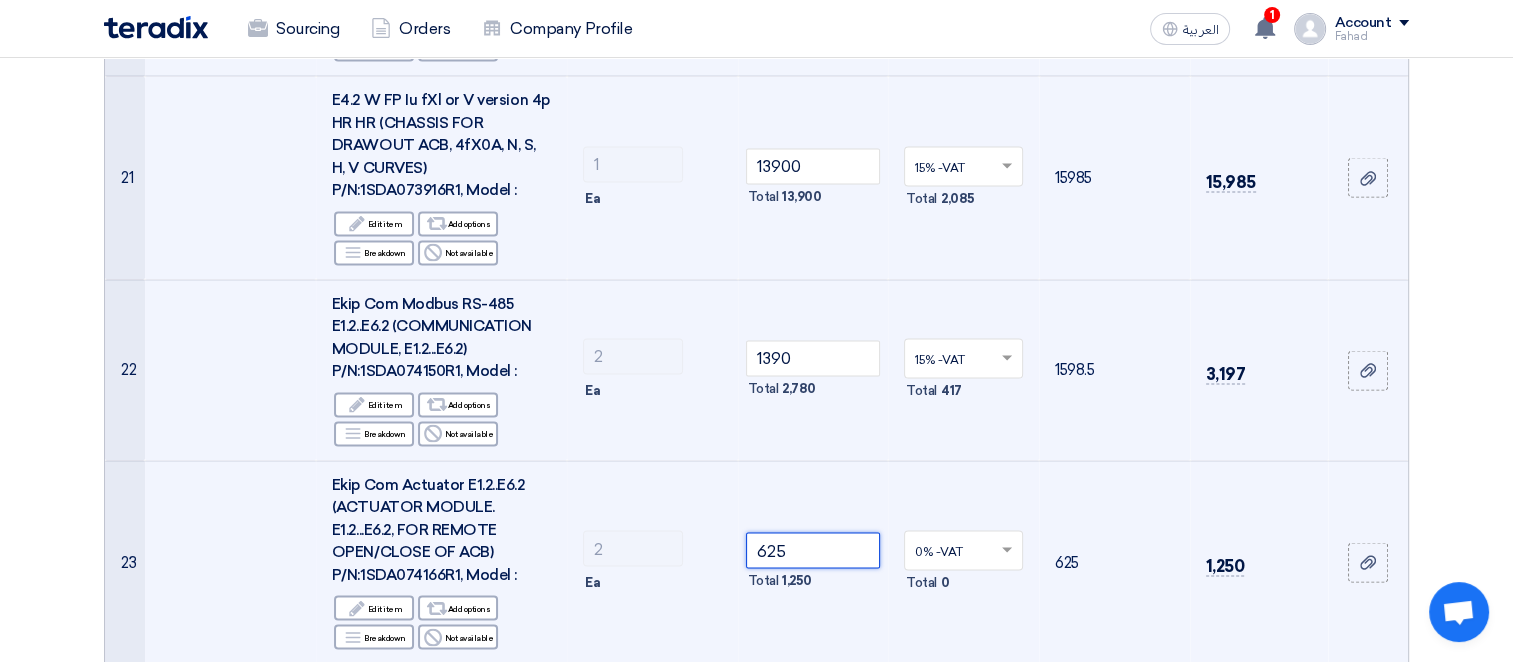 type on "625" 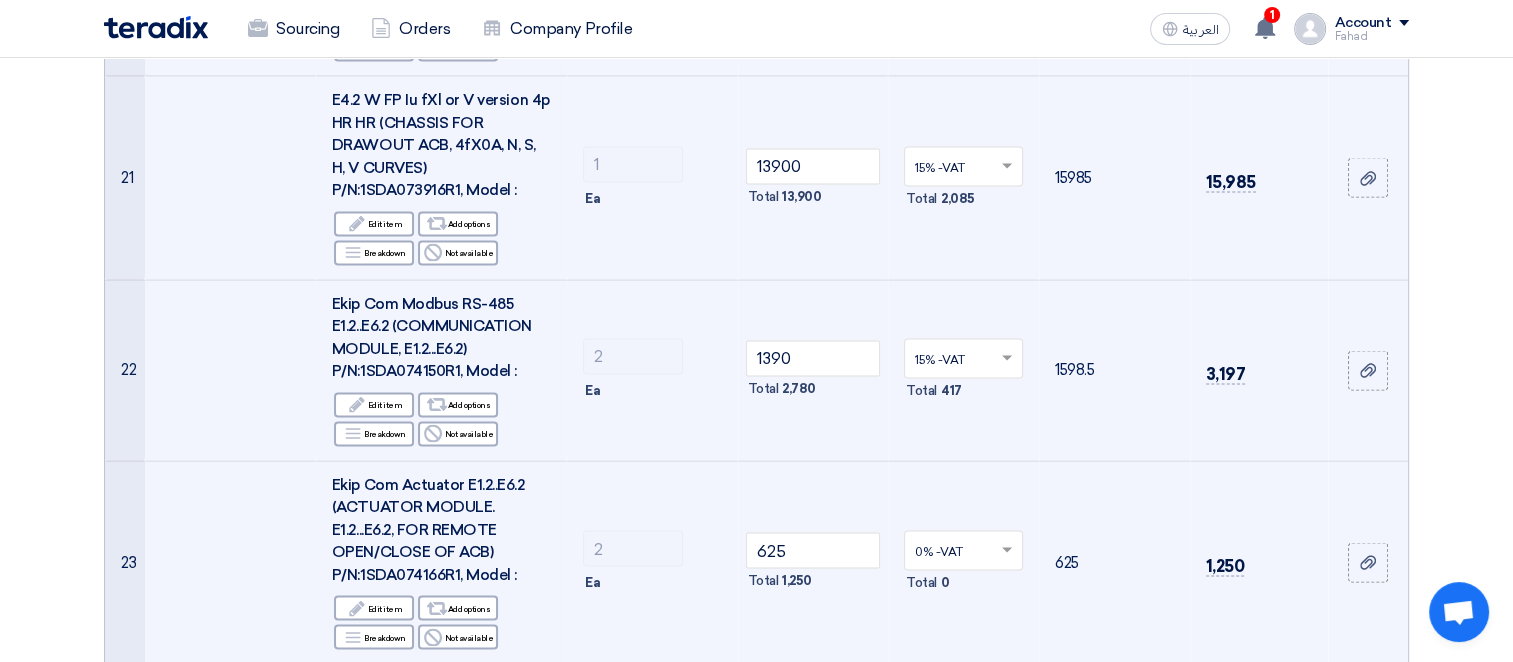 click 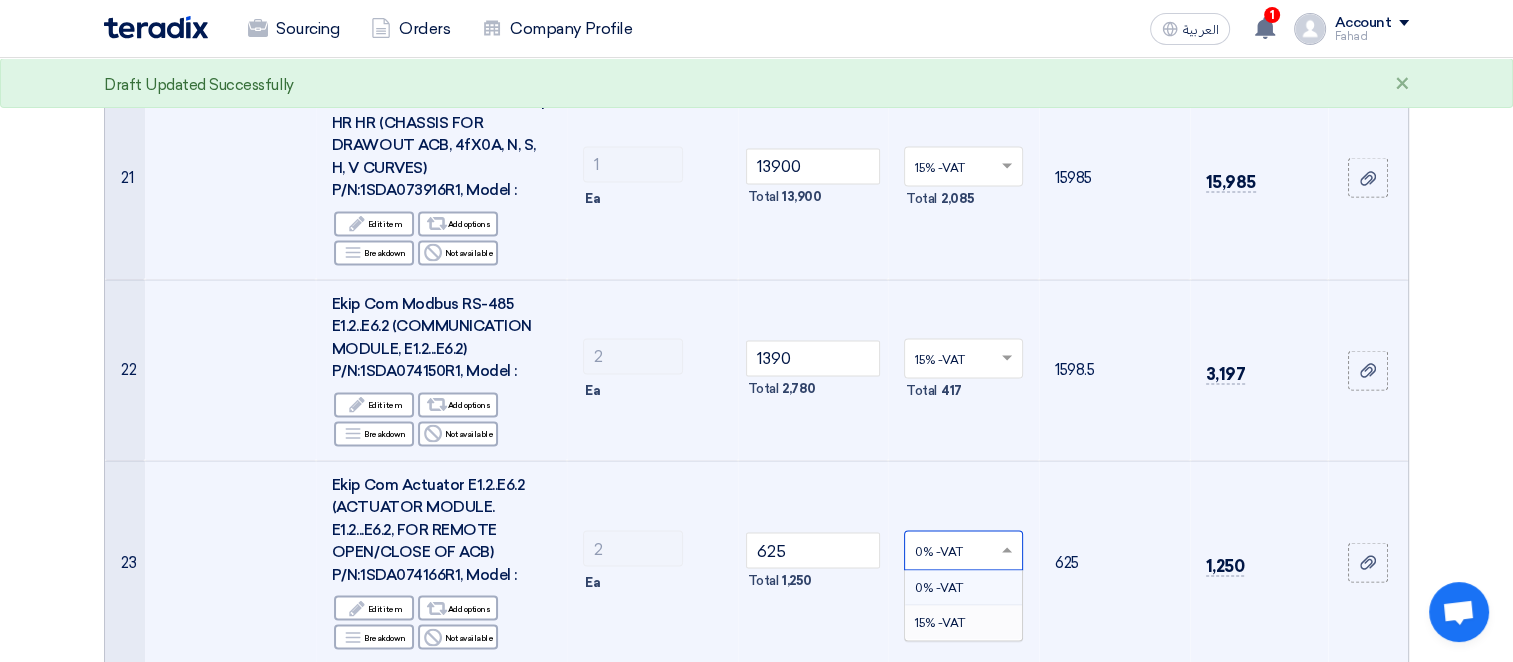 click on "15% -VAT" at bounding box center (963, 622) 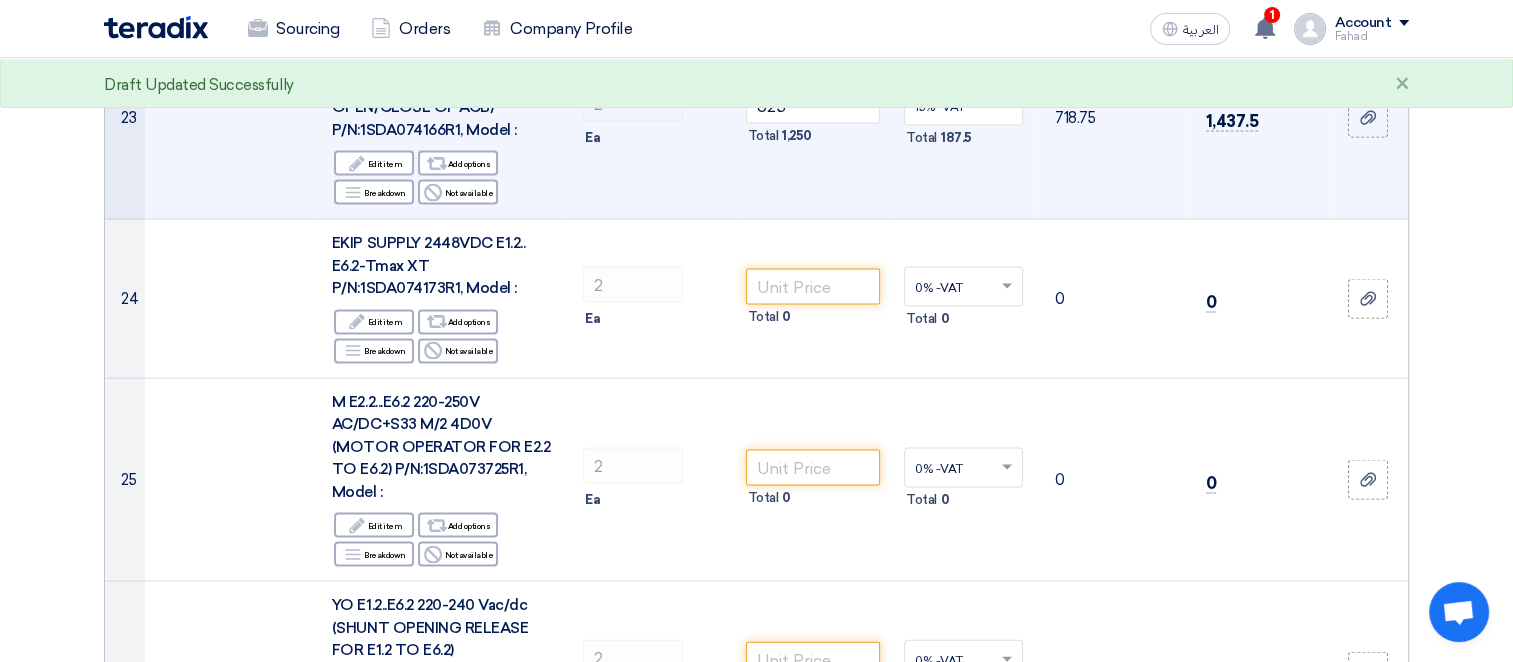 scroll, scrollTop: 4150, scrollLeft: 0, axis: vertical 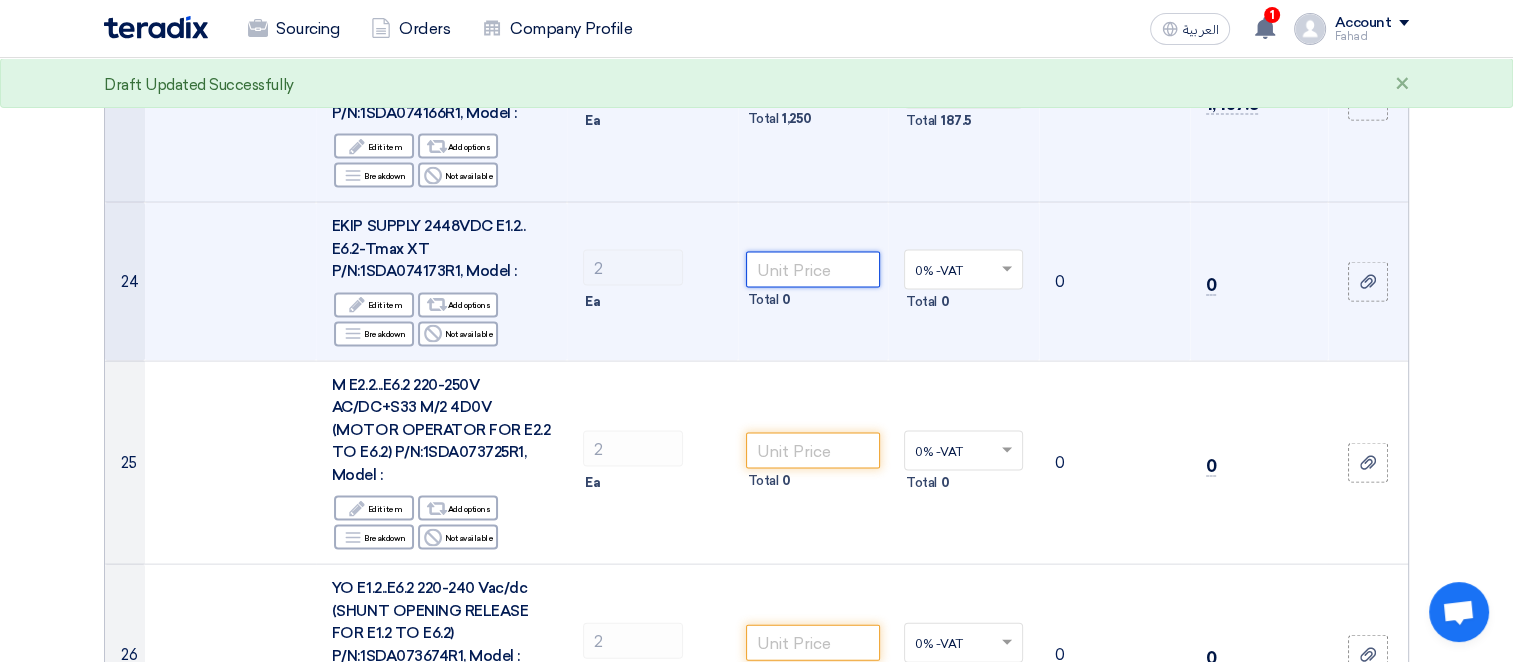click 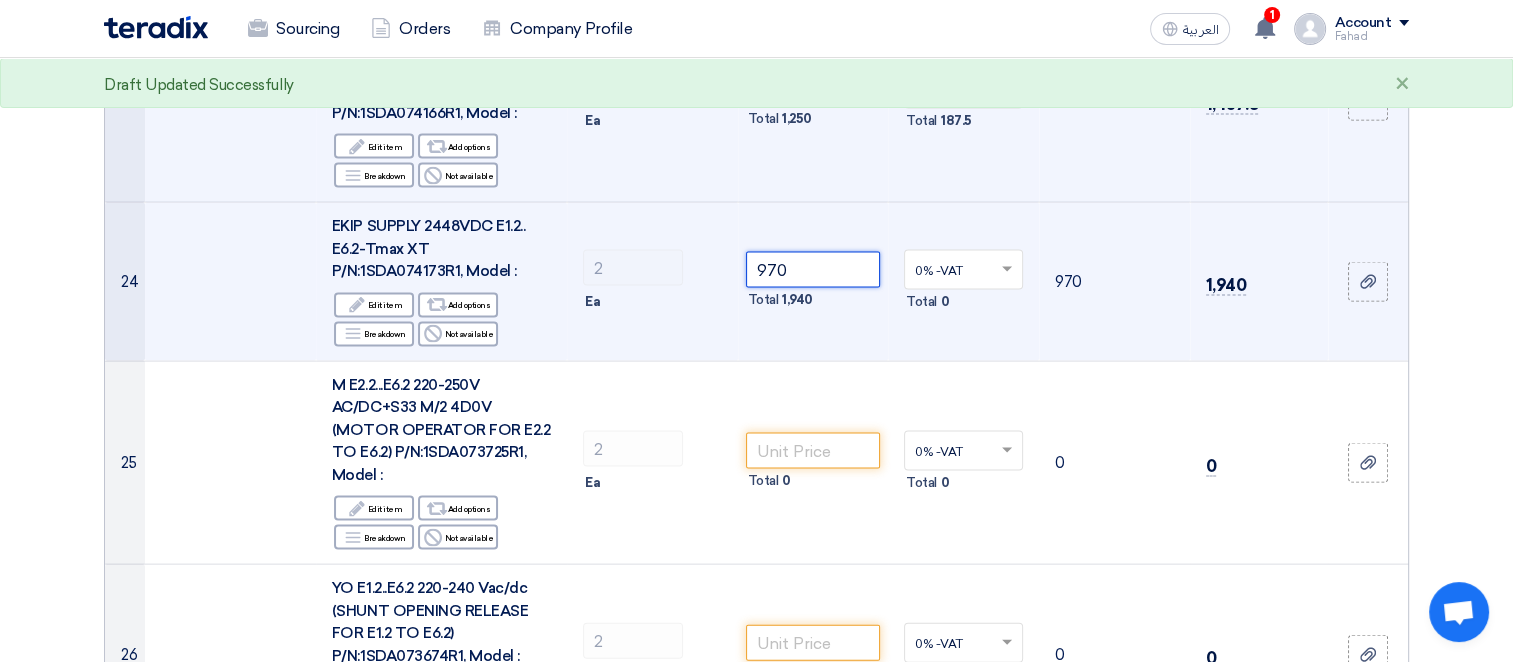 click 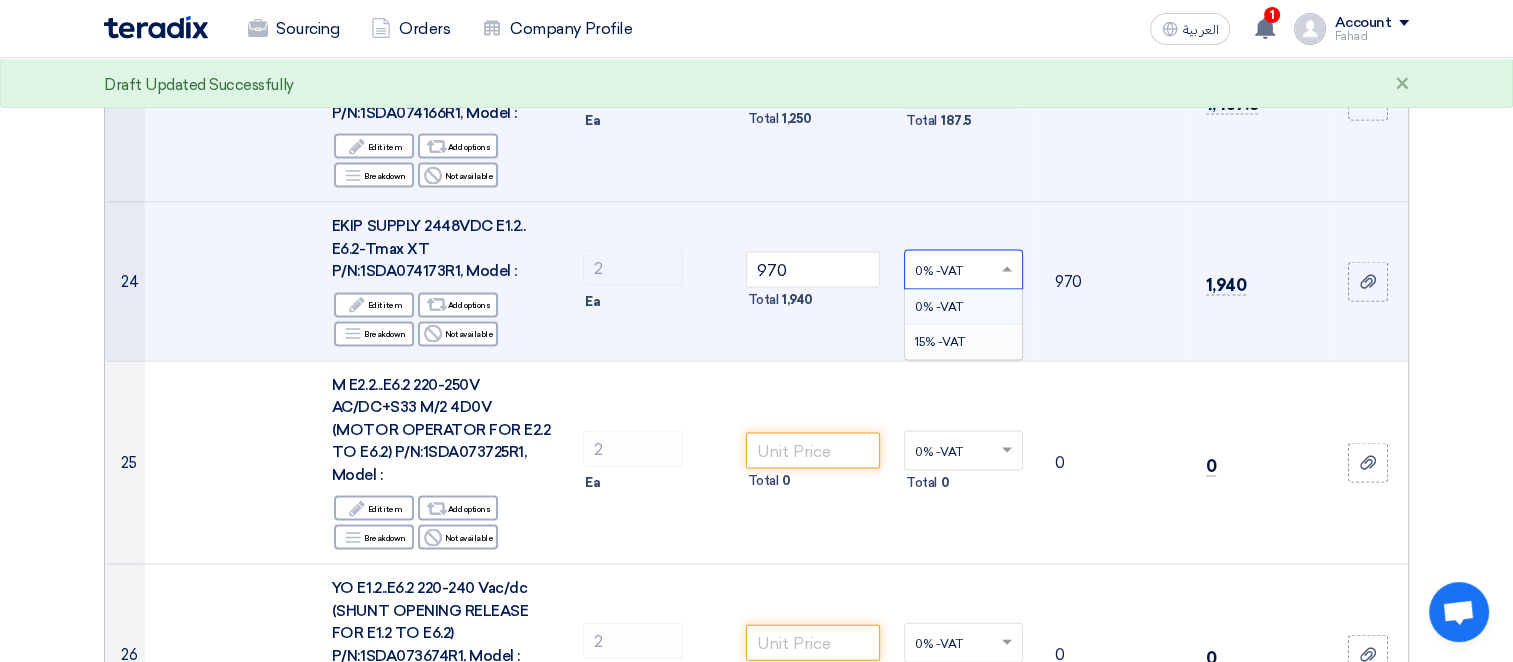 click on "15% -VAT" at bounding box center [940, 342] 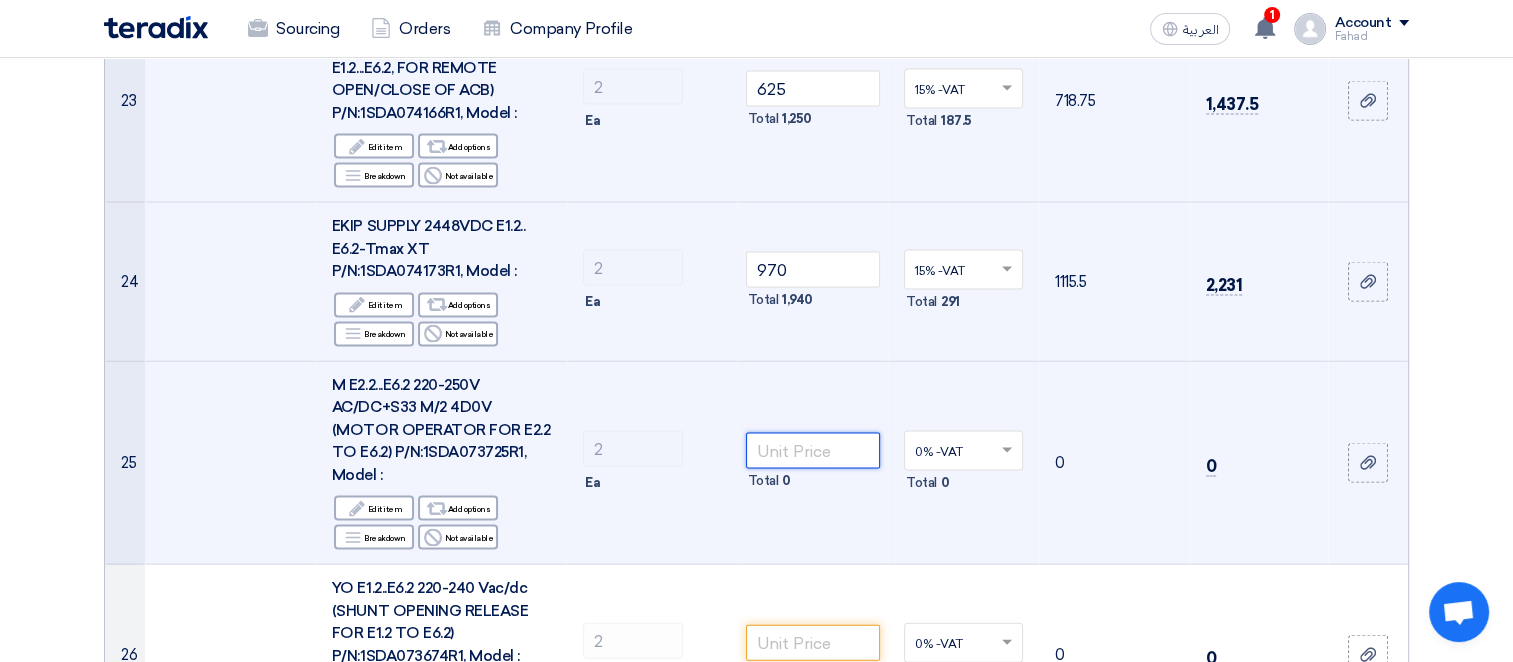 click 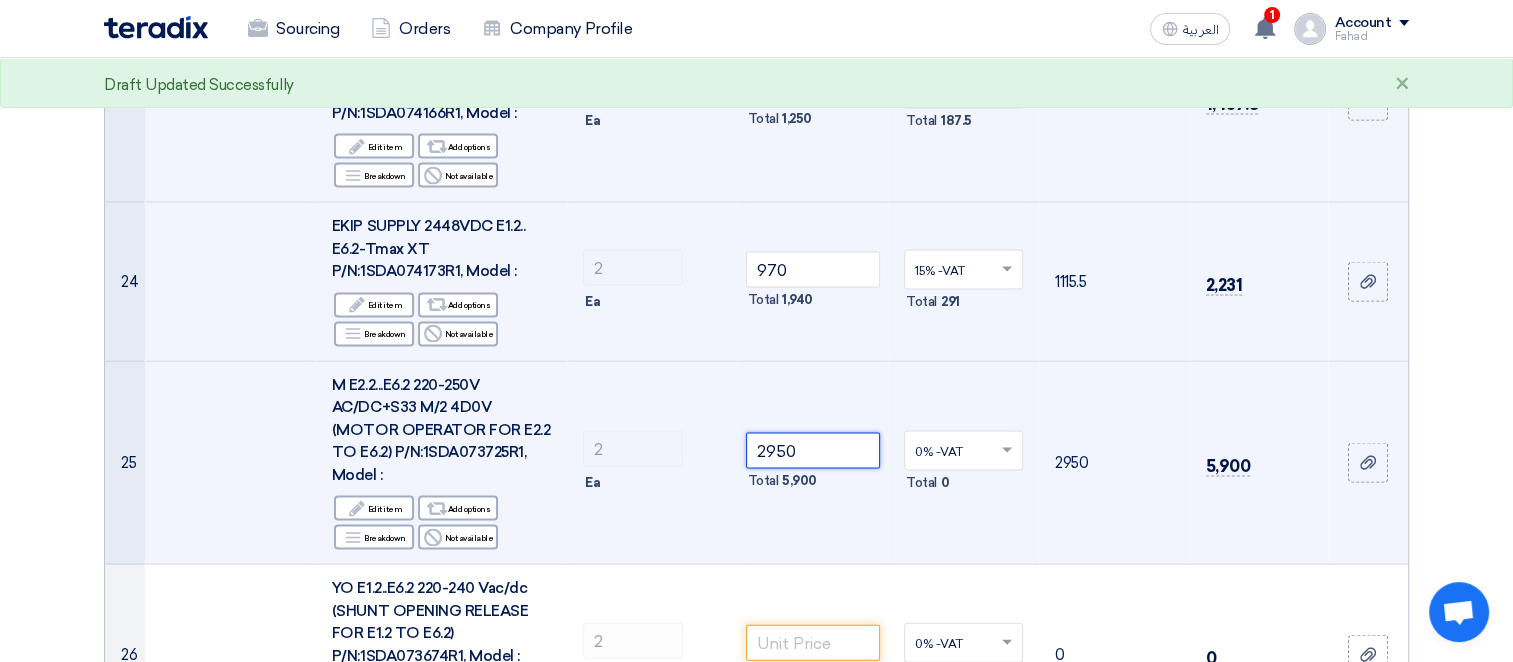 click 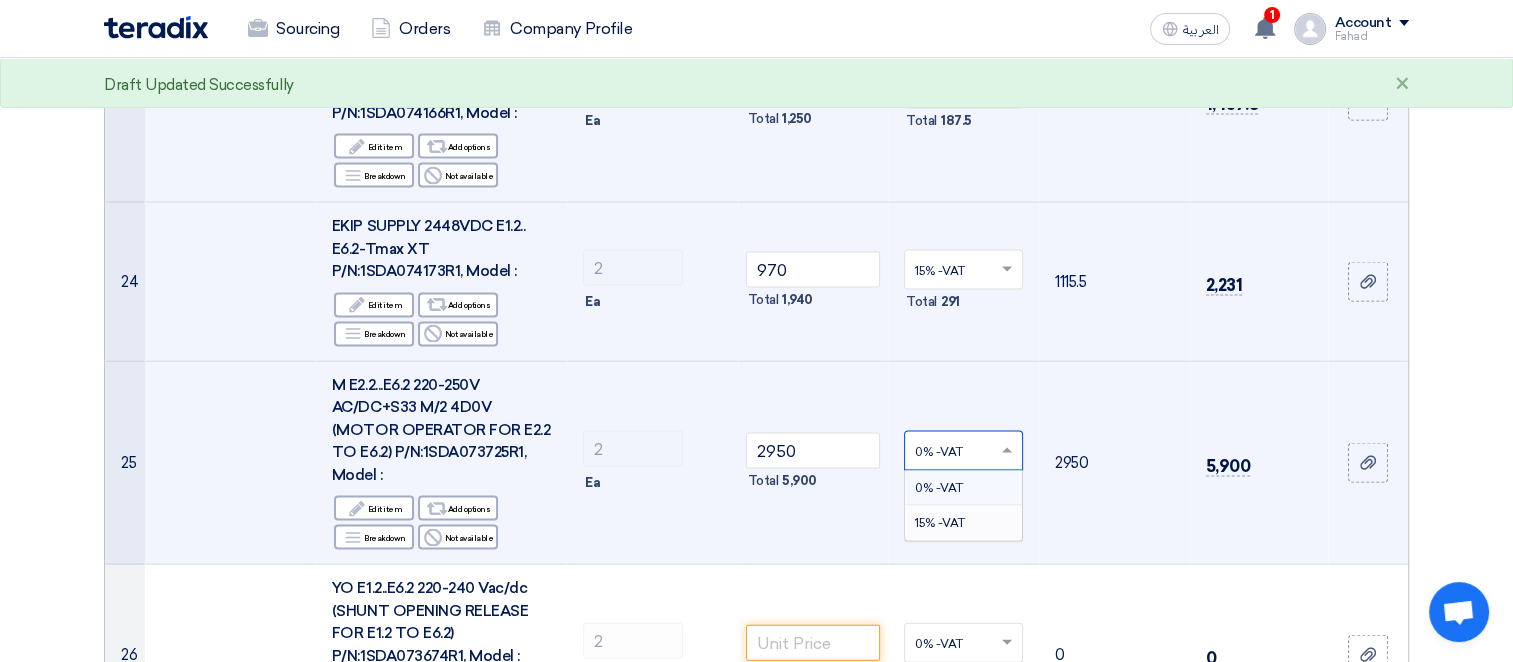 click on "15% -VAT" at bounding box center (963, 523) 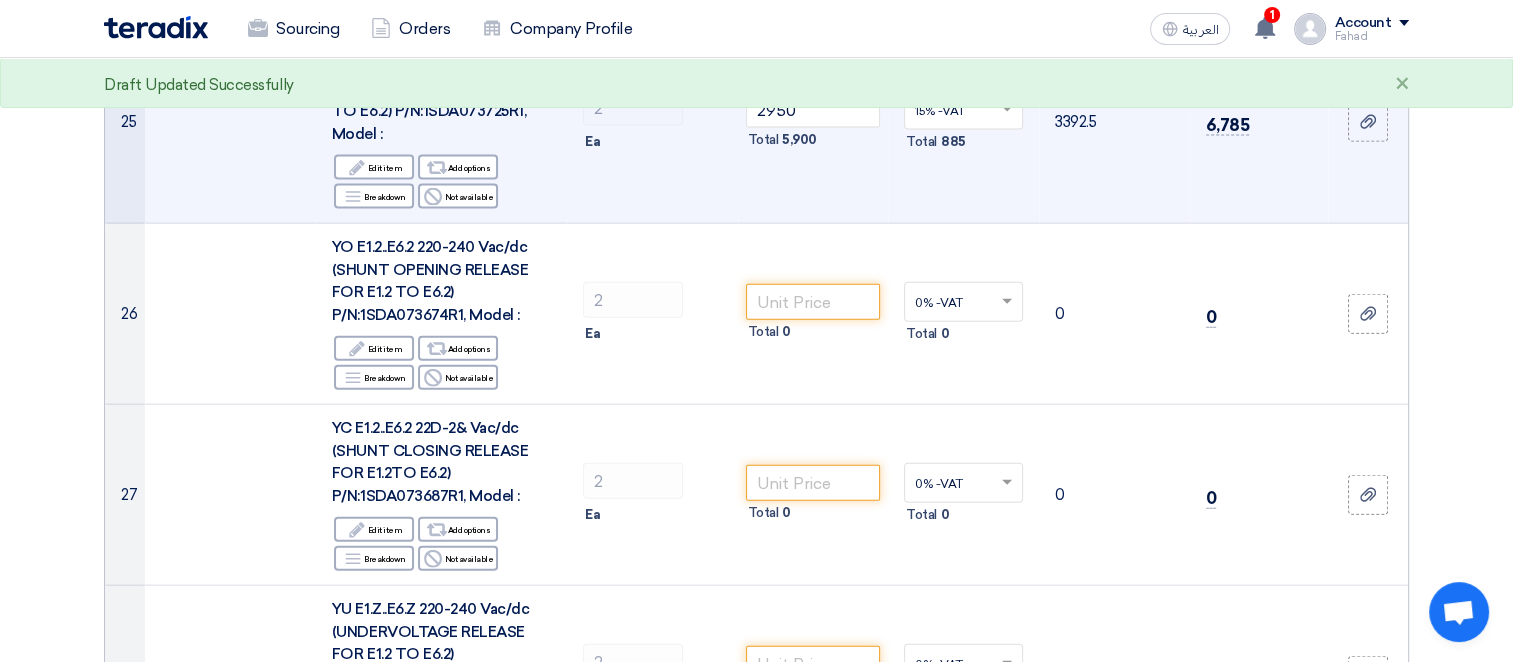 scroll, scrollTop: 4473, scrollLeft: 0, axis: vertical 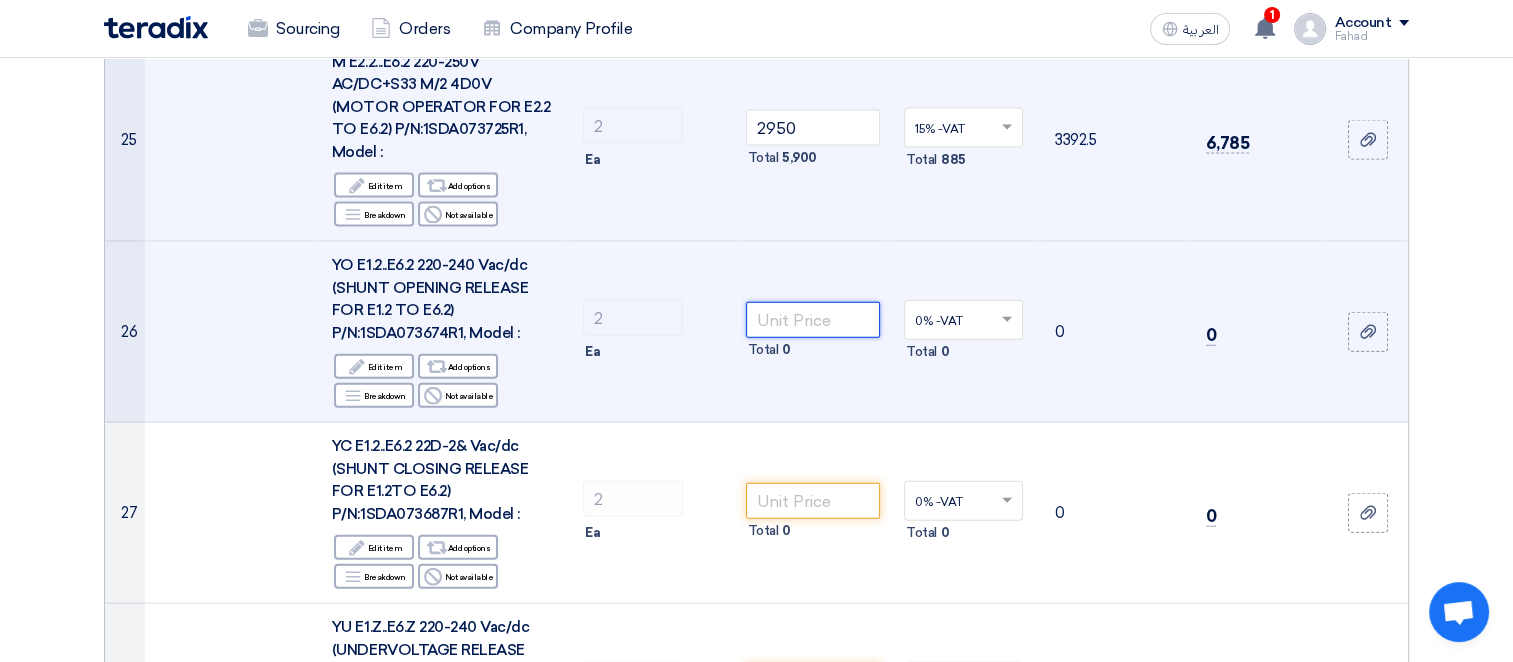 click 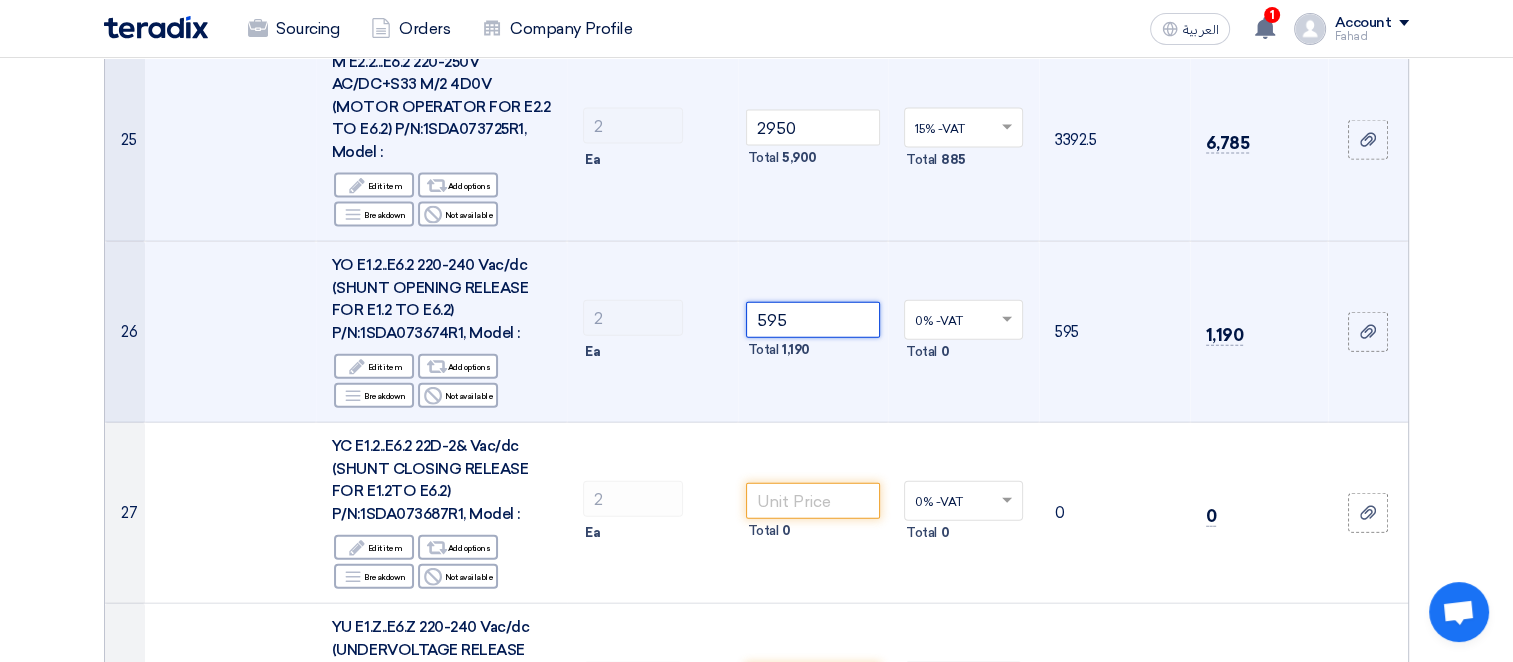 click 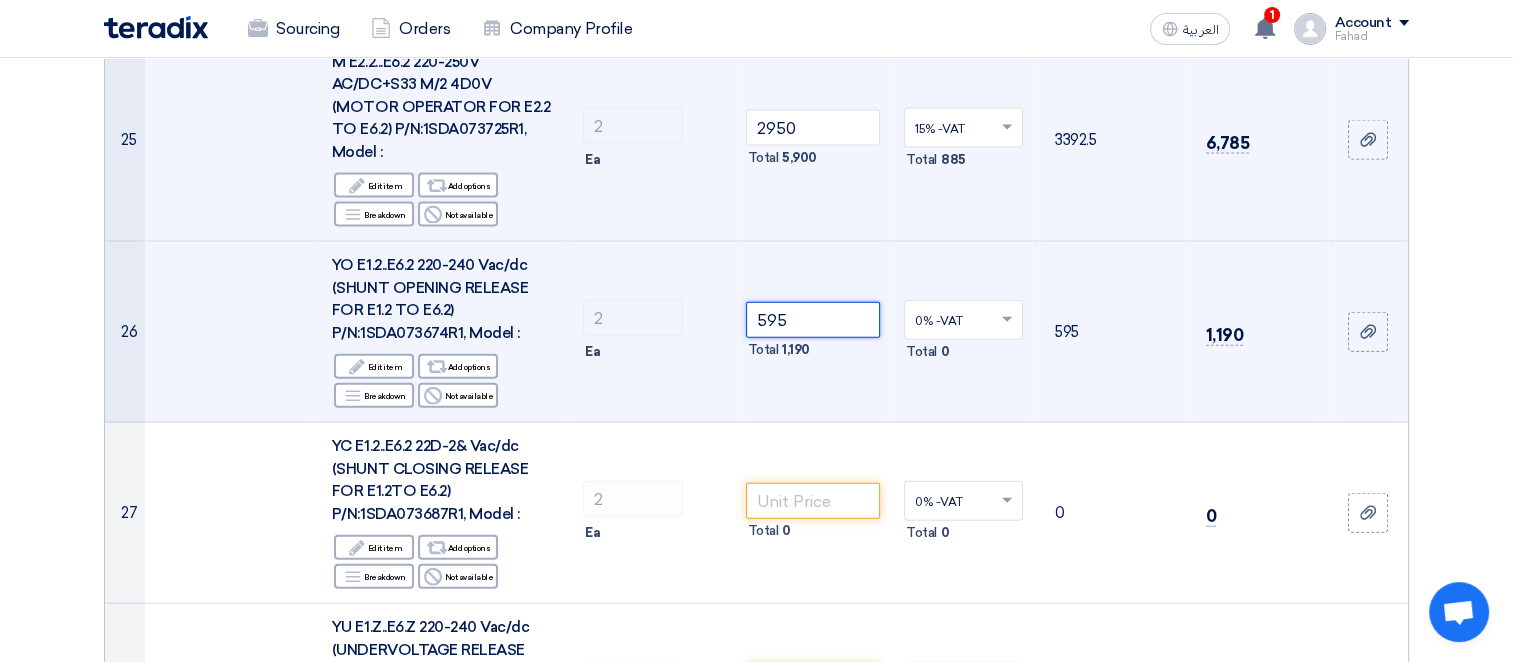 type on "595" 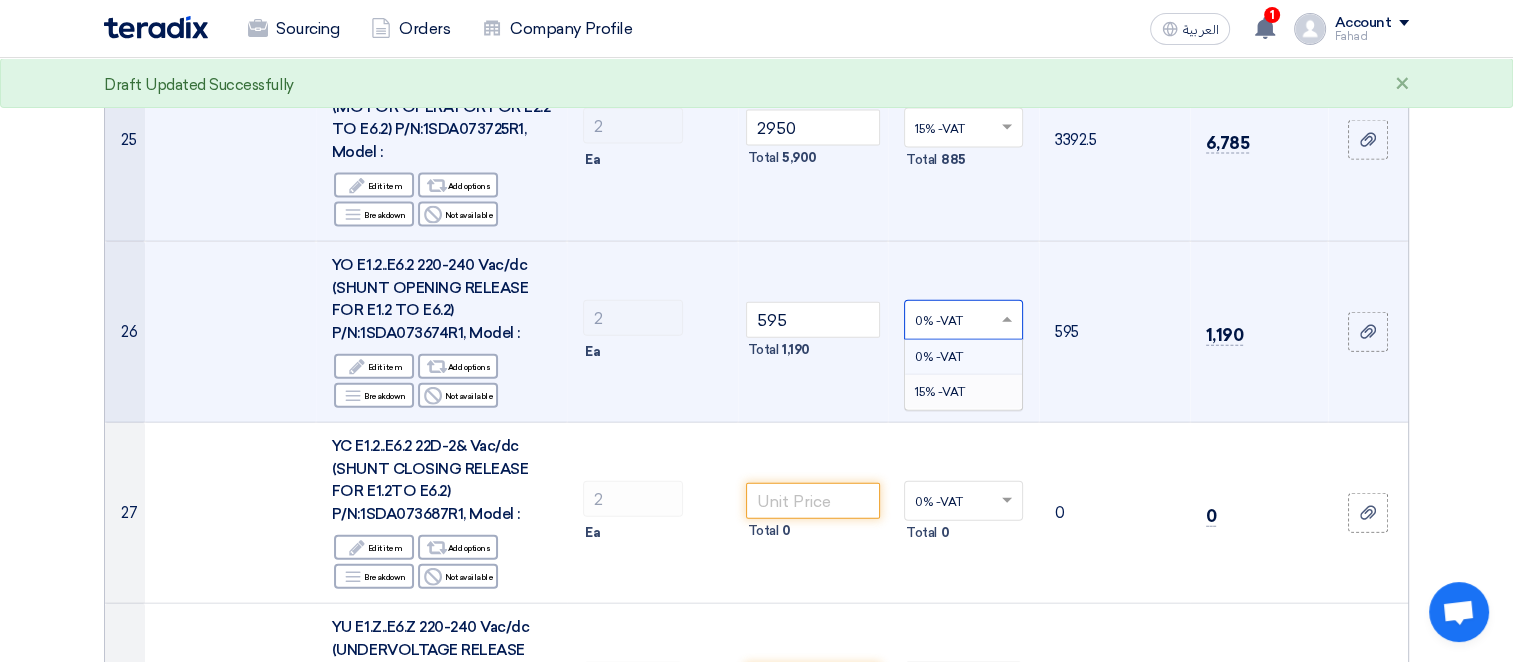 click on "15% -VAT" at bounding box center [940, 392] 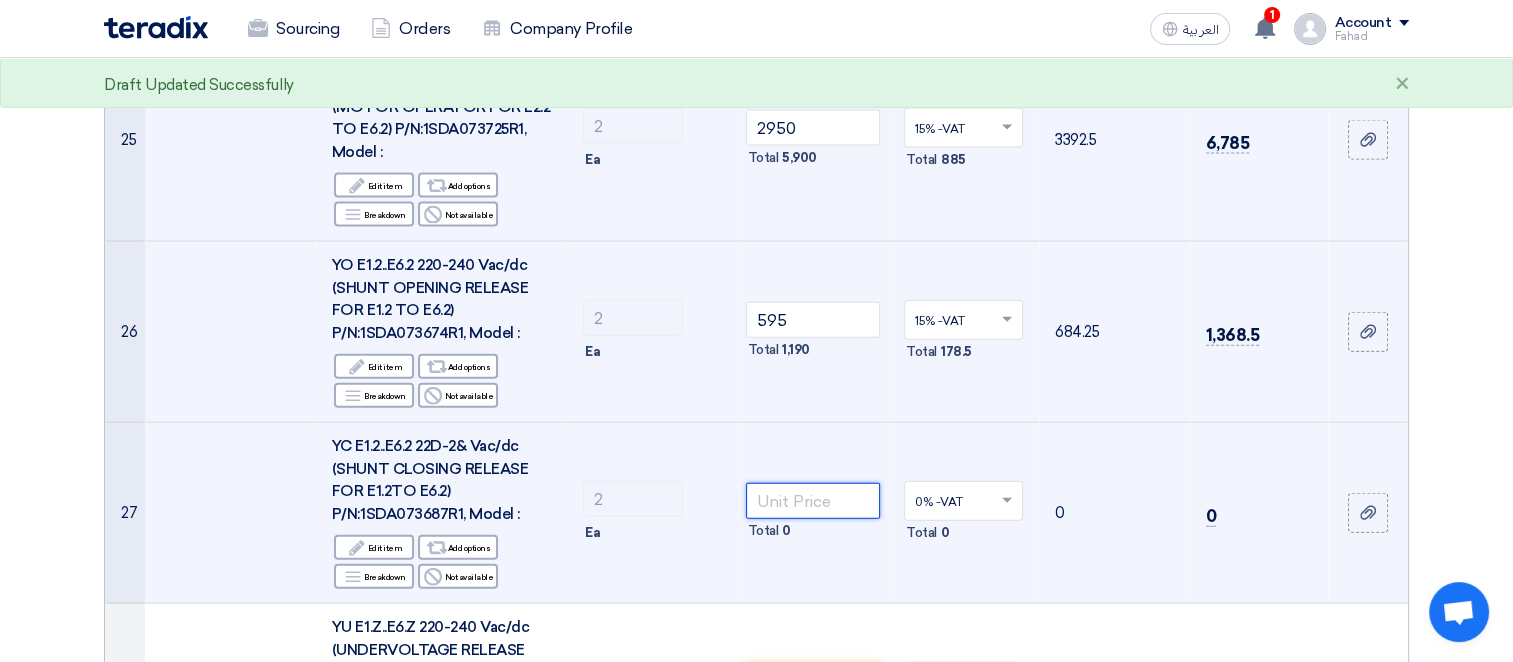 click 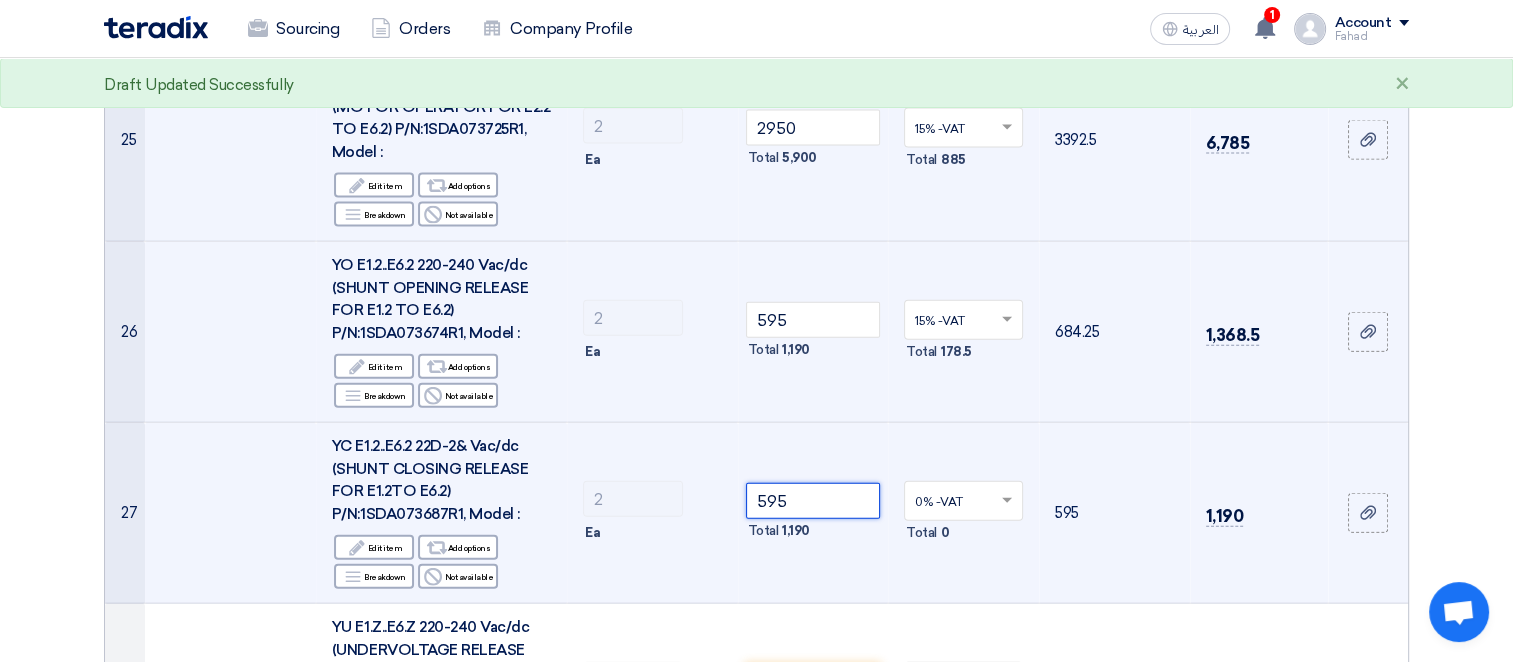 click 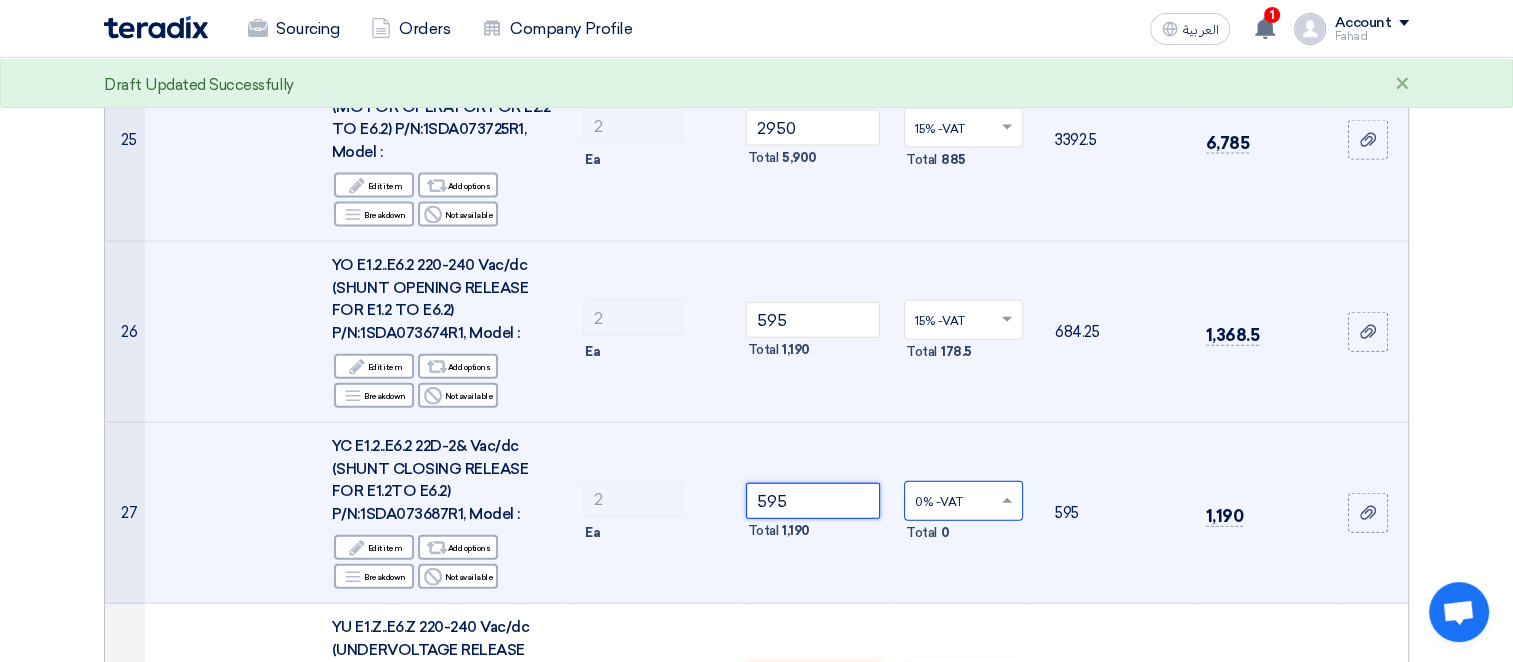 type on "595" 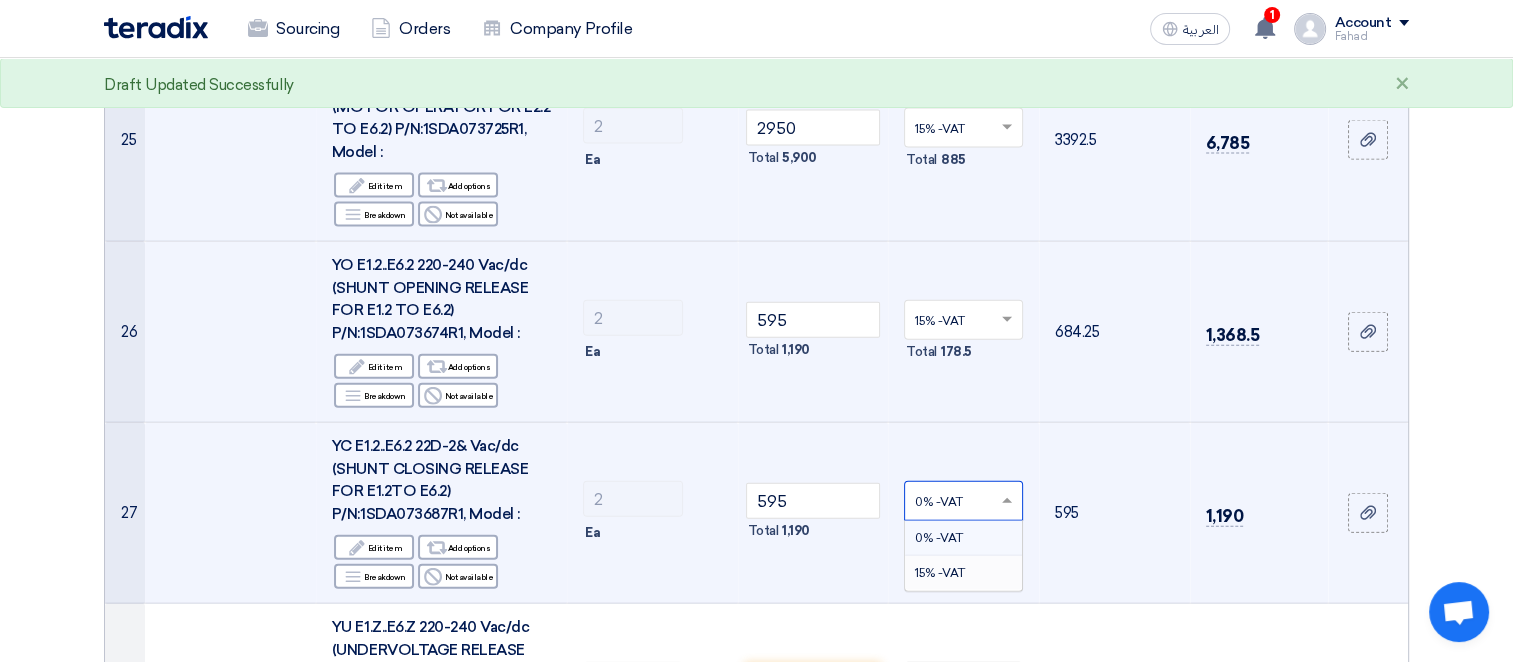 click on "15% -VAT" at bounding box center (940, 573) 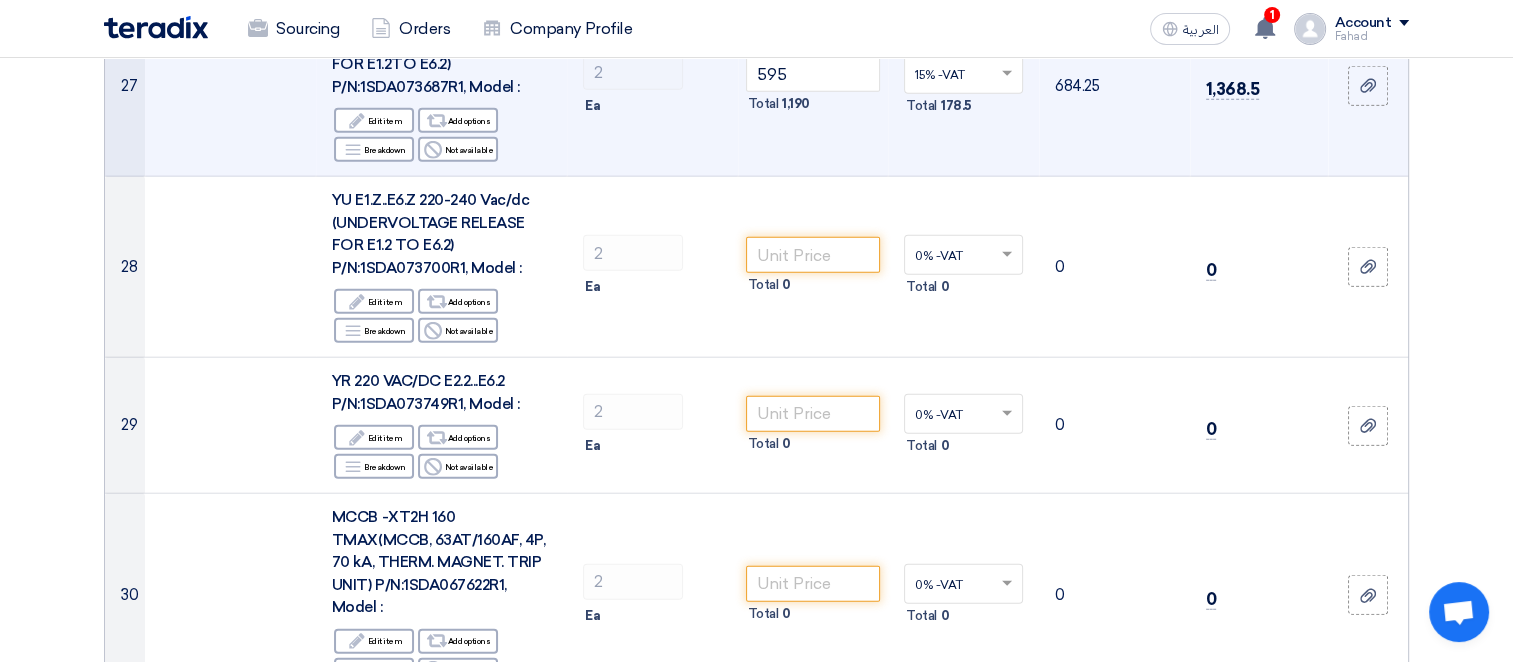 scroll, scrollTop: 4935, scrollLeft: 0, axis: vertical 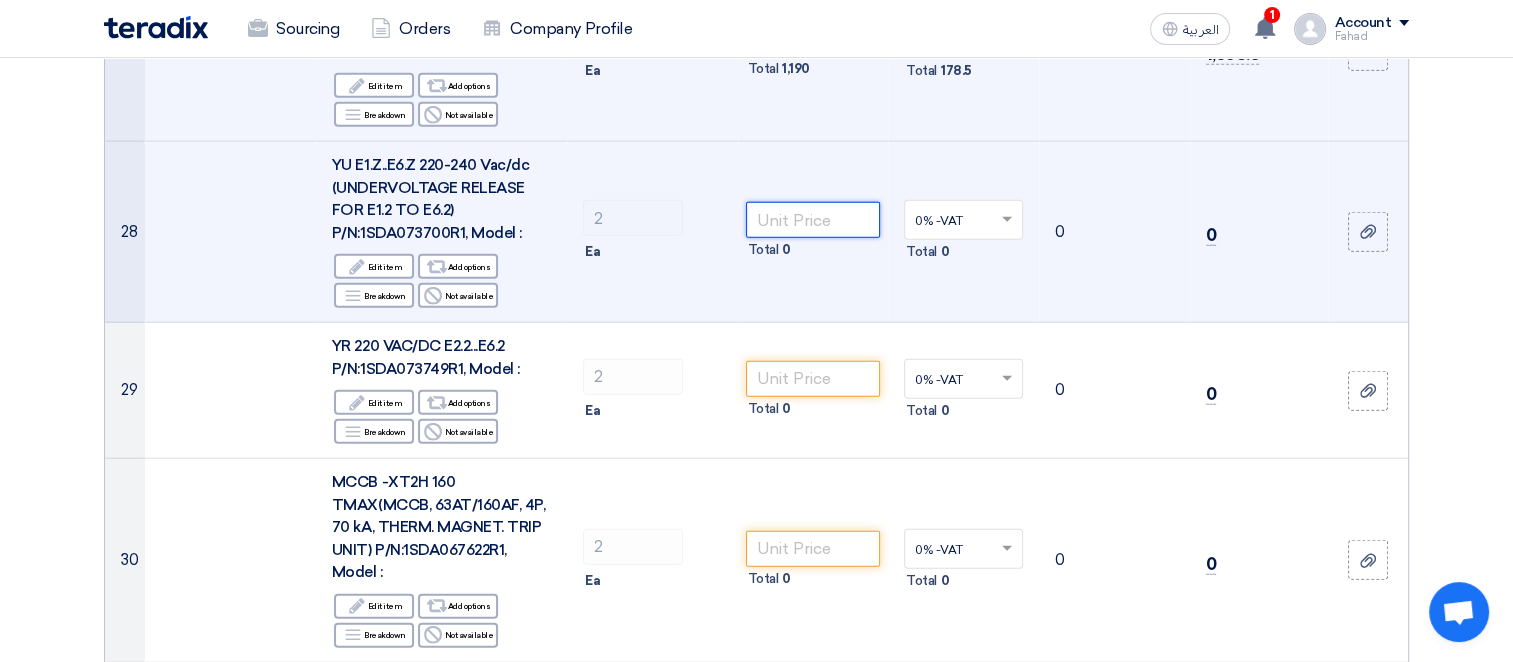 click 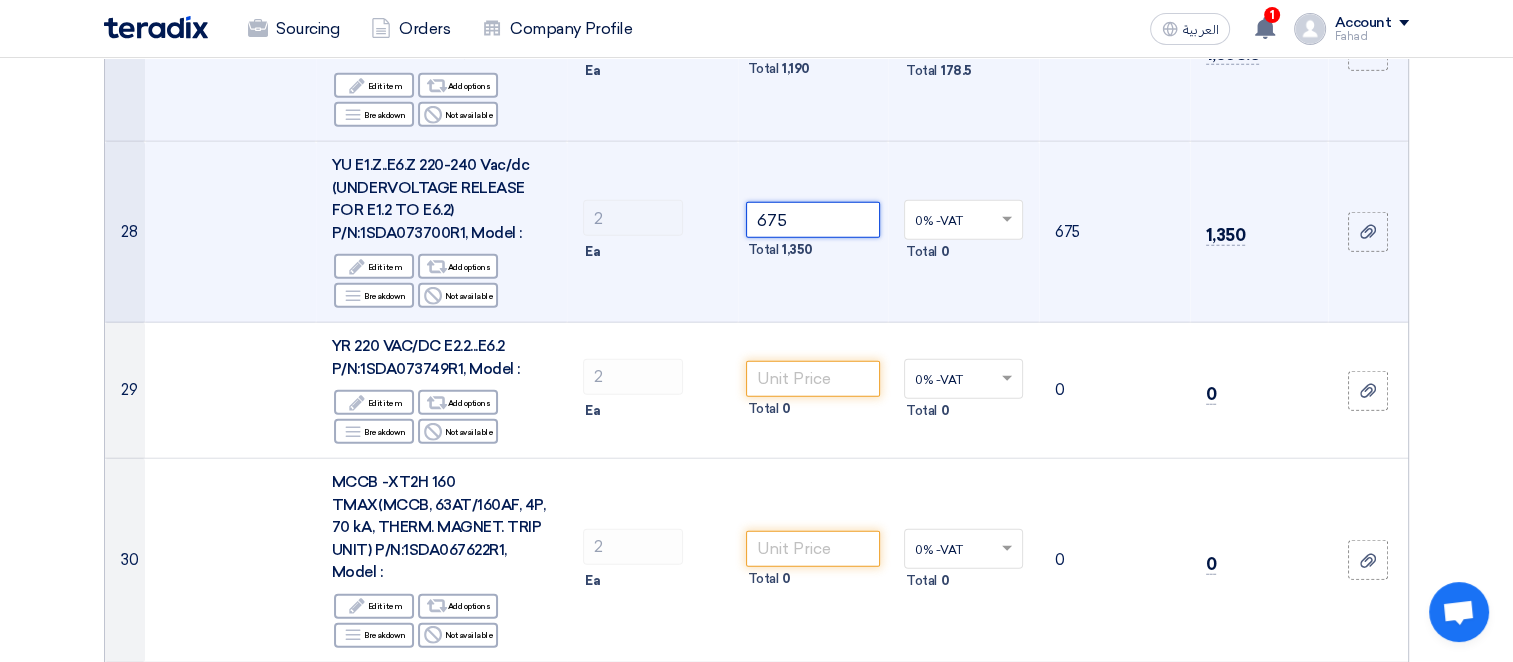 click 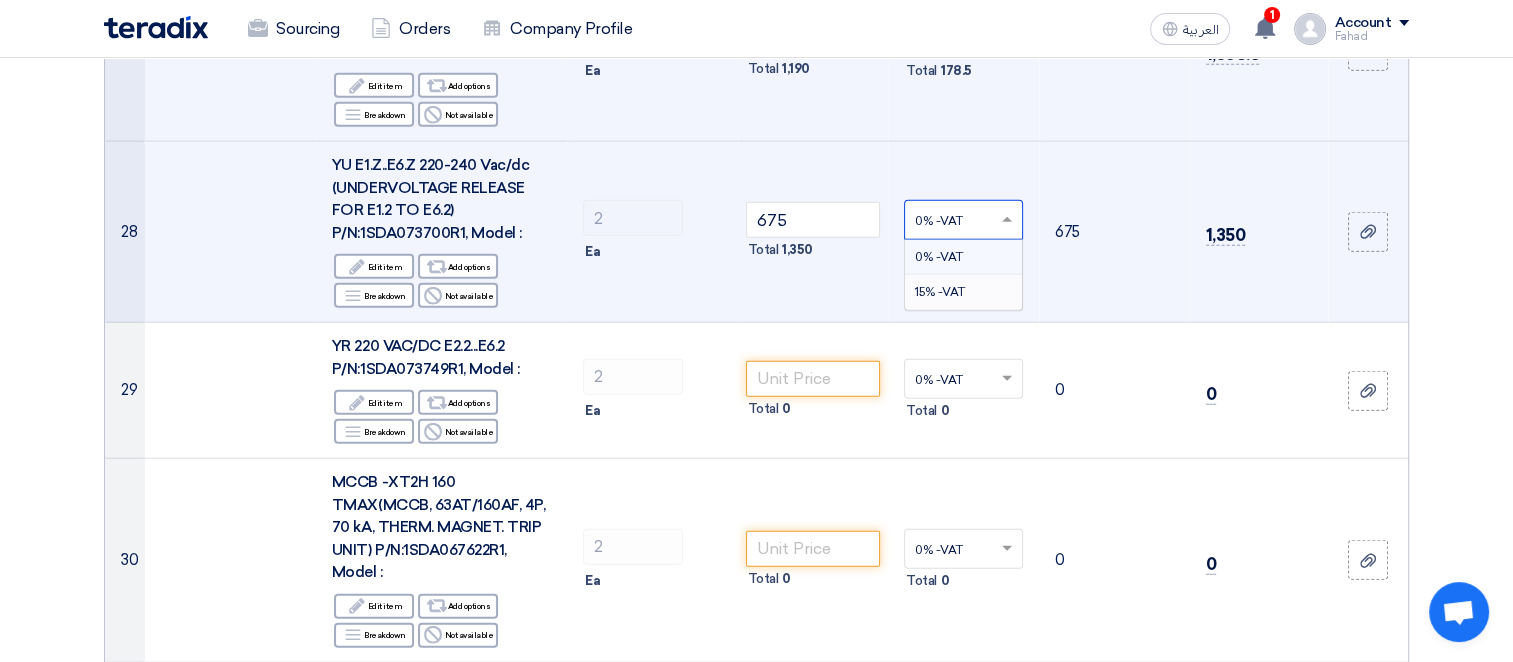 click on "15% -VAT" at bounding box center [940, 292] 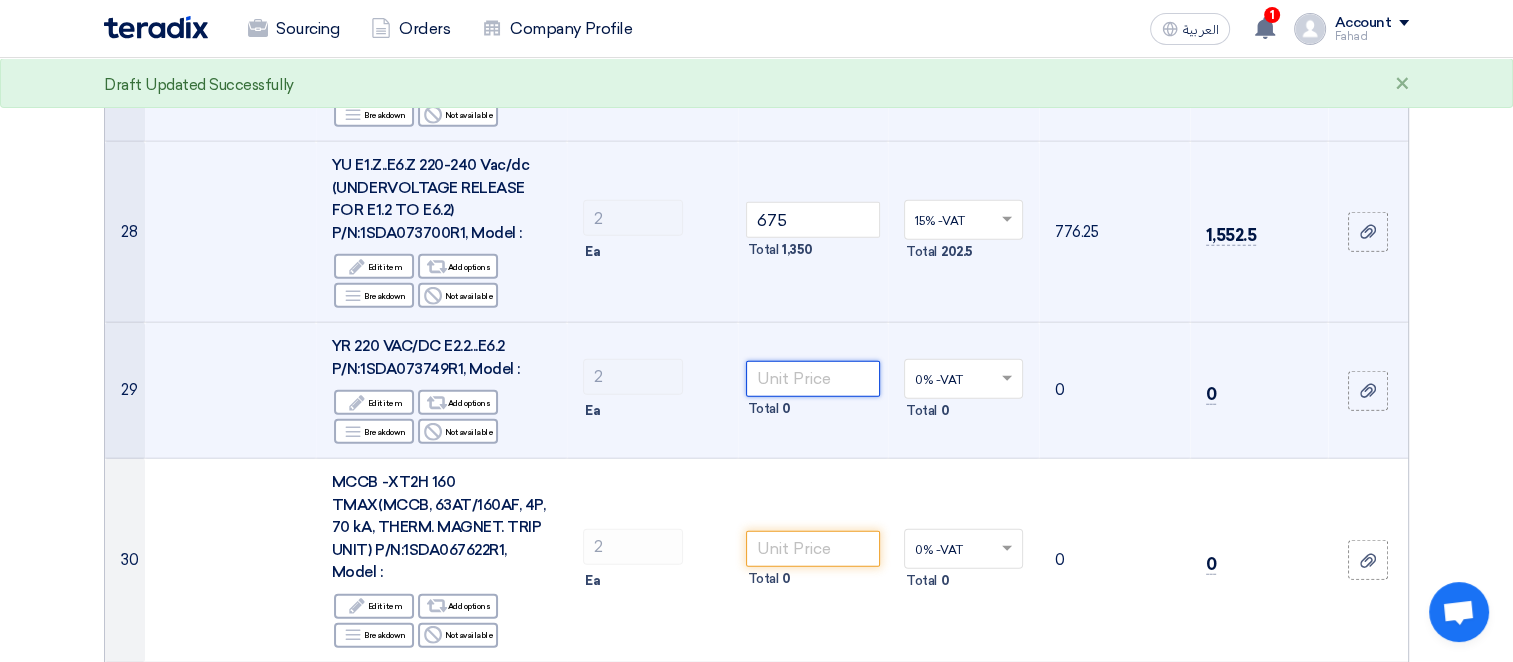 click 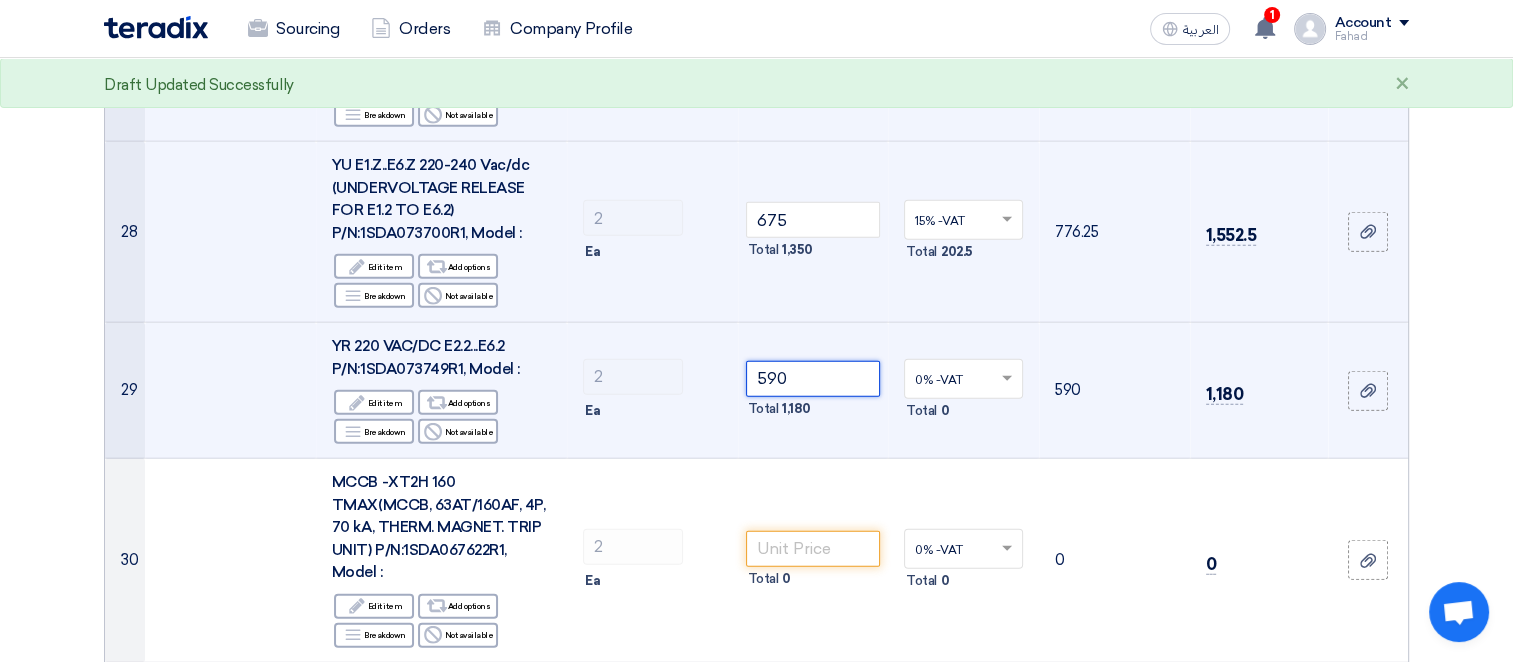 click 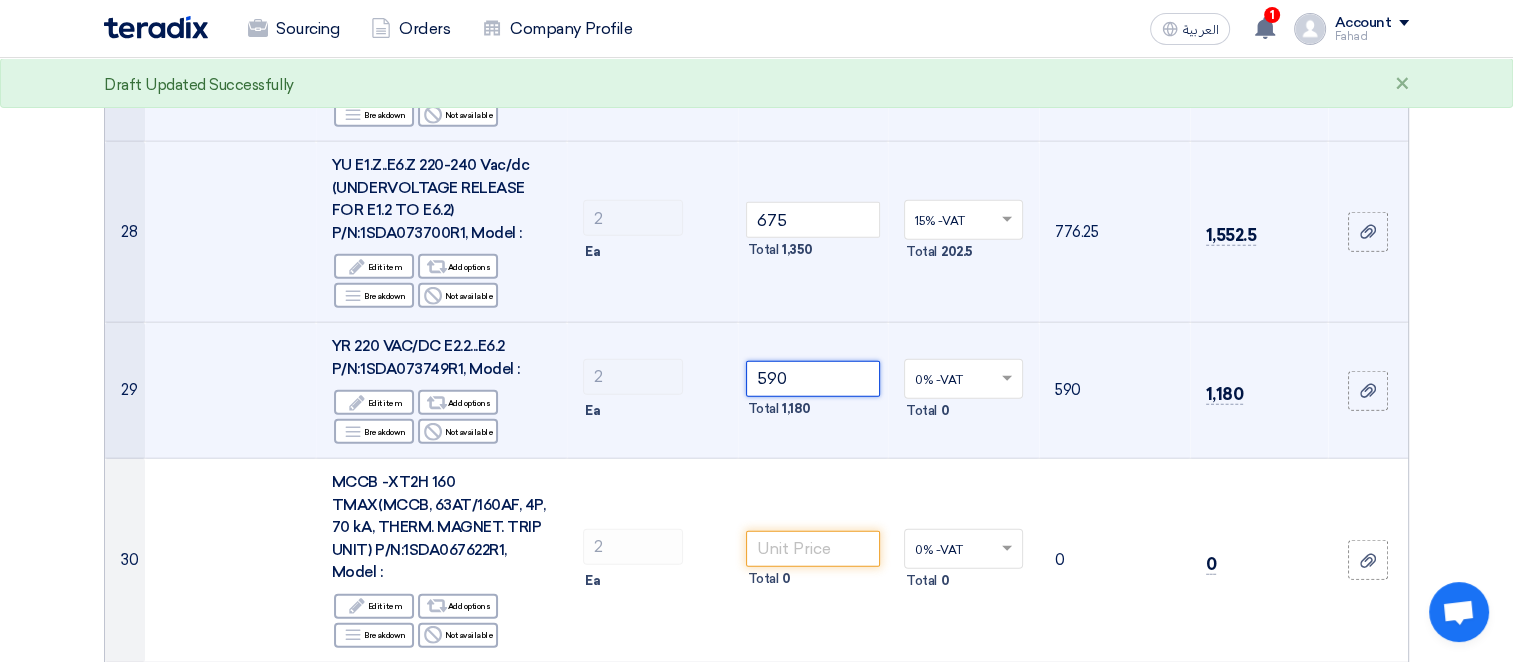 type on "590" 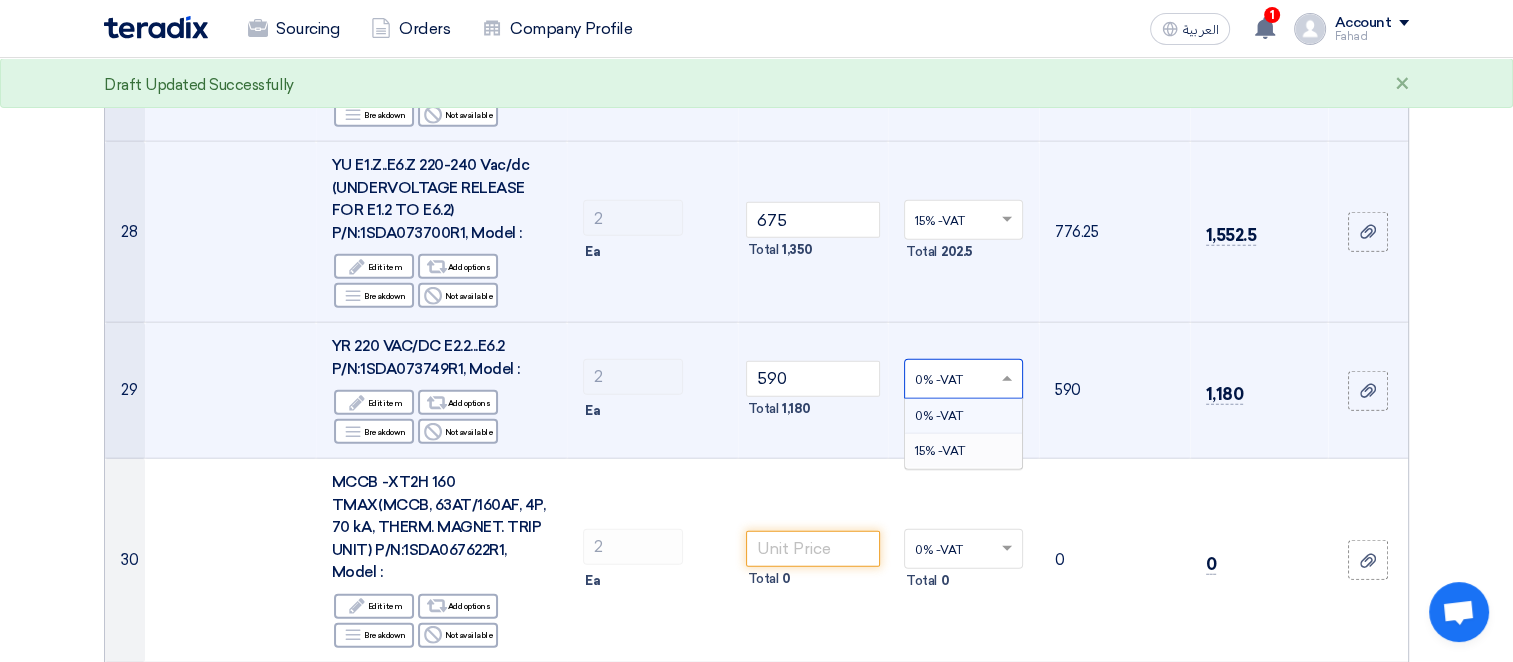 click on "15% -VAT" at bounding box center (940, 451) 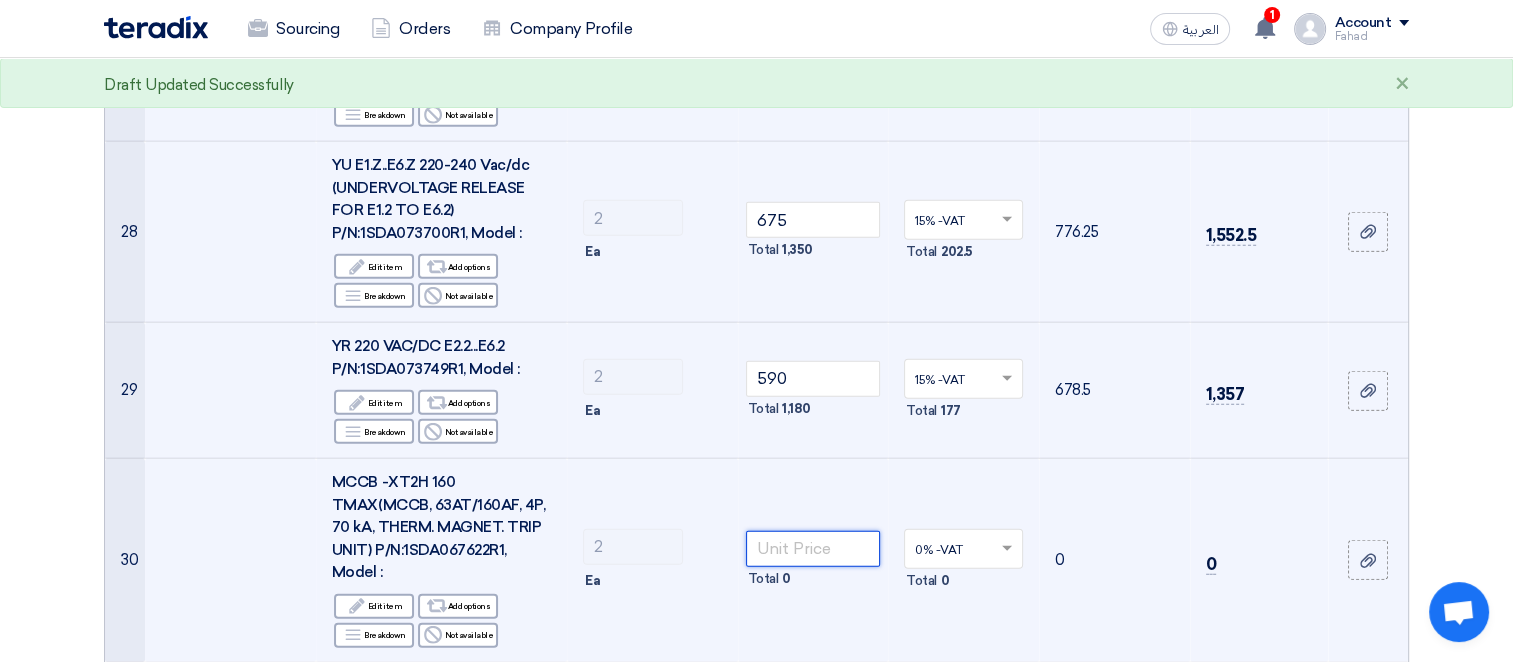 click 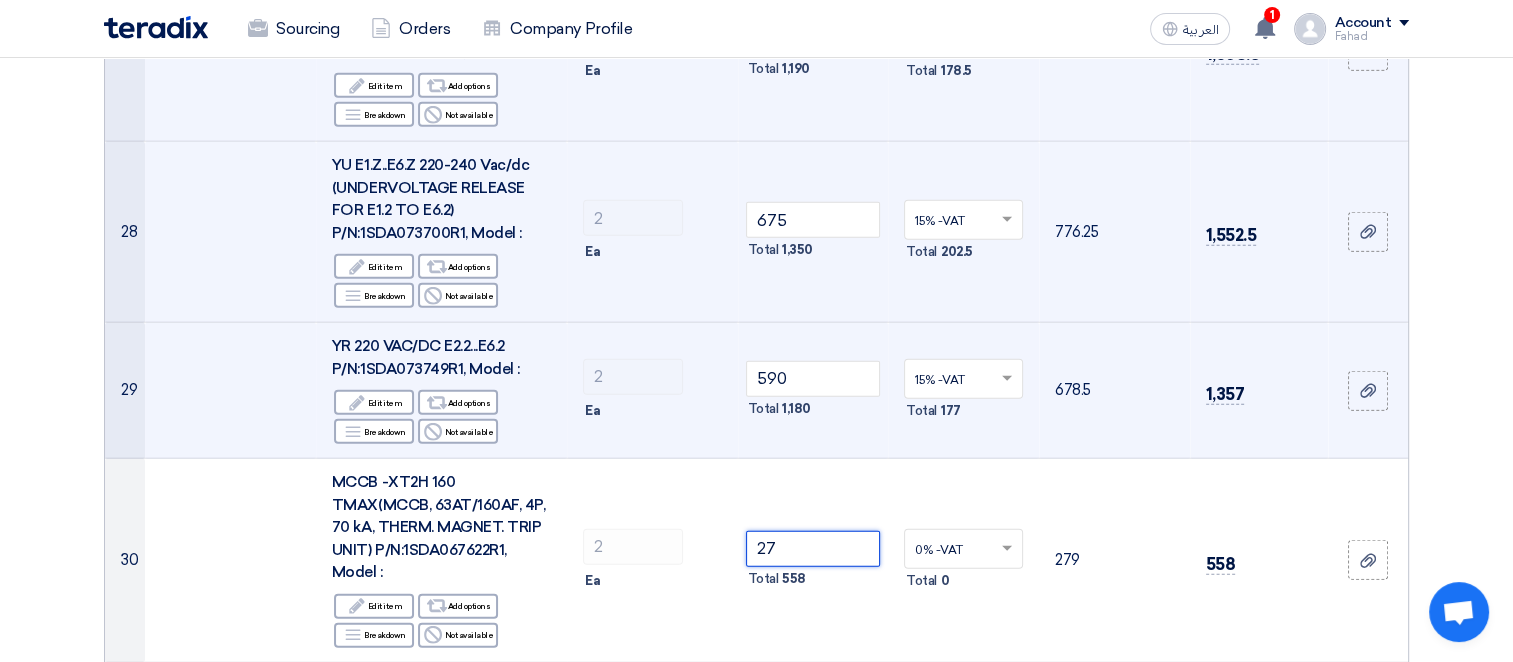 type on "2" 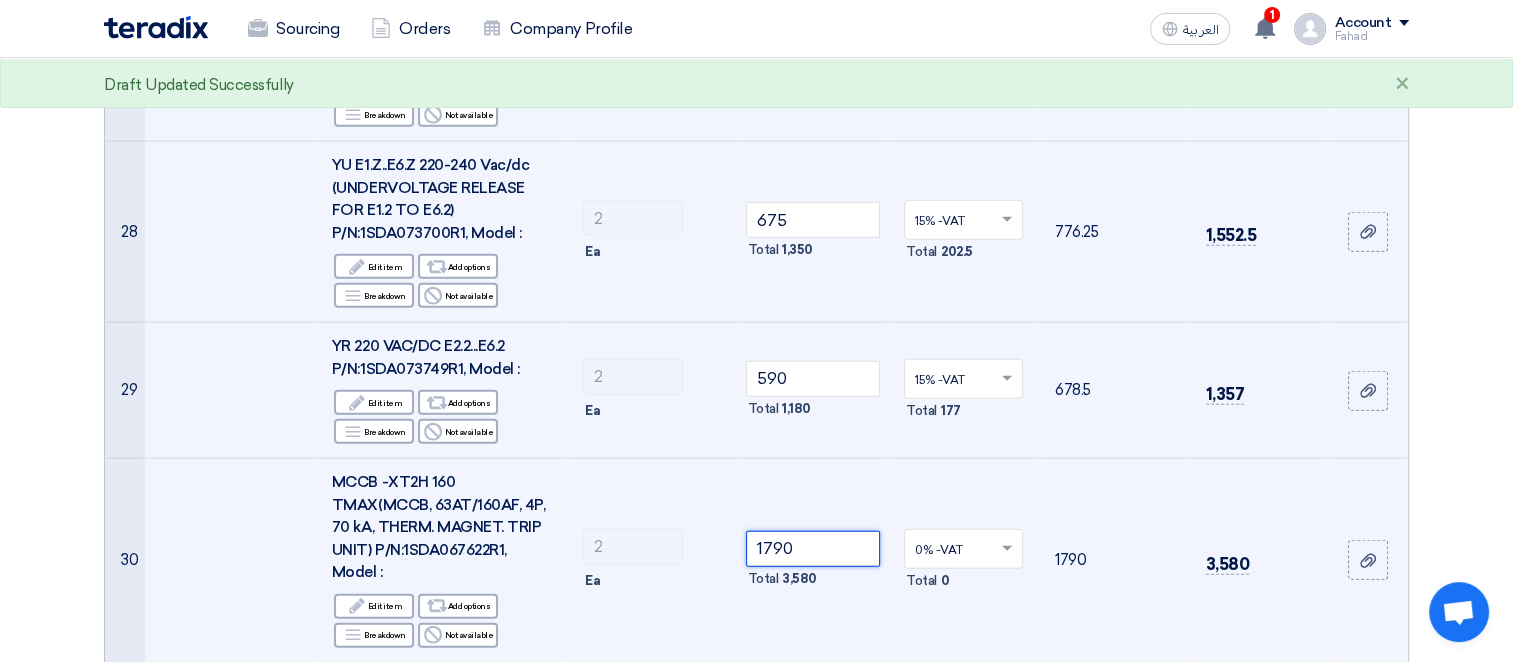 click 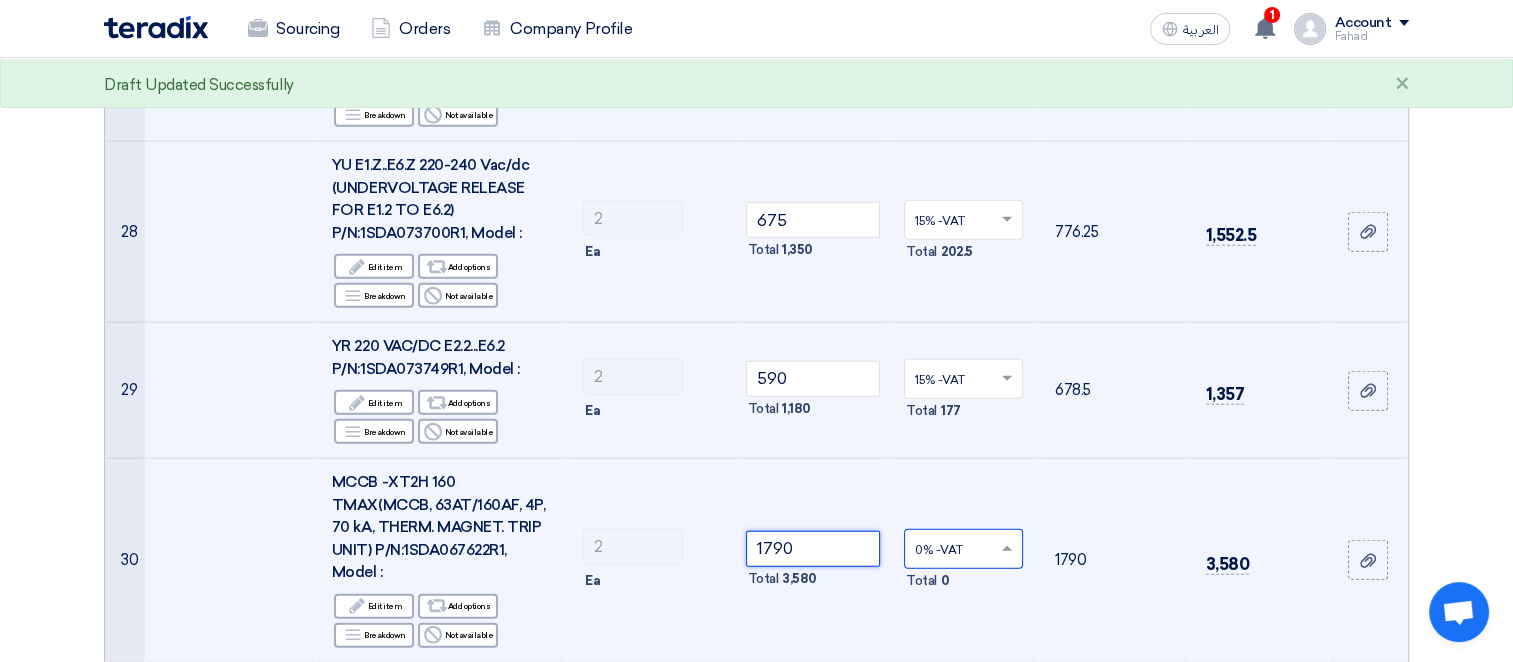 type on "1790" 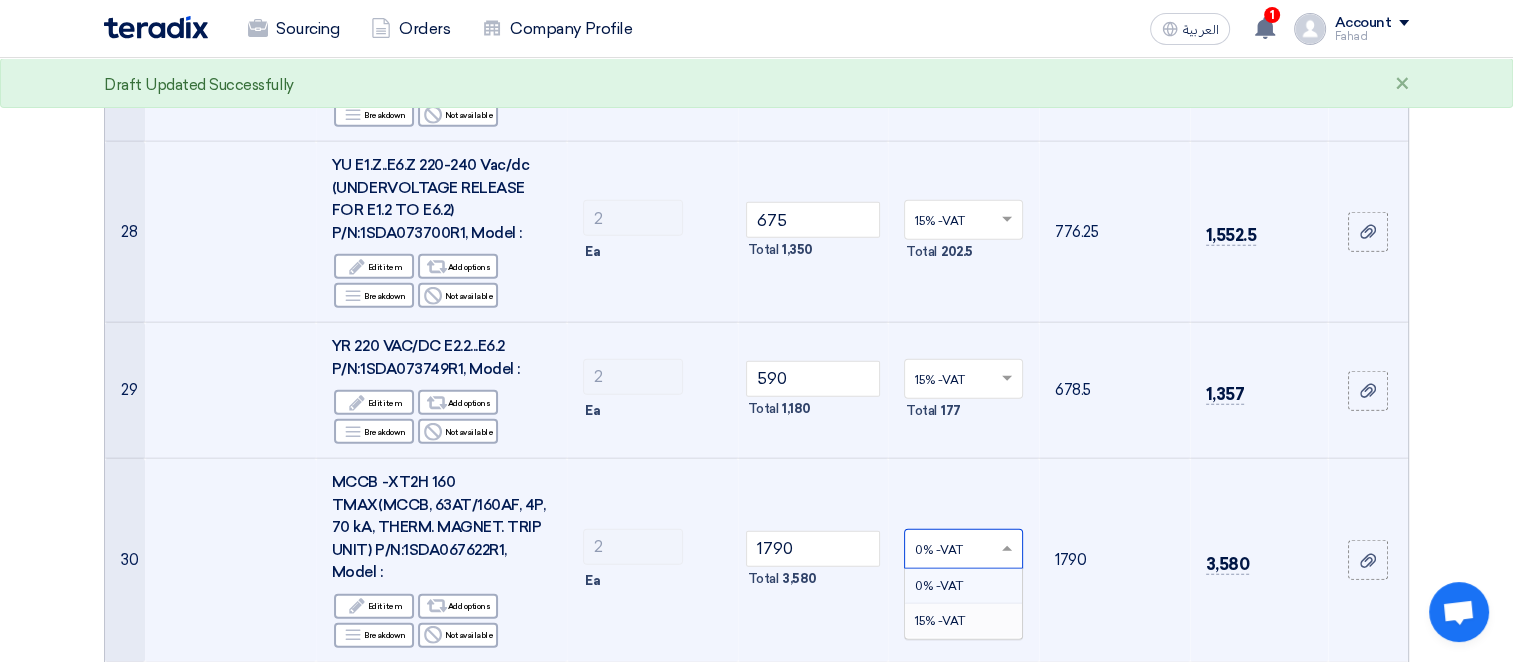 click on "15% -VAT" at bounding box center (940, 621) 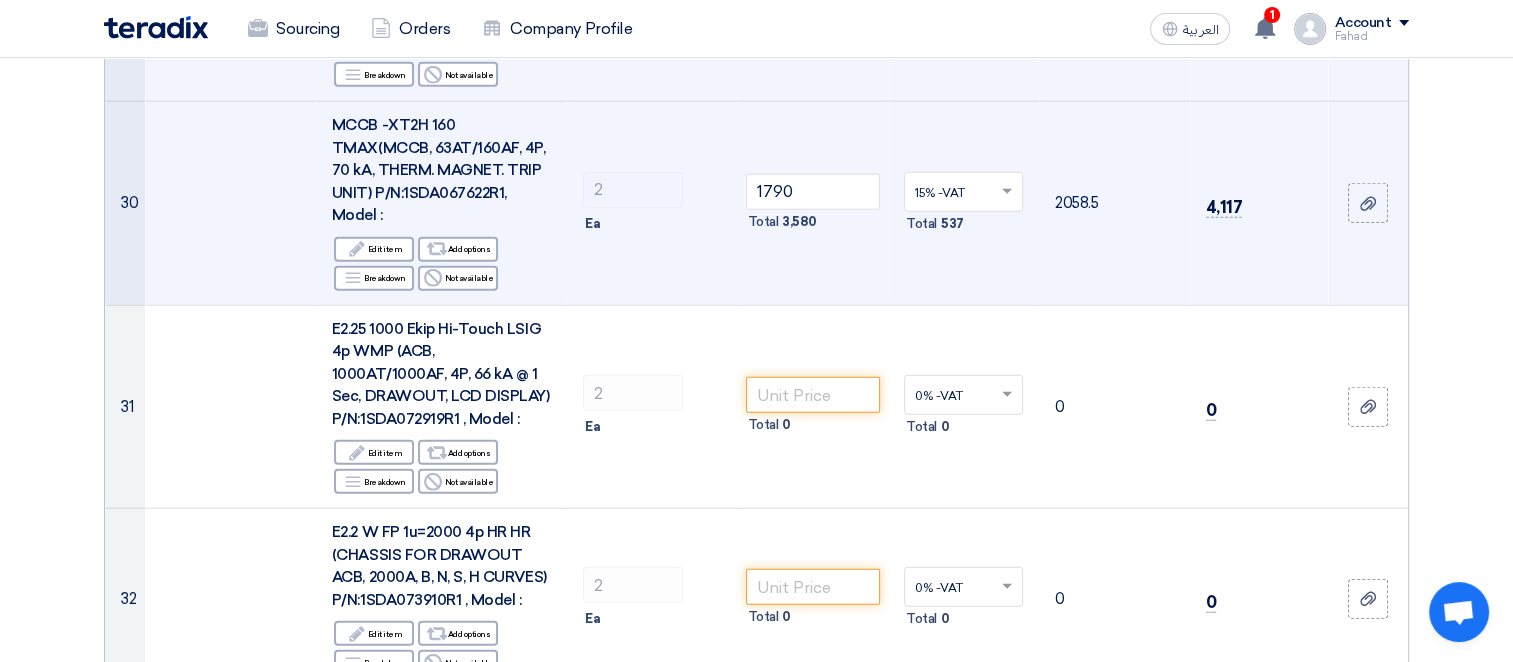 scroll, scrollTop: 5327, scrollLeft: 0, axis: vertical 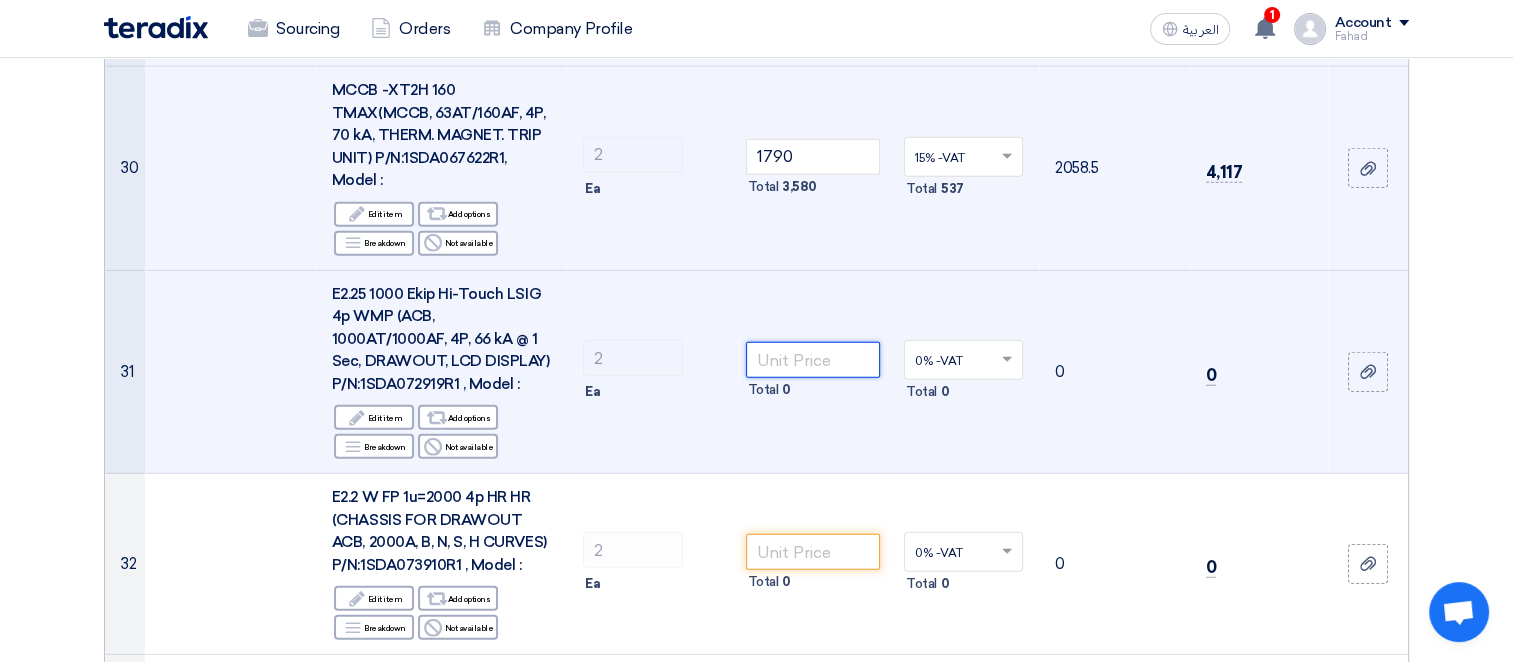 click 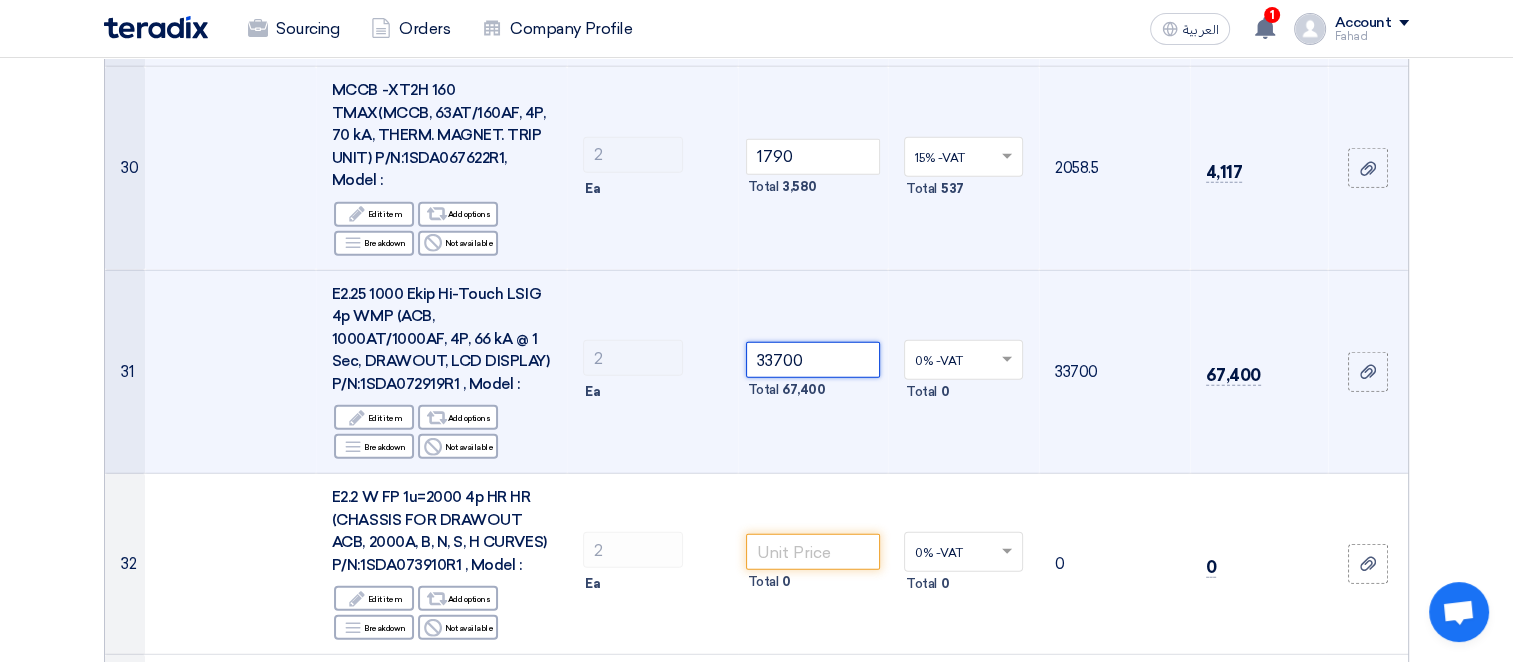 click 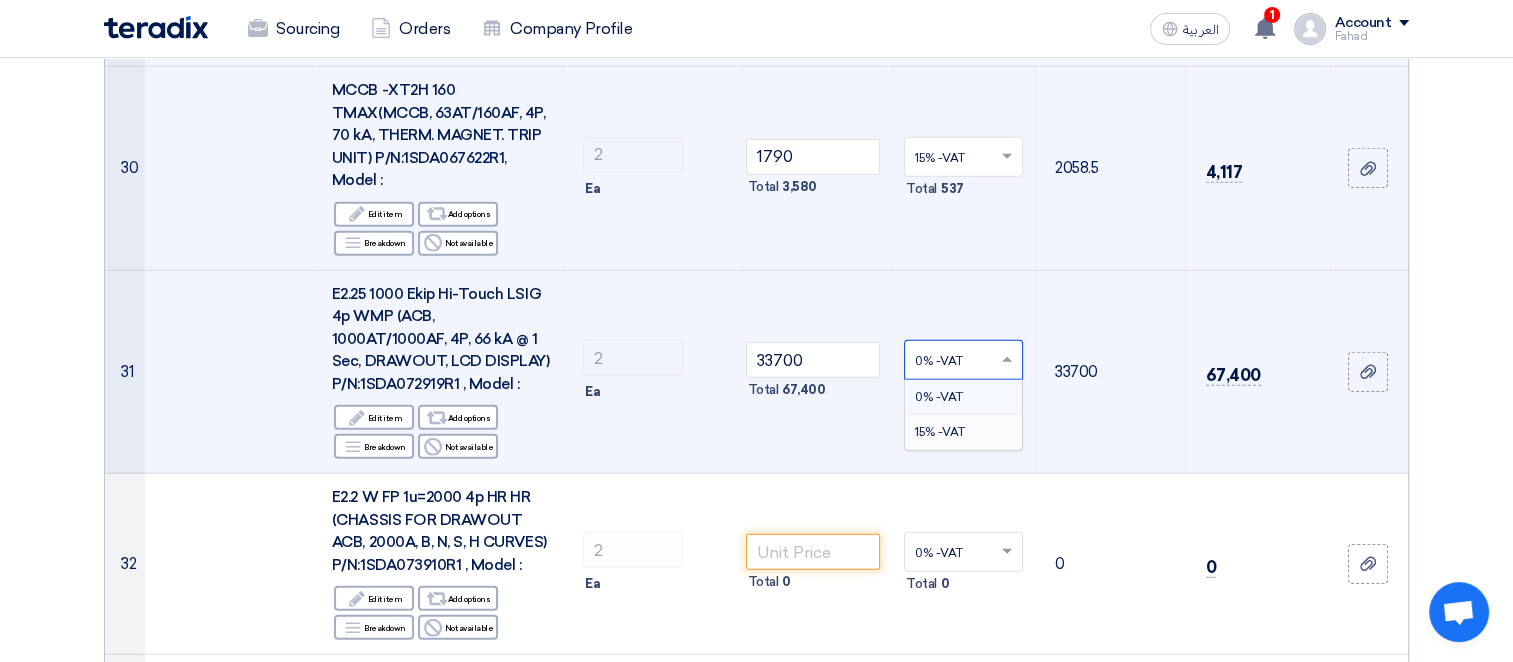 click on "15% -VAT" at bounding box center (940, 432) 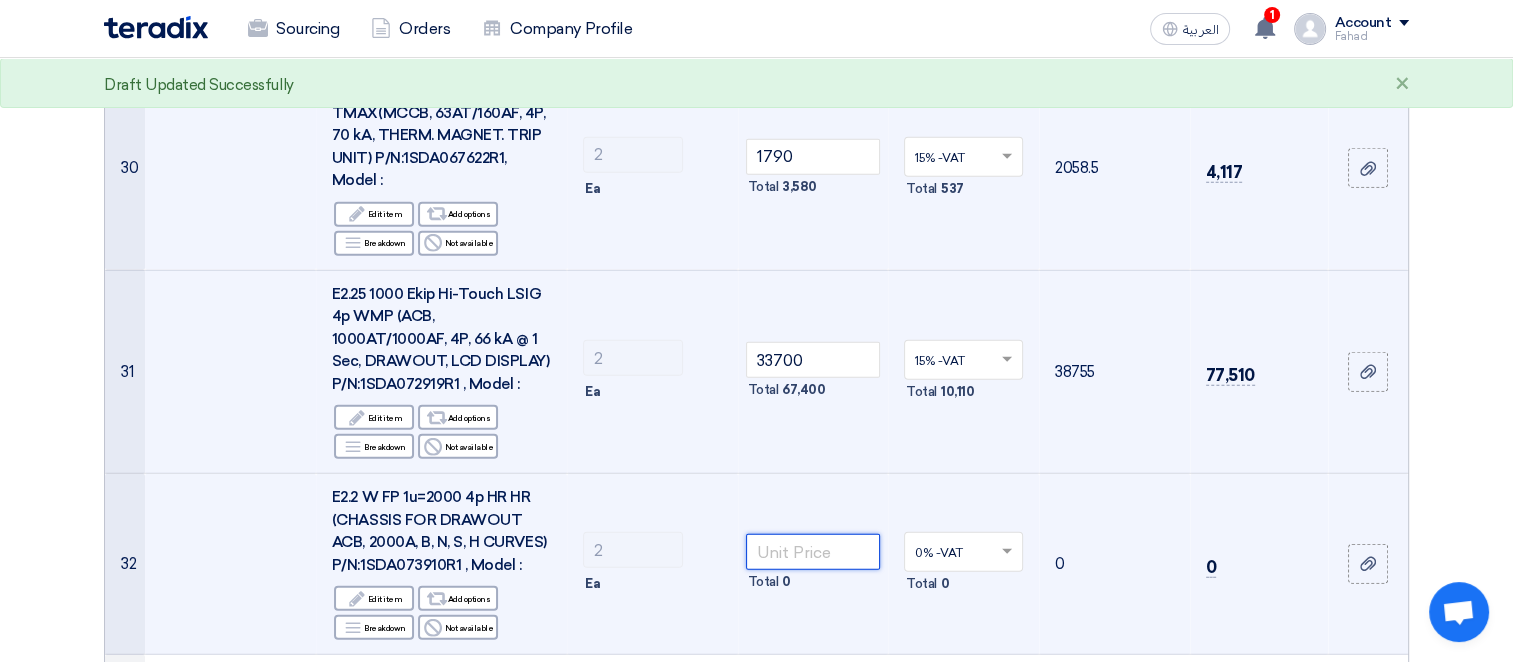 click 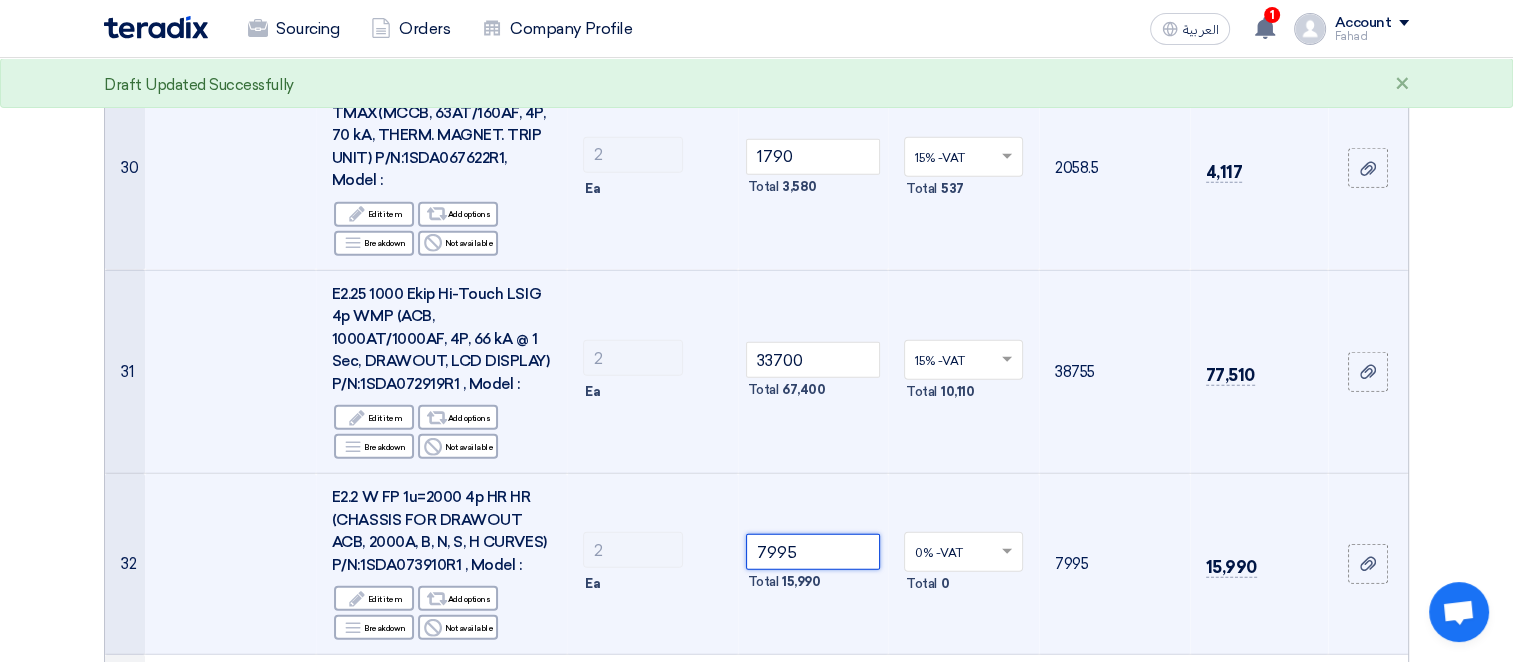 click 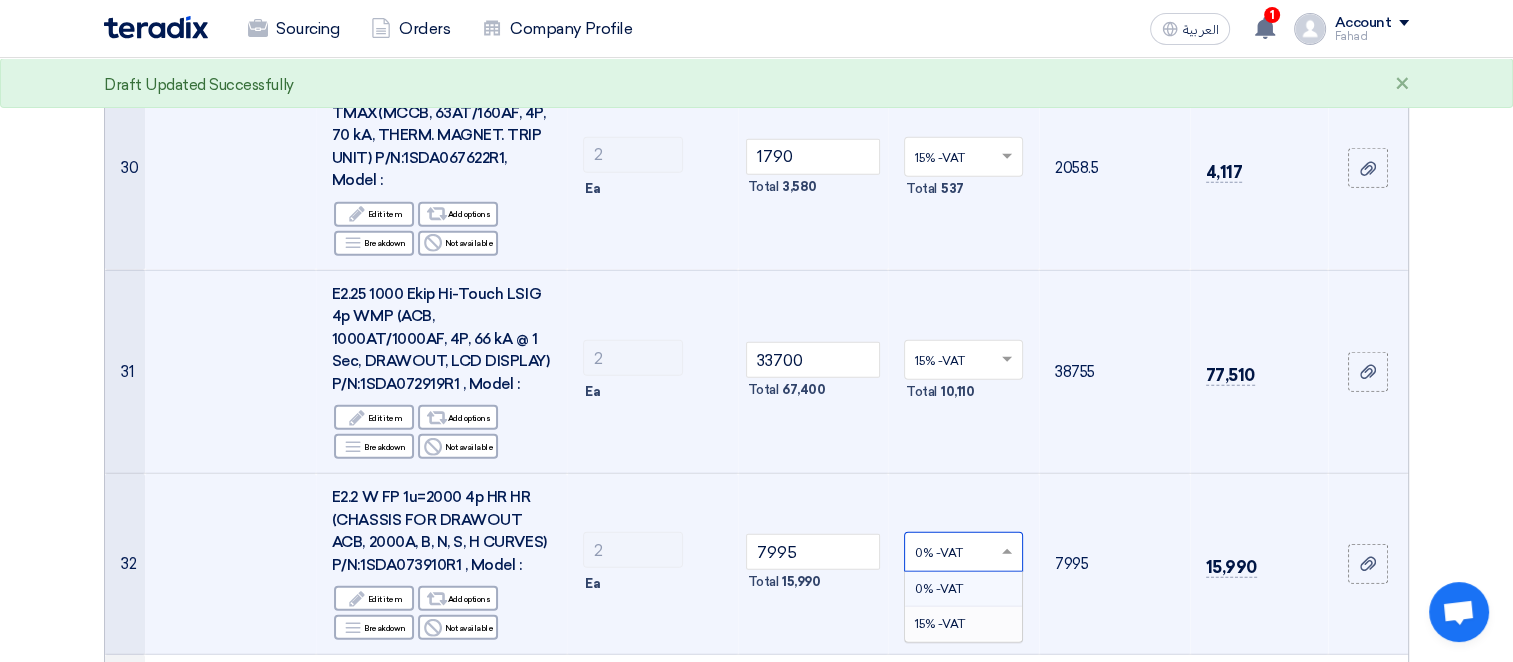 click on "15% -VAT" at bounding box center [940, 624] 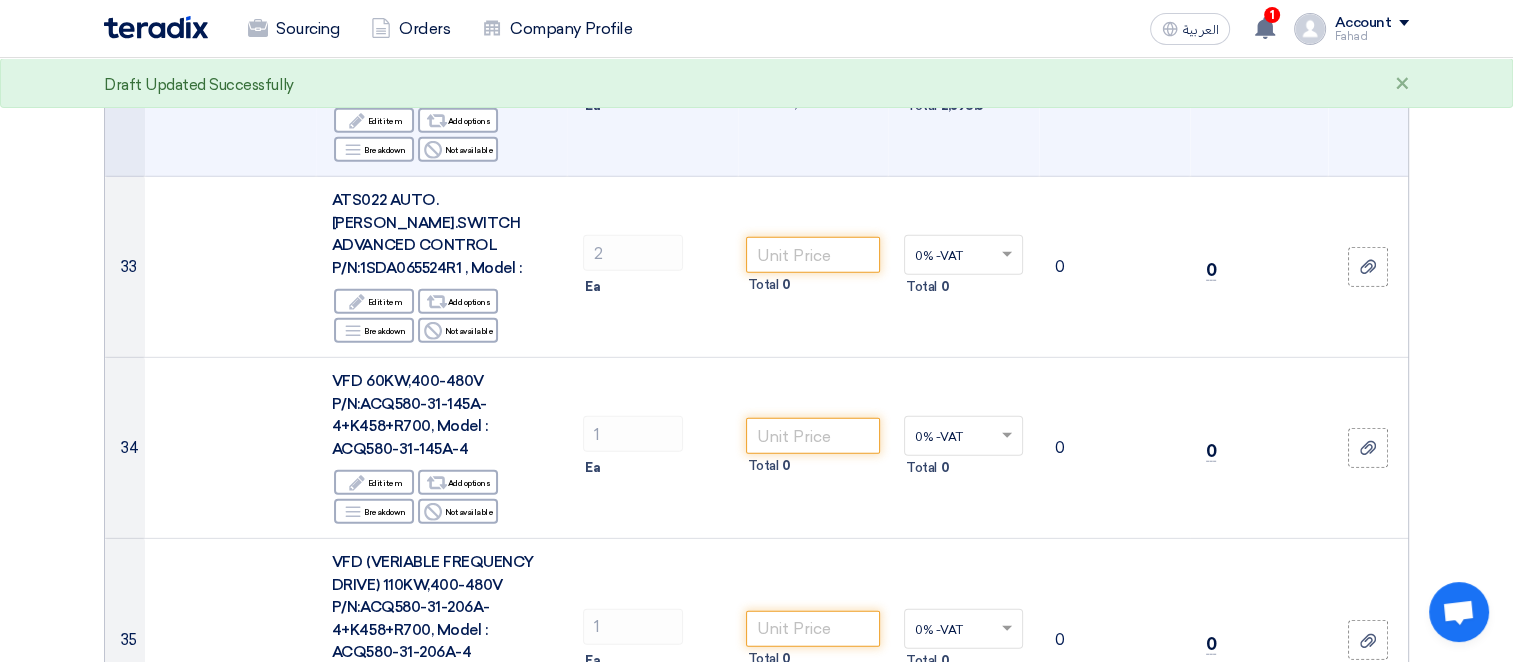 scroll, scrollTop: 5823, scrollLeft: 0, axis: vertical 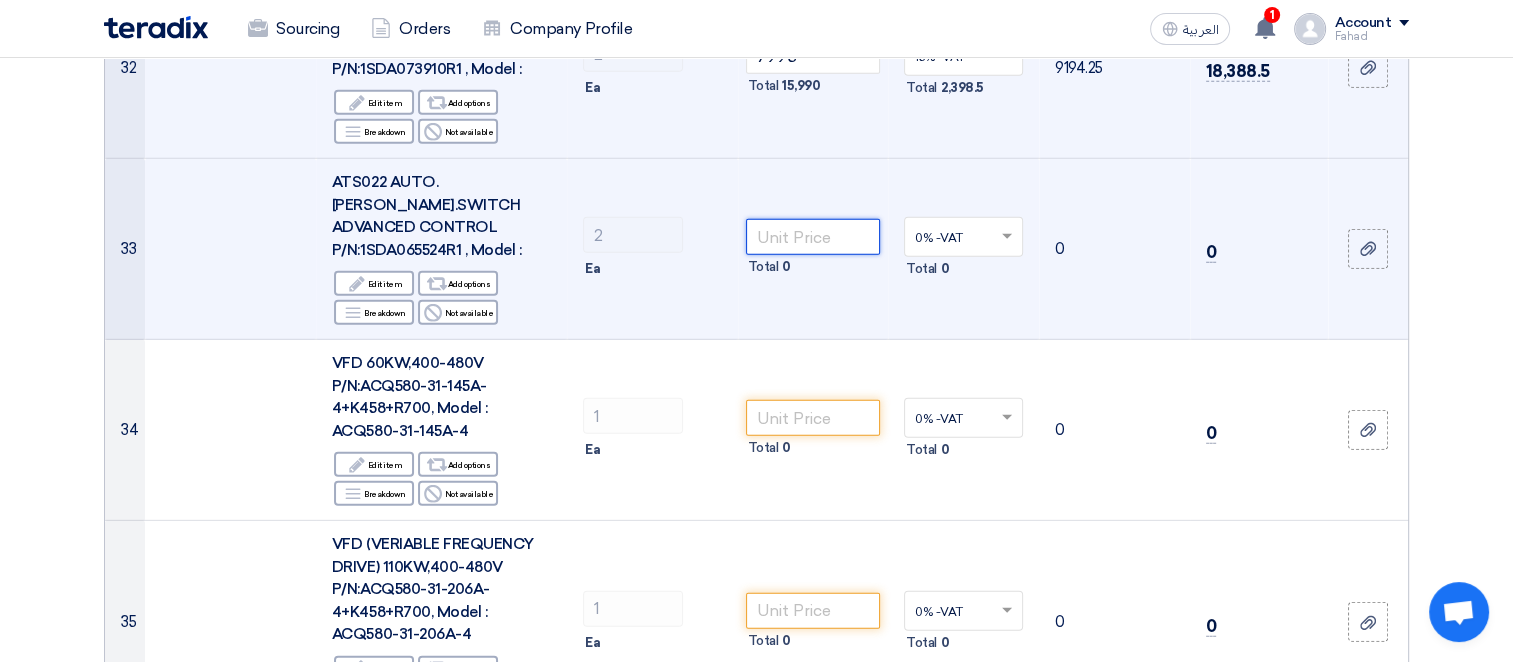 click 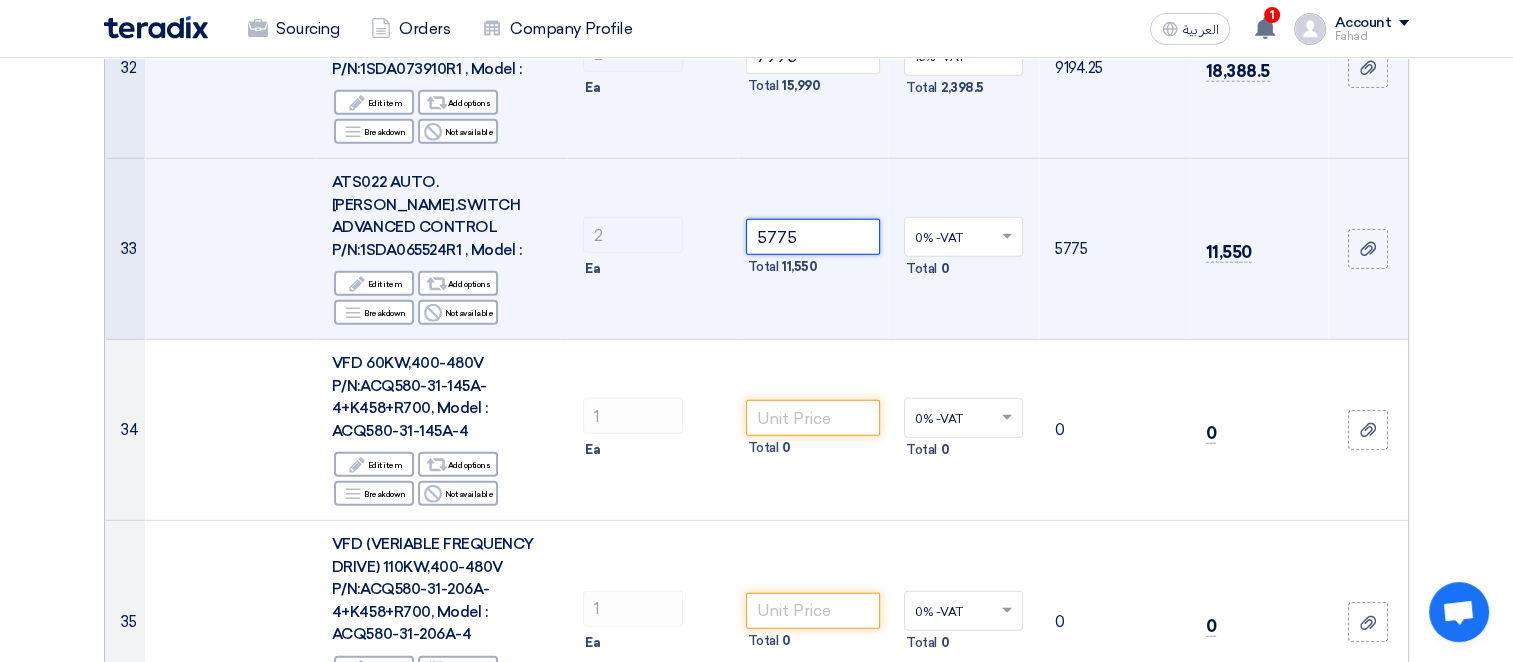 click 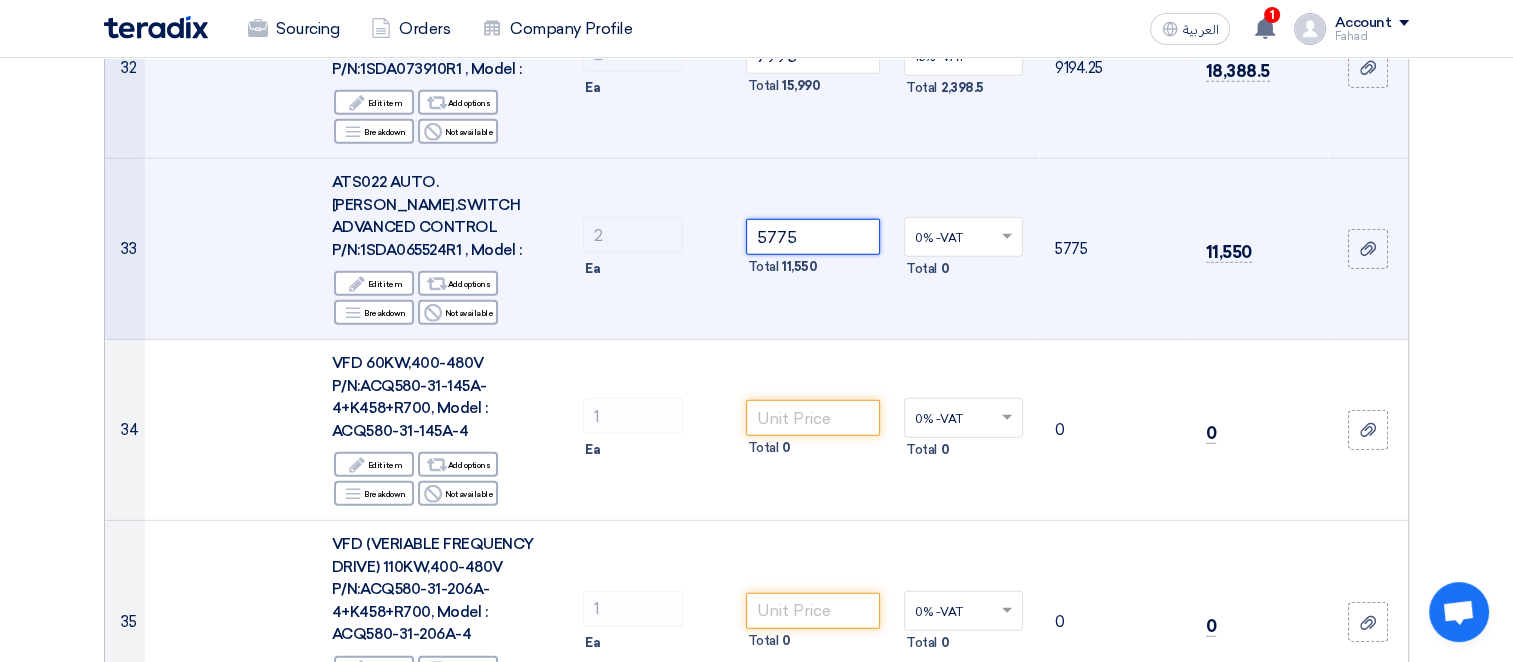 type on "5775" 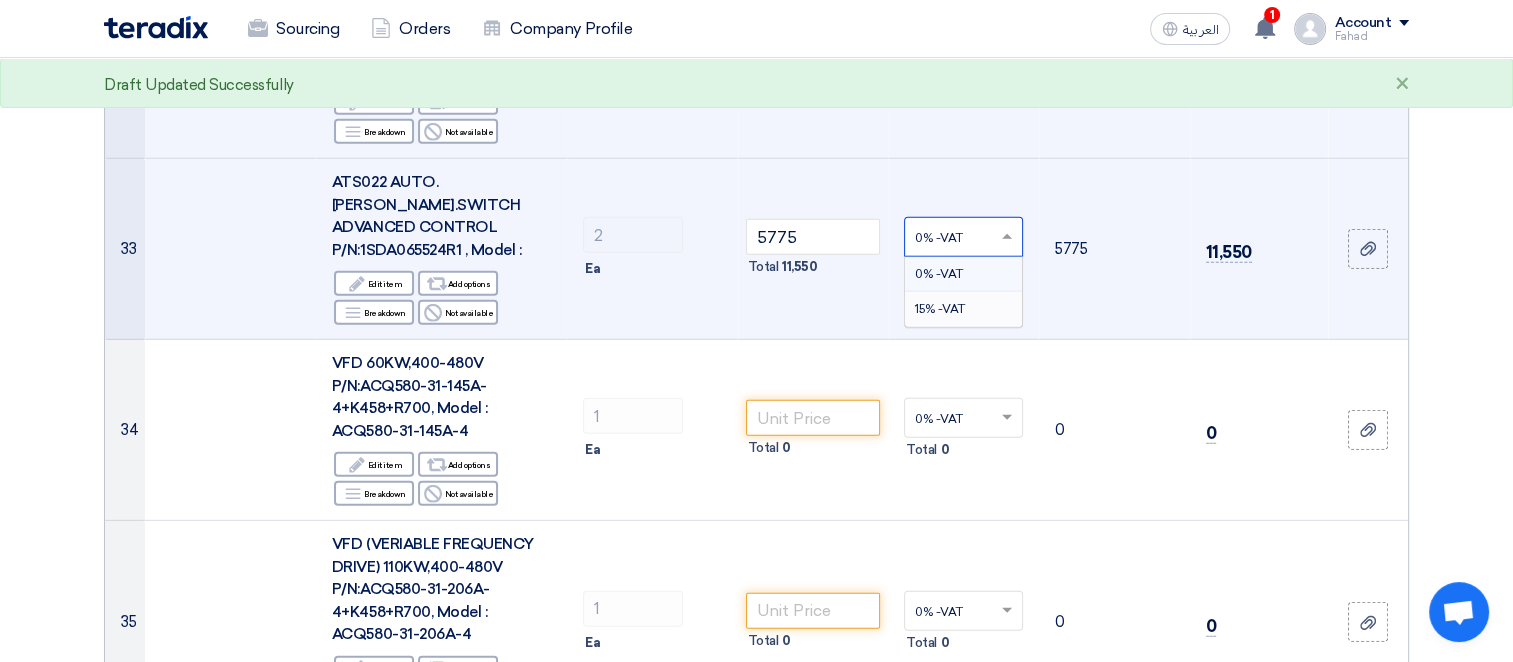 click on "15% -VAT" at bounding box center (940, 309) 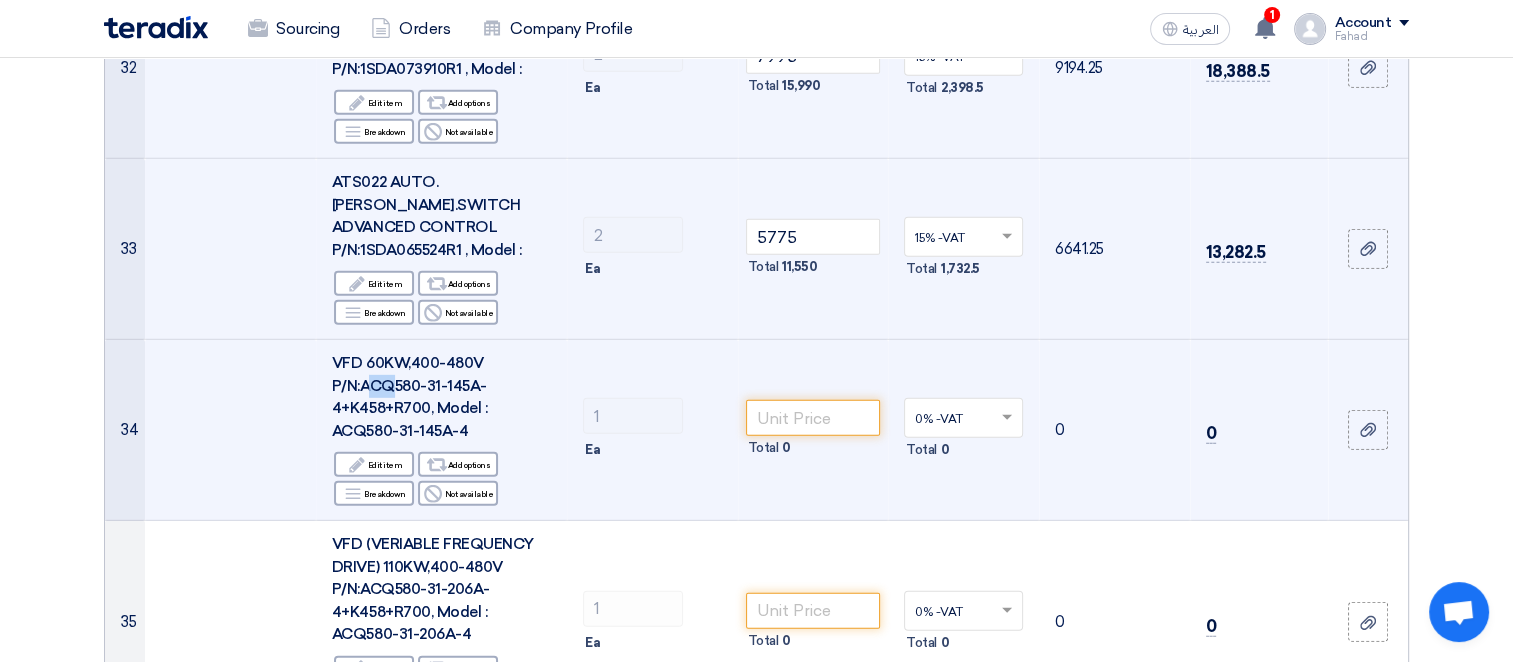 drag, startPoint x: 366, startPoint y: 333, endPoint x: 393, endPoint y: 339, distance: 27.658634 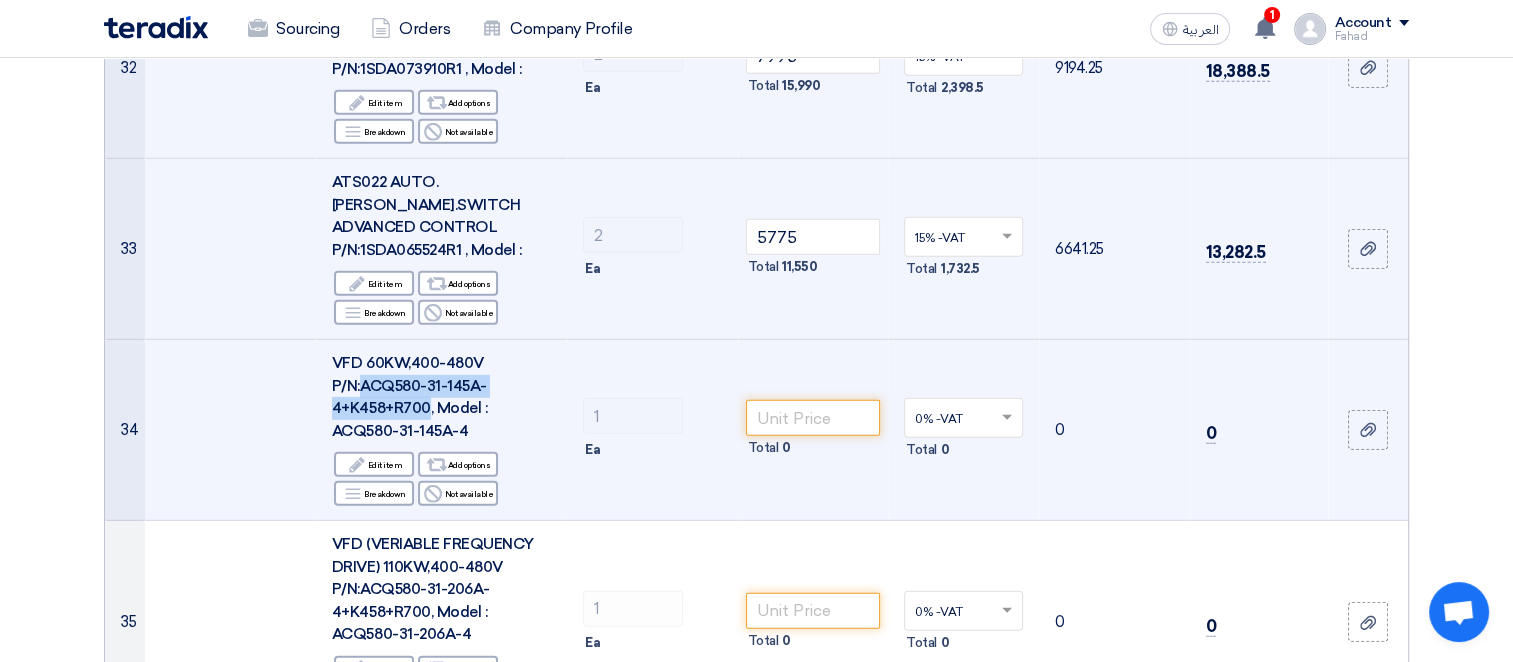 drag, startPoint x: 364, startPoint y: 331, endPoint x: 424, endPoint y: 349, distance: 62.641838 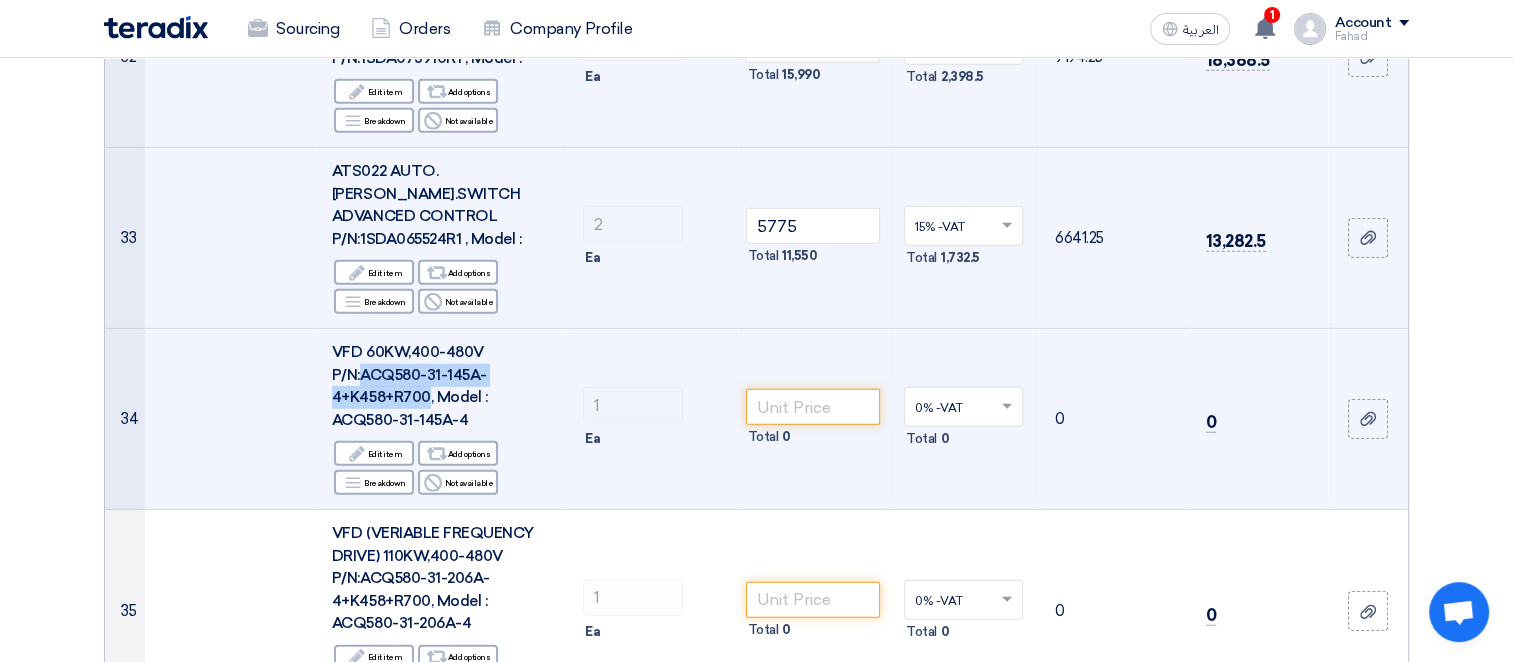 copy on "ACQ580-31-145A-4+K458+R700" 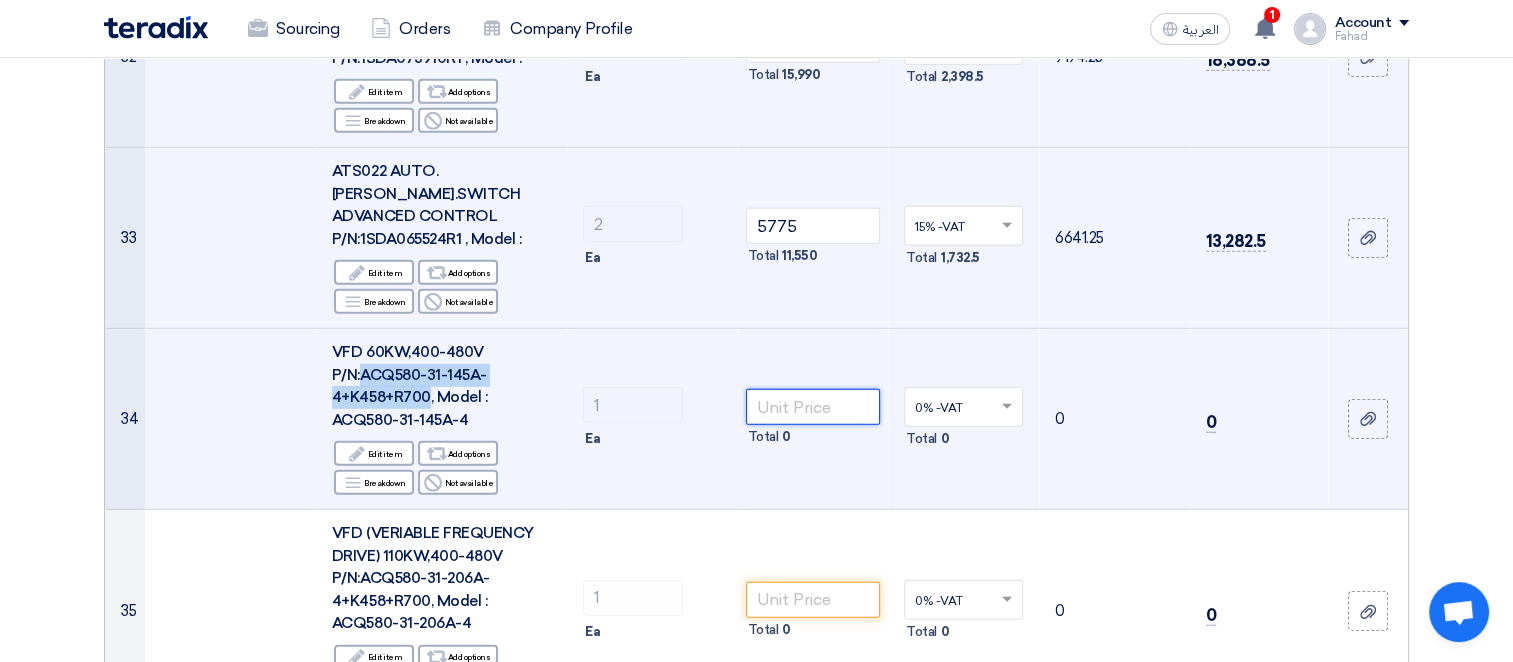 click 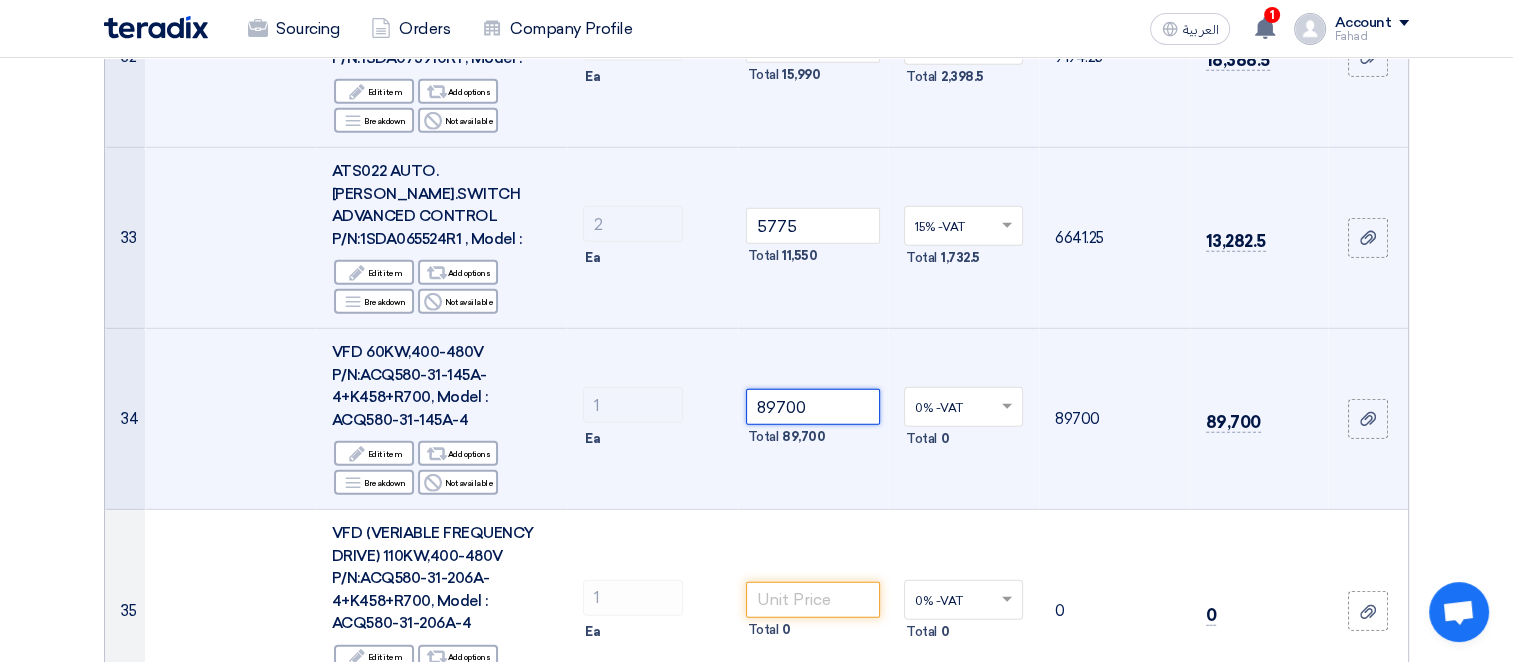 click 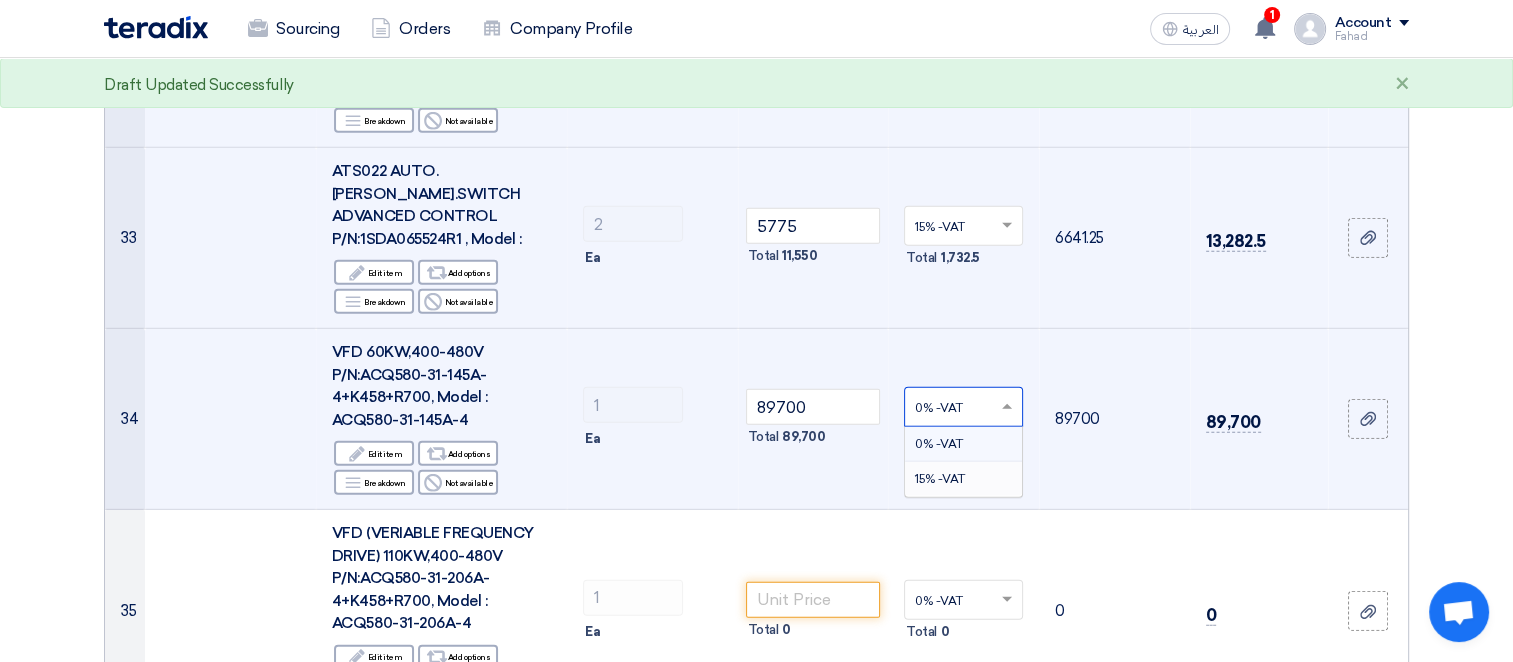 click on "15% -VAT" at bounding box center [940, 479] 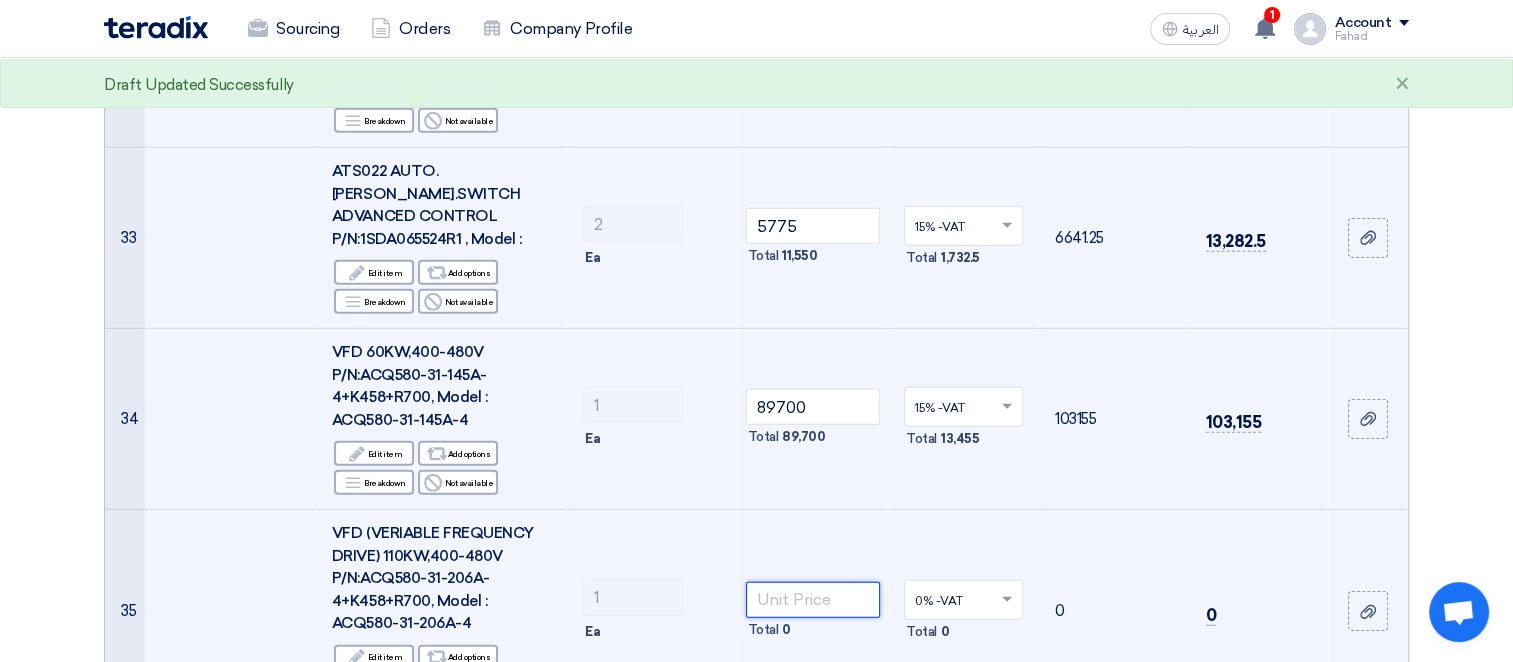 click 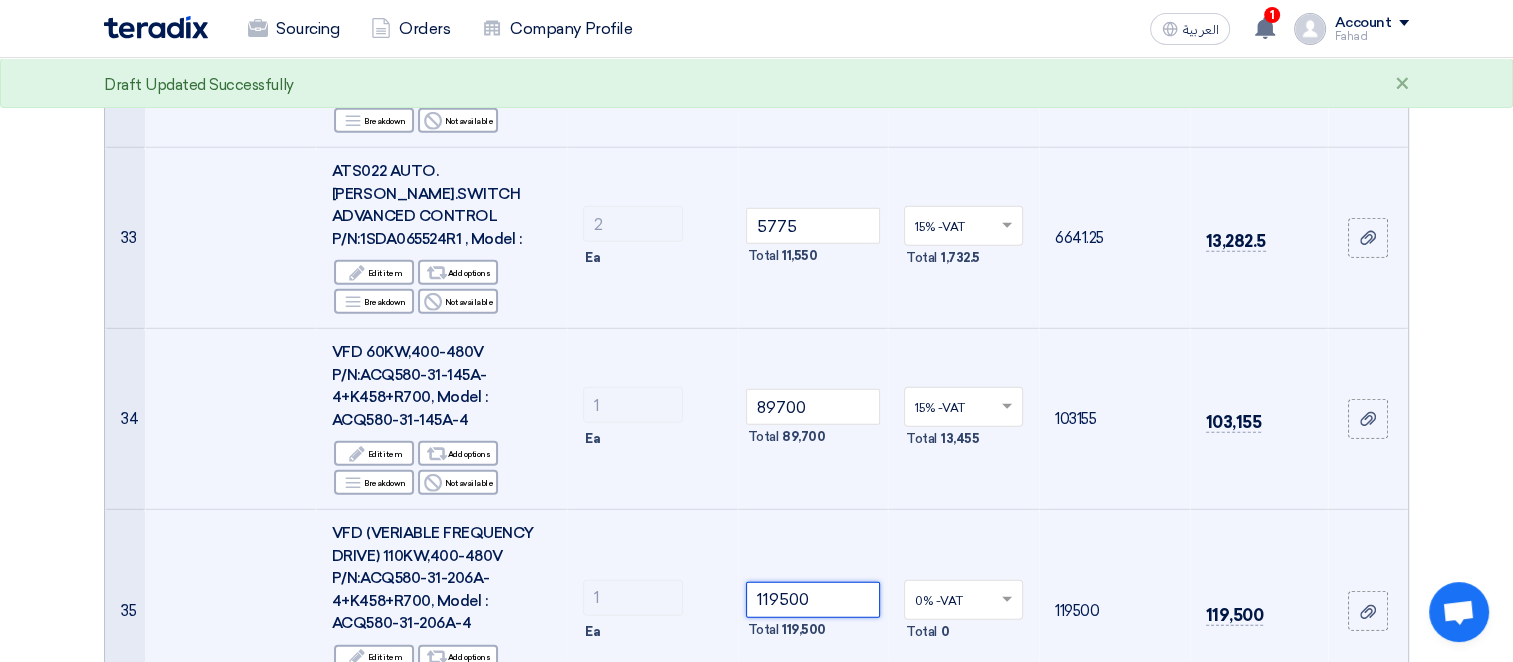 click 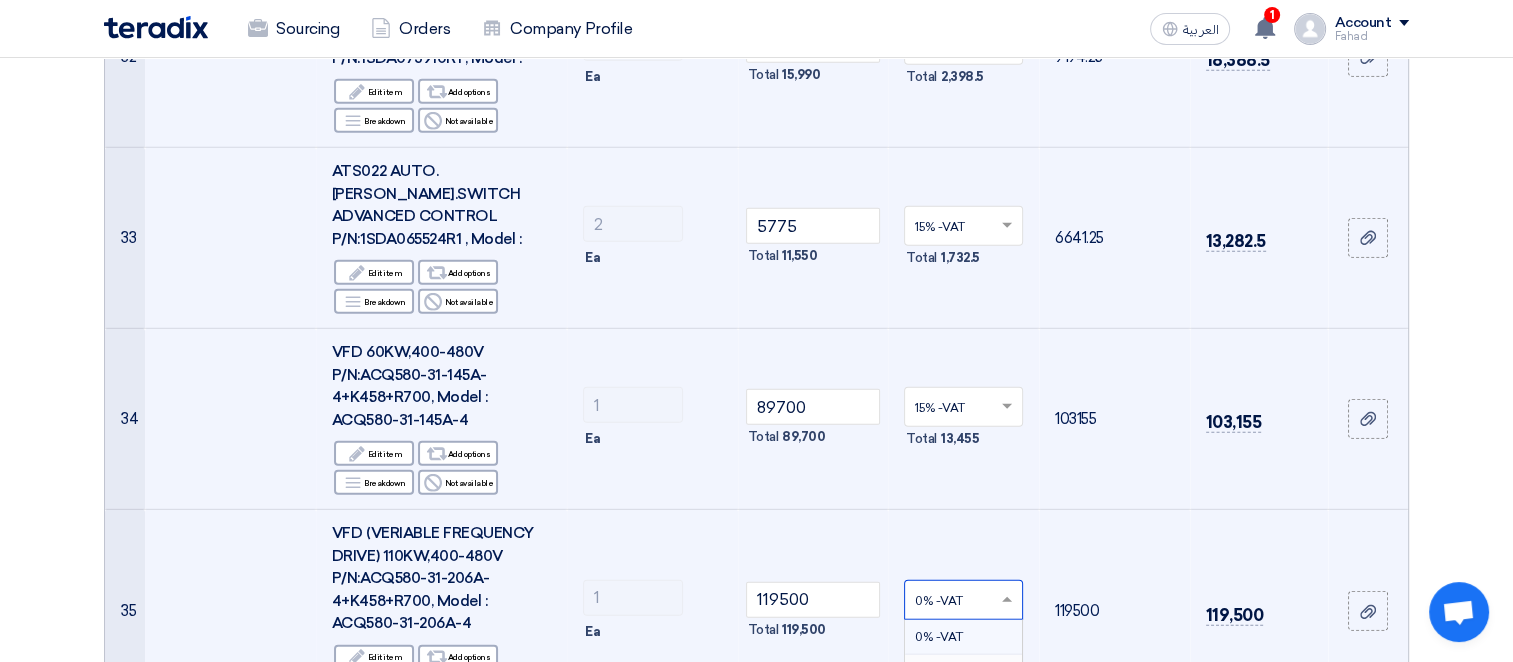 click on "15% -VAT" at bounding box center (940, 672) 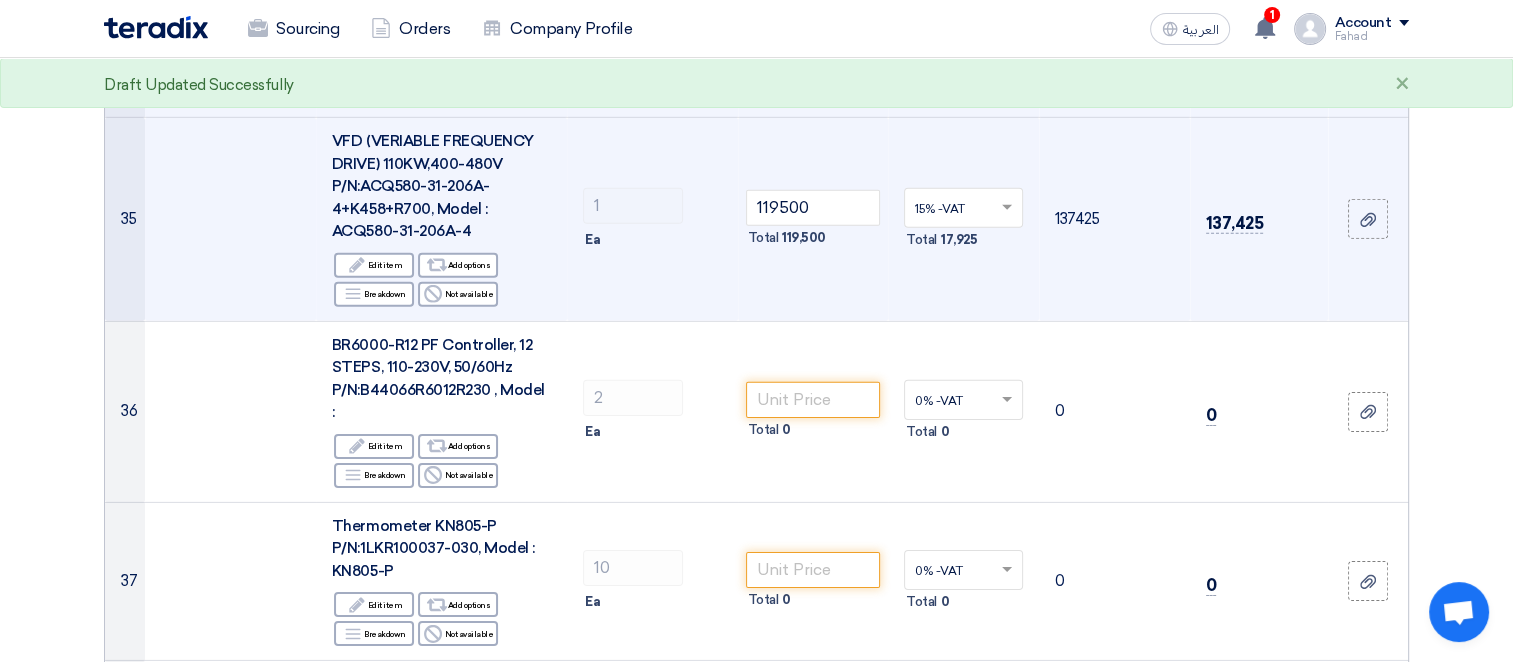 scroll, scrollTop: 6244, scrollLeft: 0, axis: vertical 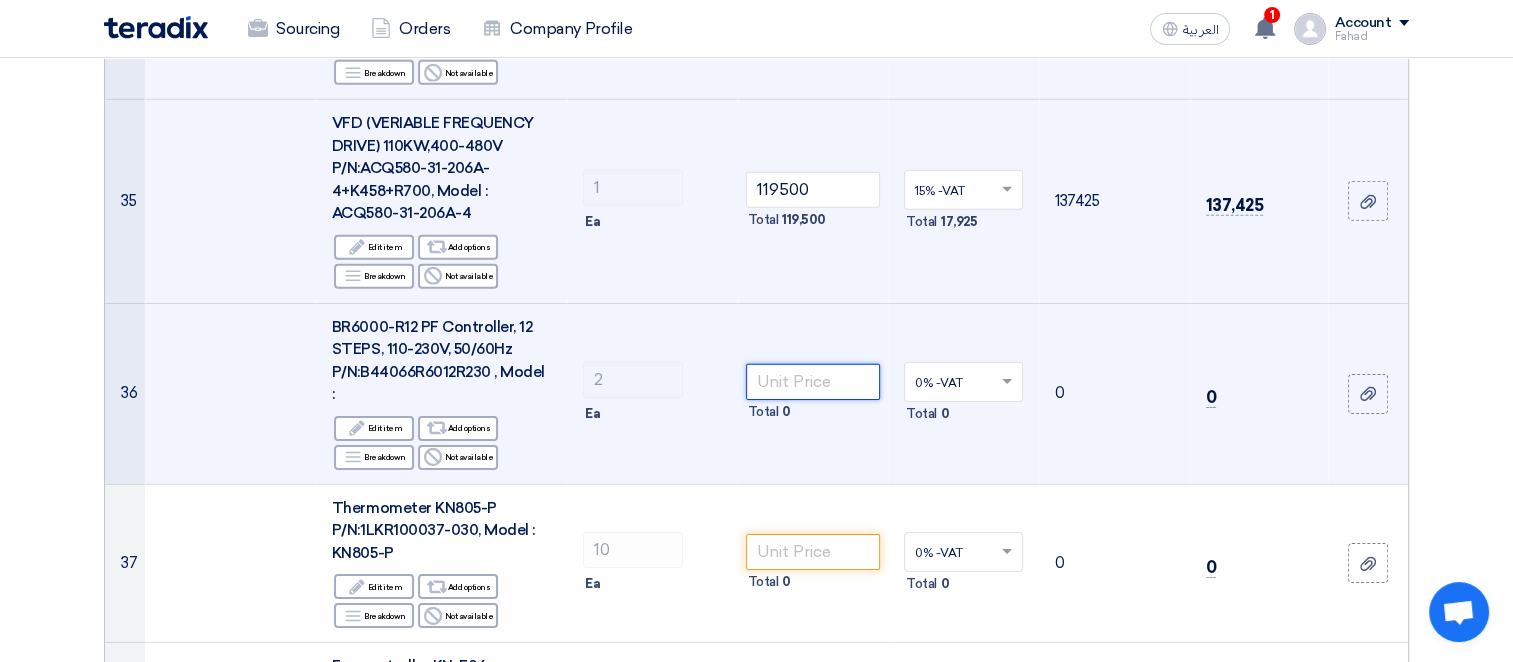 click 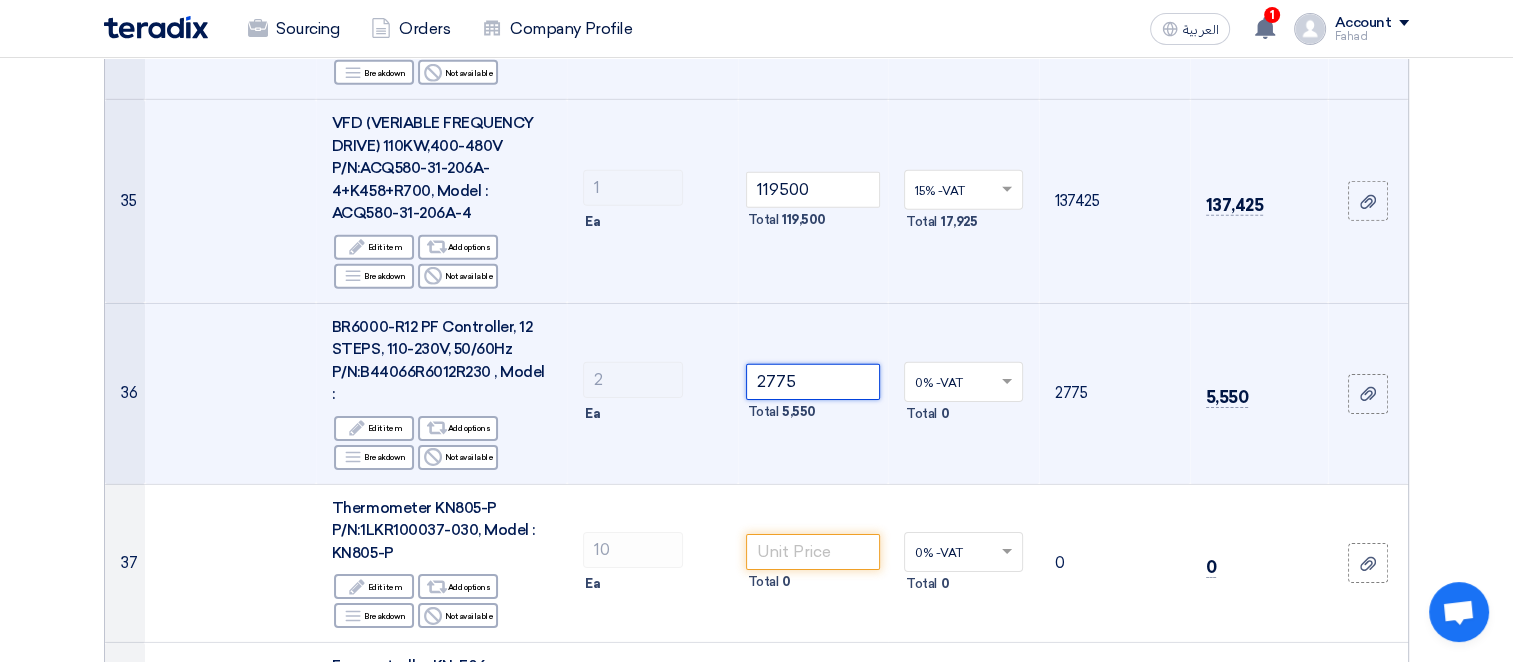 click 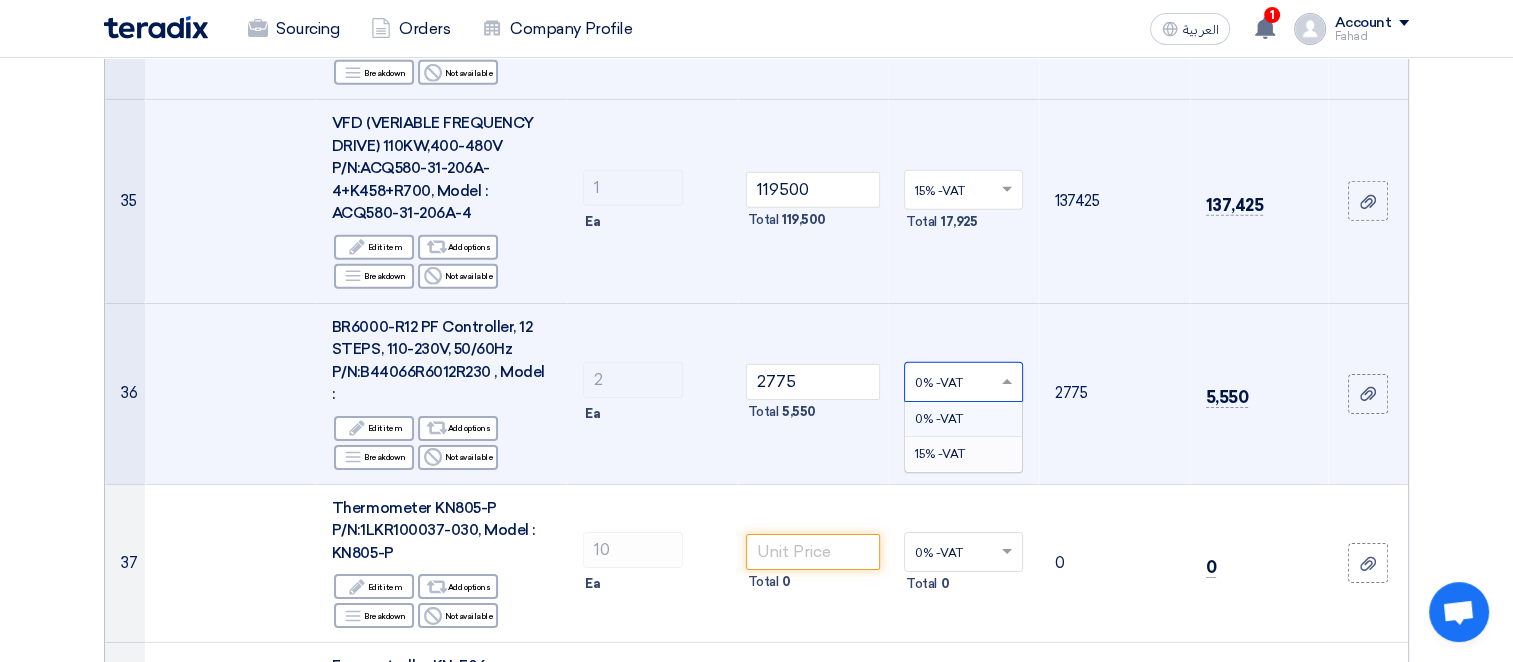 click on "15% -VAT" at bounding box center [940, 454] 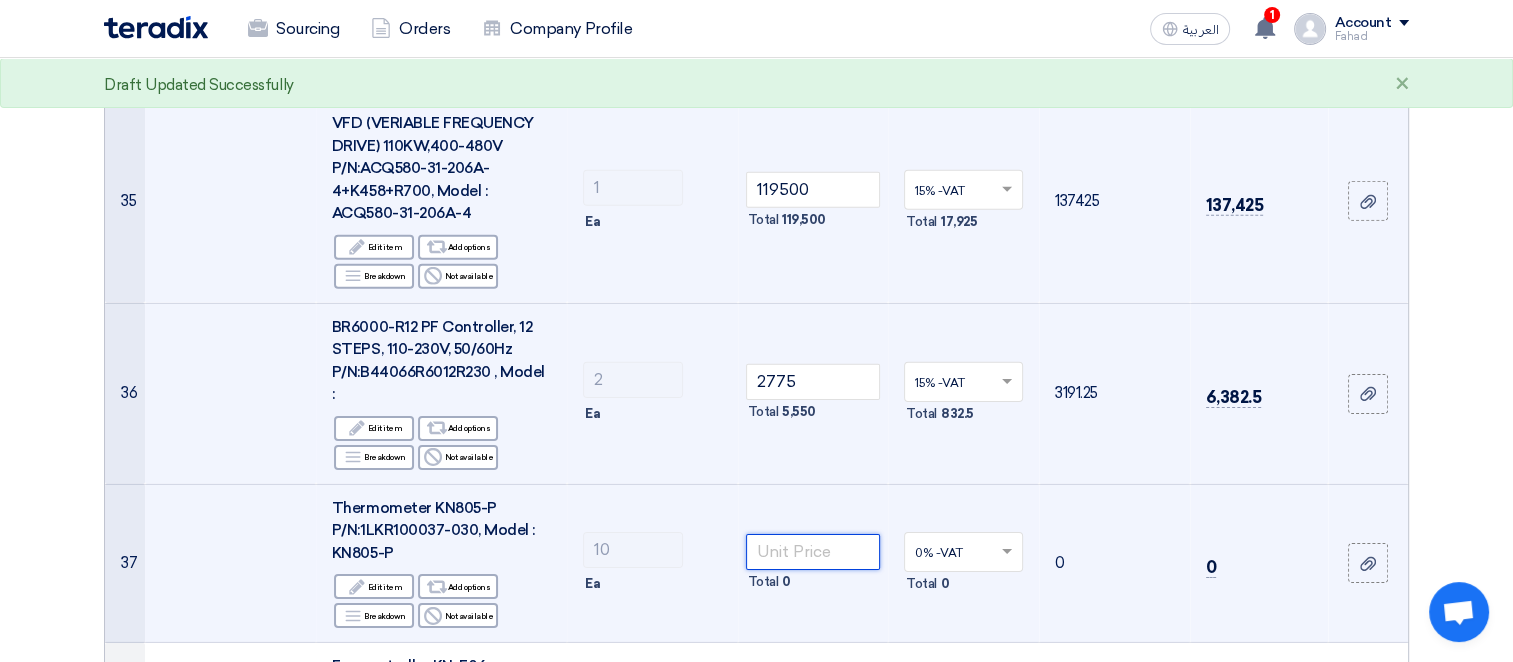 click 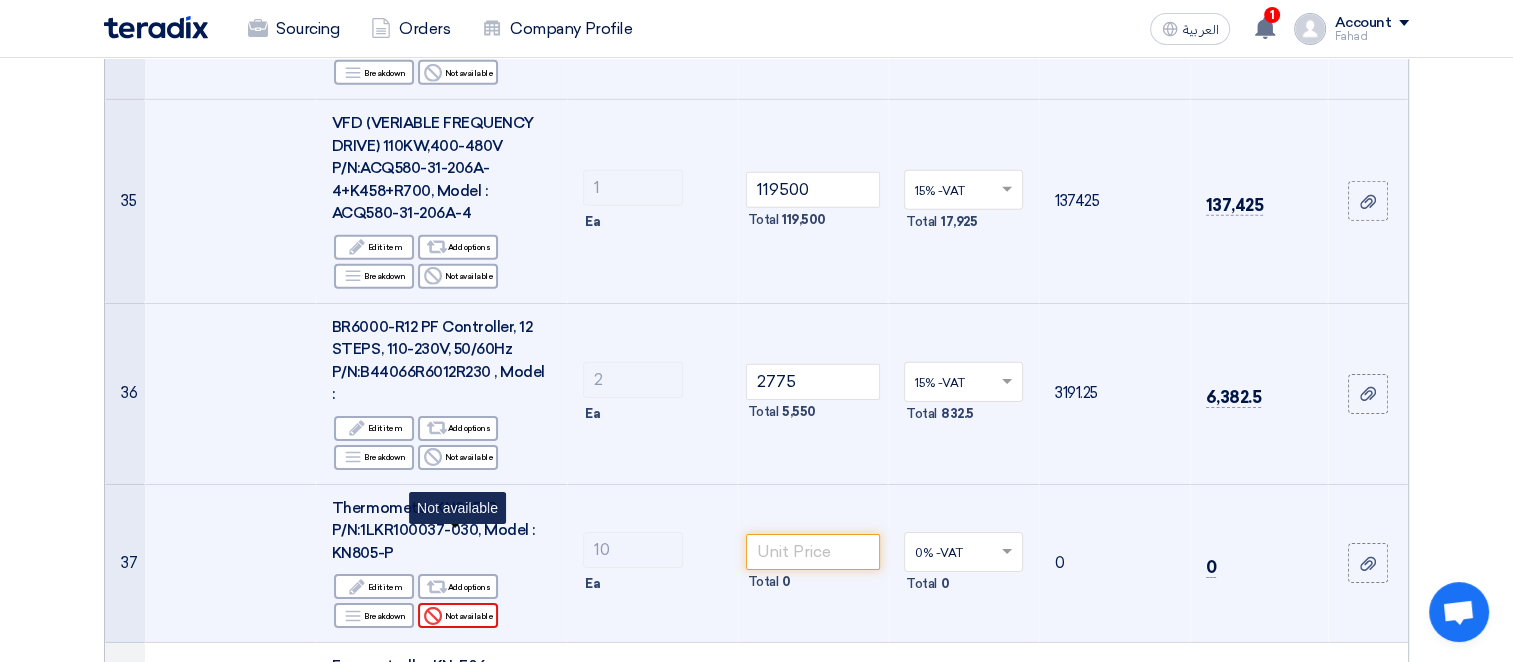 click on "Reject
Not available" 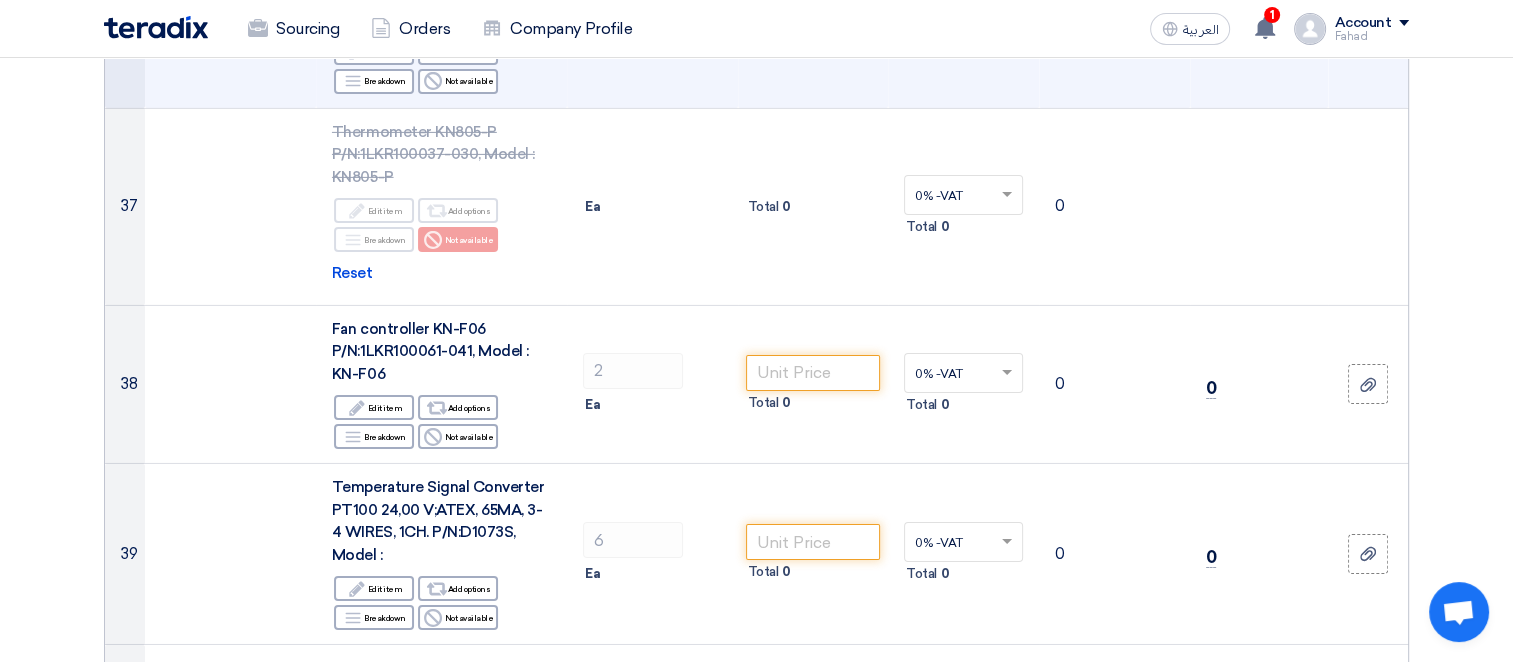 scroll, scrollTop: 6689, scrollLeft: 0, axis: vertical 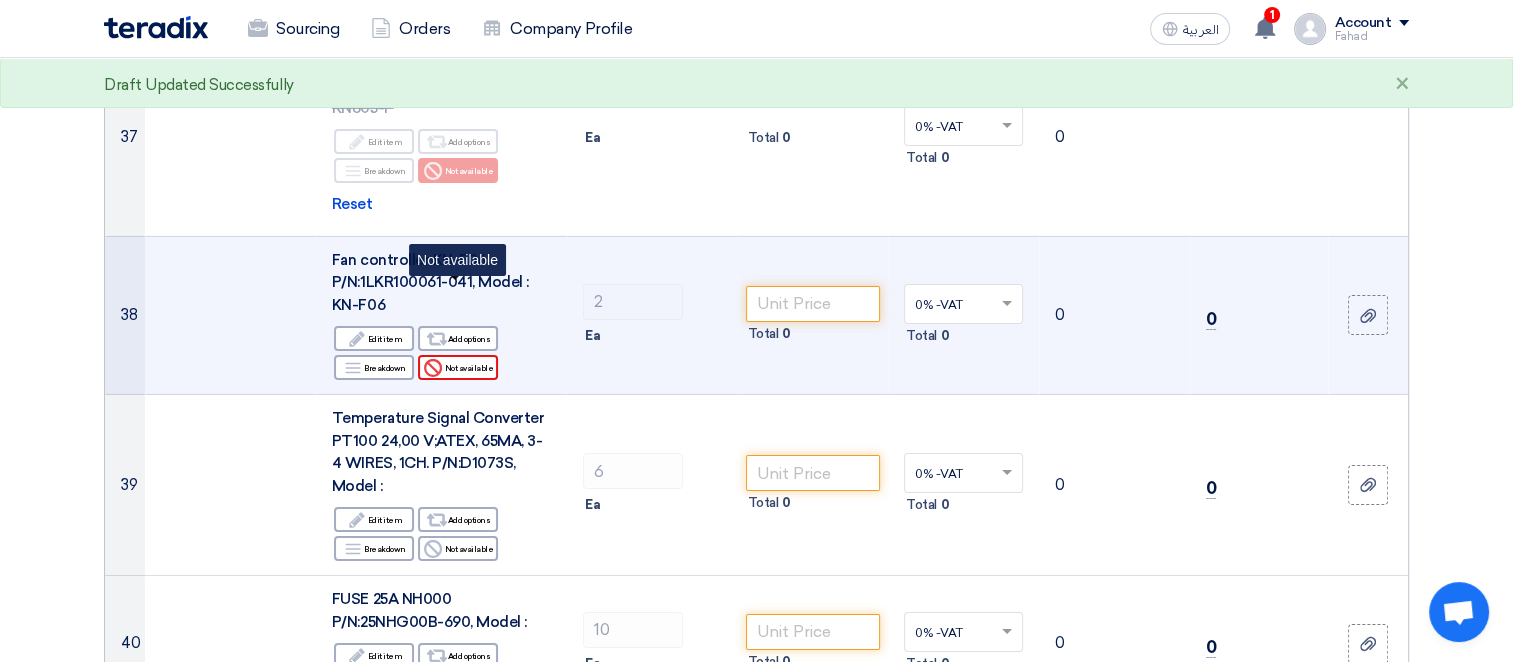 click on "Reject
Not available" 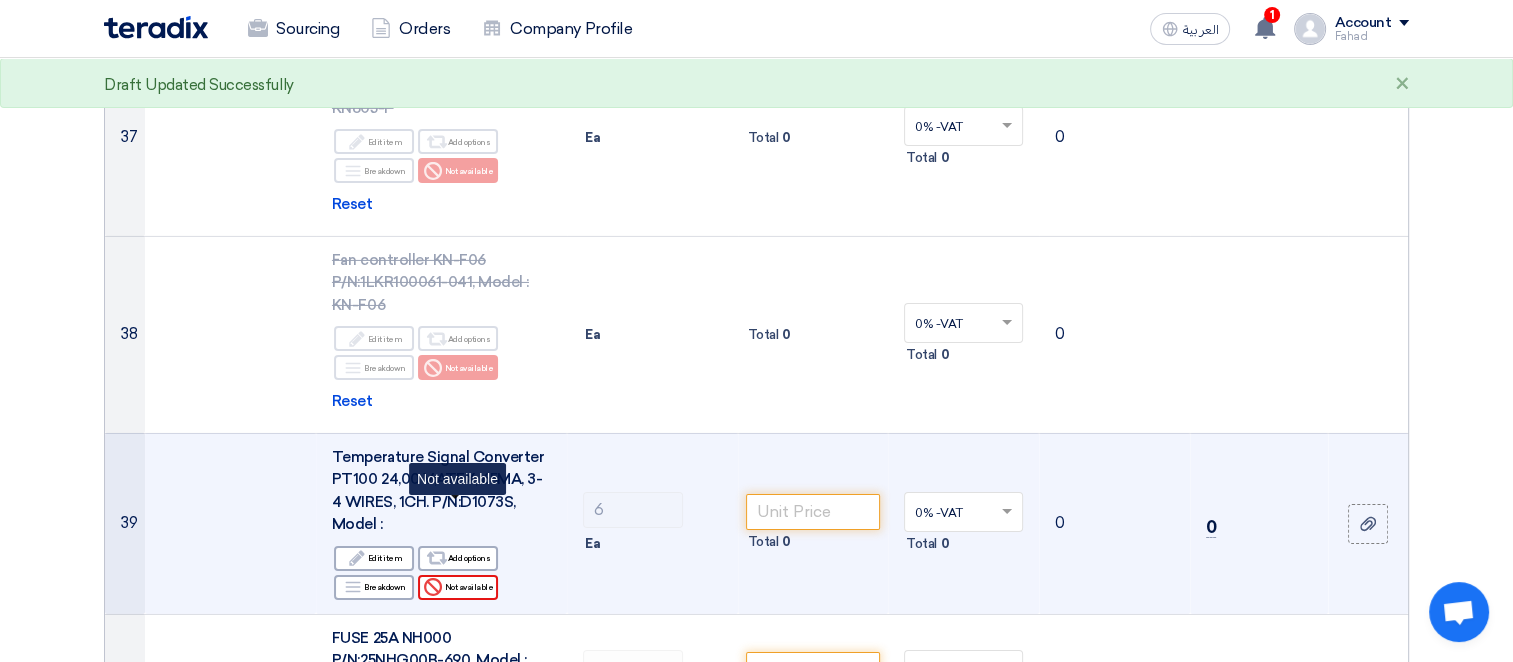 click on "Reject
Not available" 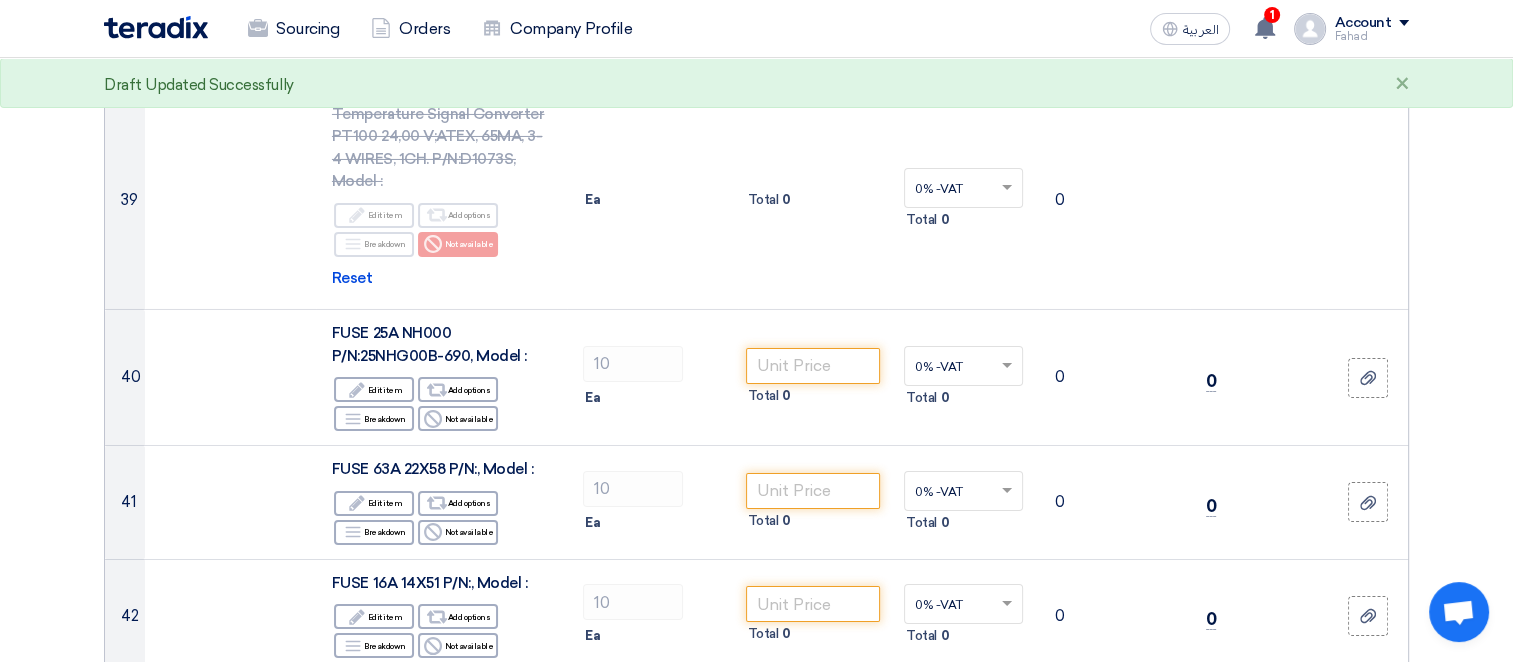 scroll, scrollTop: 7068, scrollLeft: 0, axis: vertical 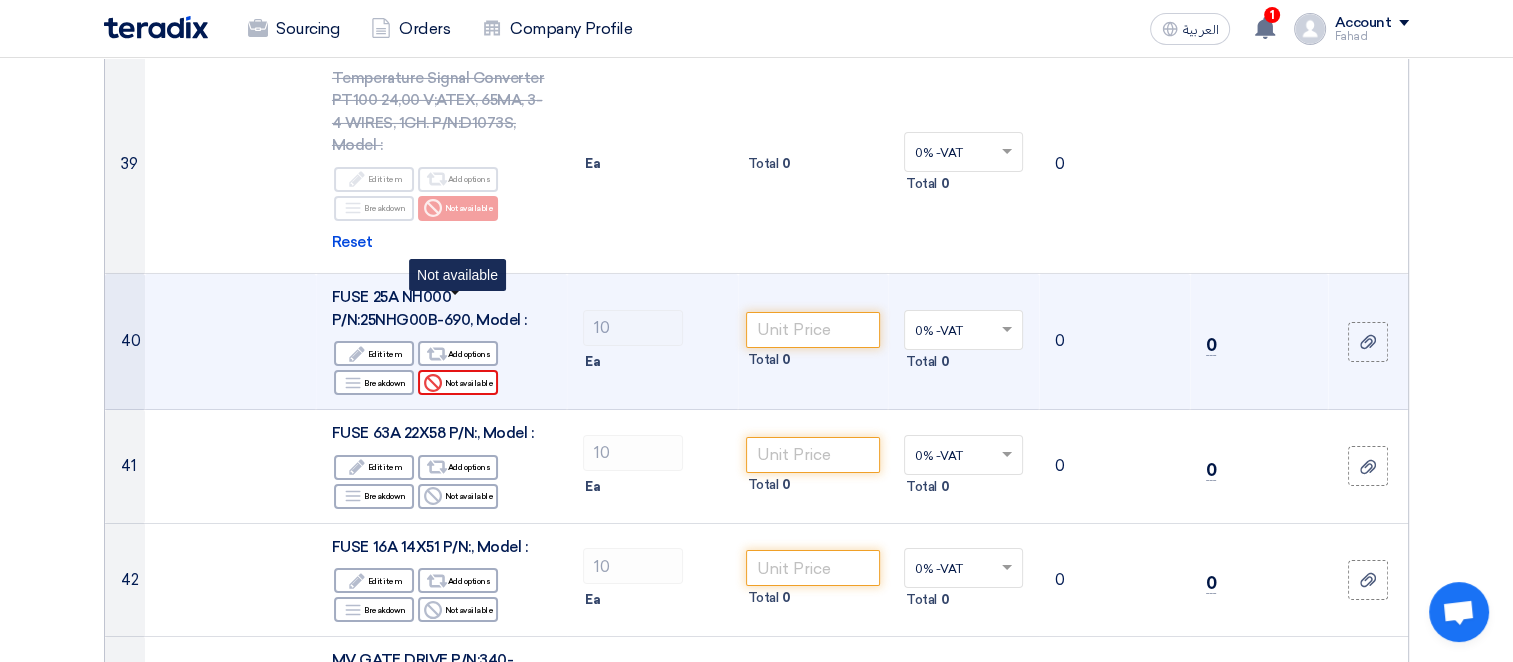 click on "Reject
Not available" 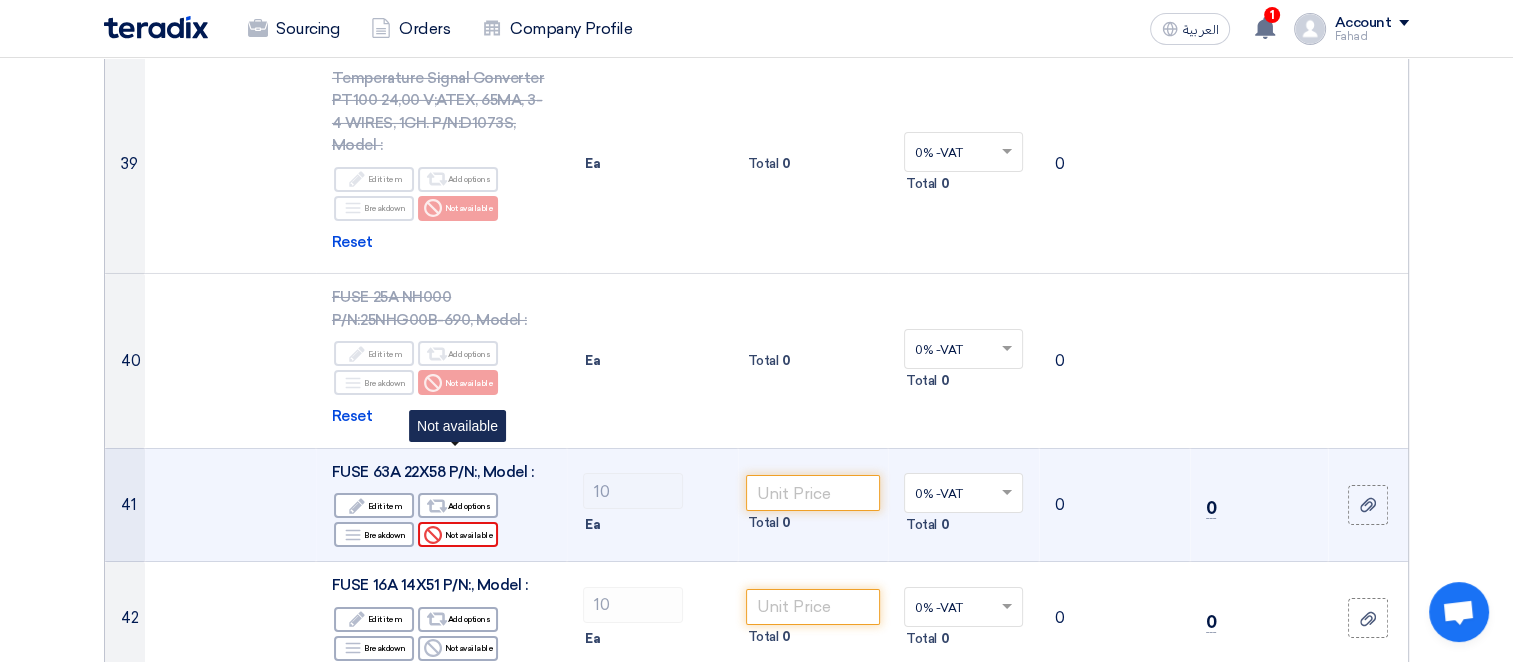 click on "Reject
Not available" 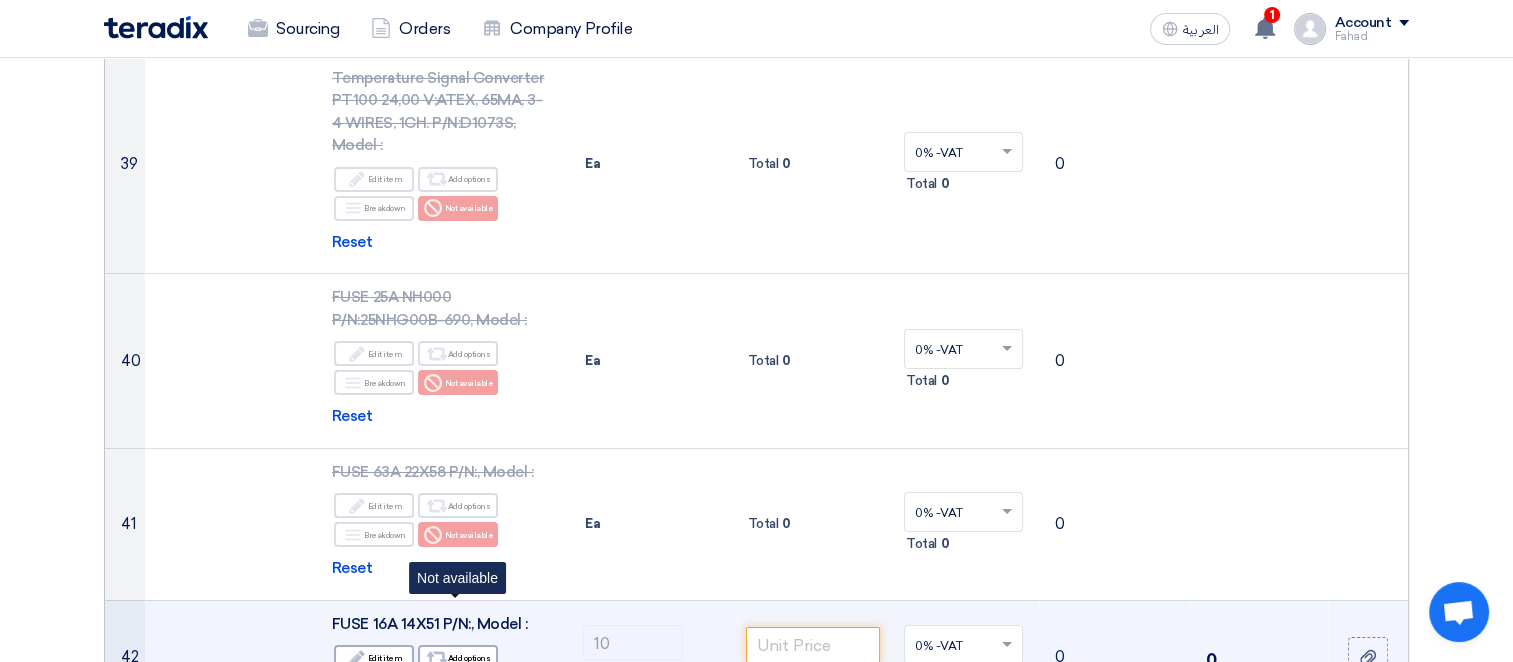 click on "Reject
Not available" 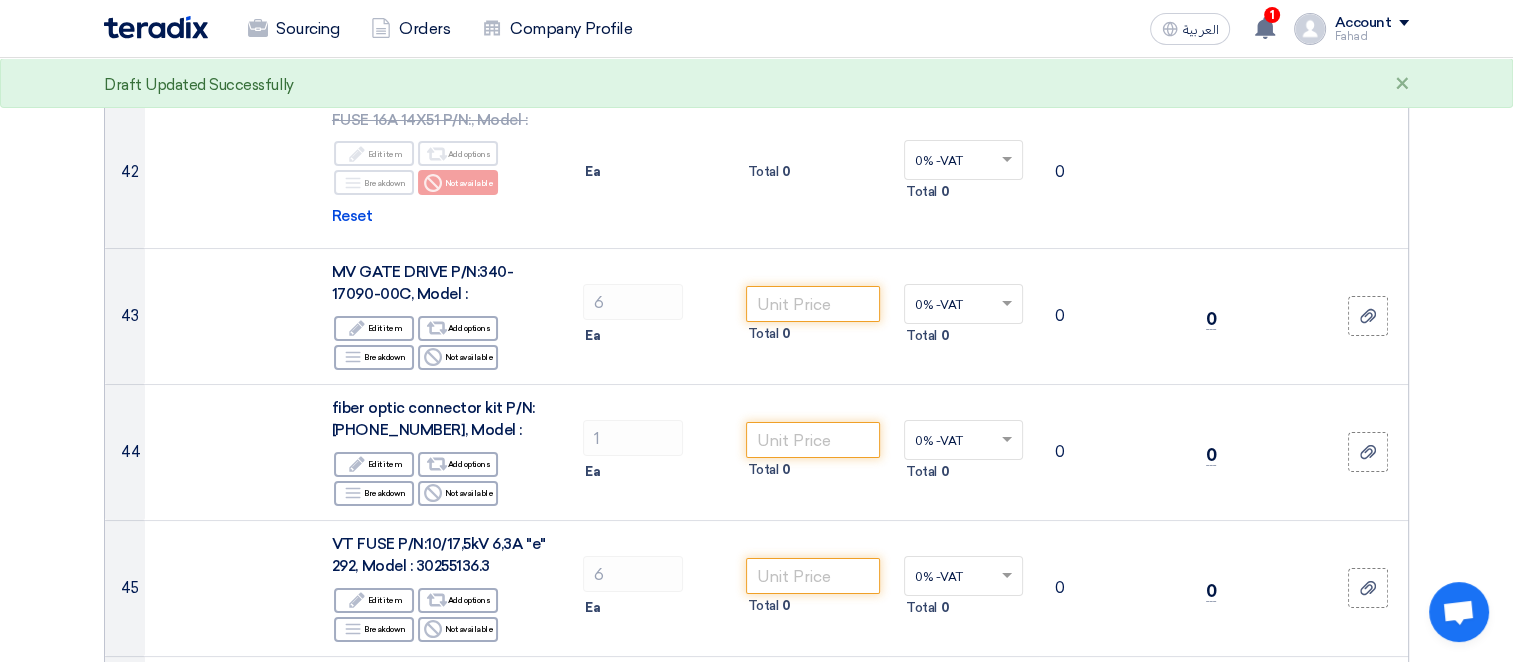 scroll, scrollTop: 7624, scrollLeft: 0, axis: vertical 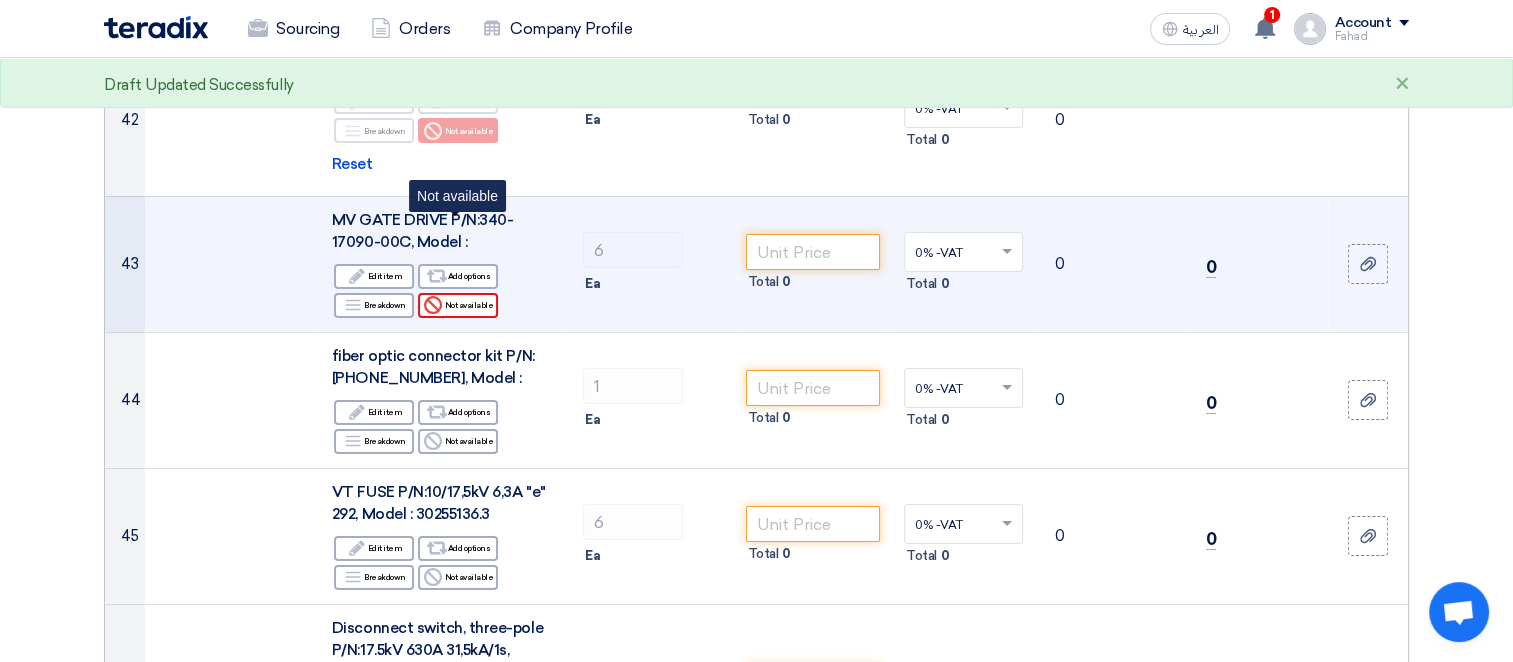 click on "Reject
Not available" 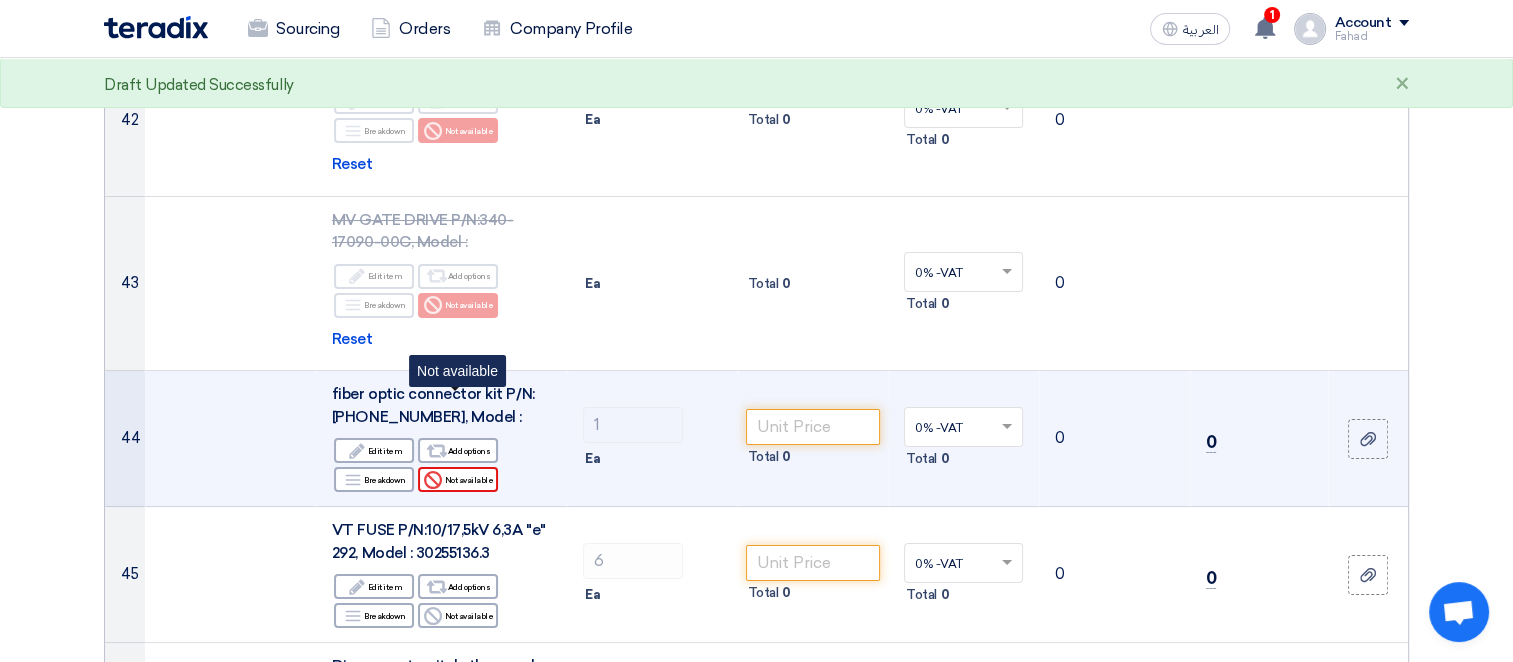 click on "Reject
Not available" 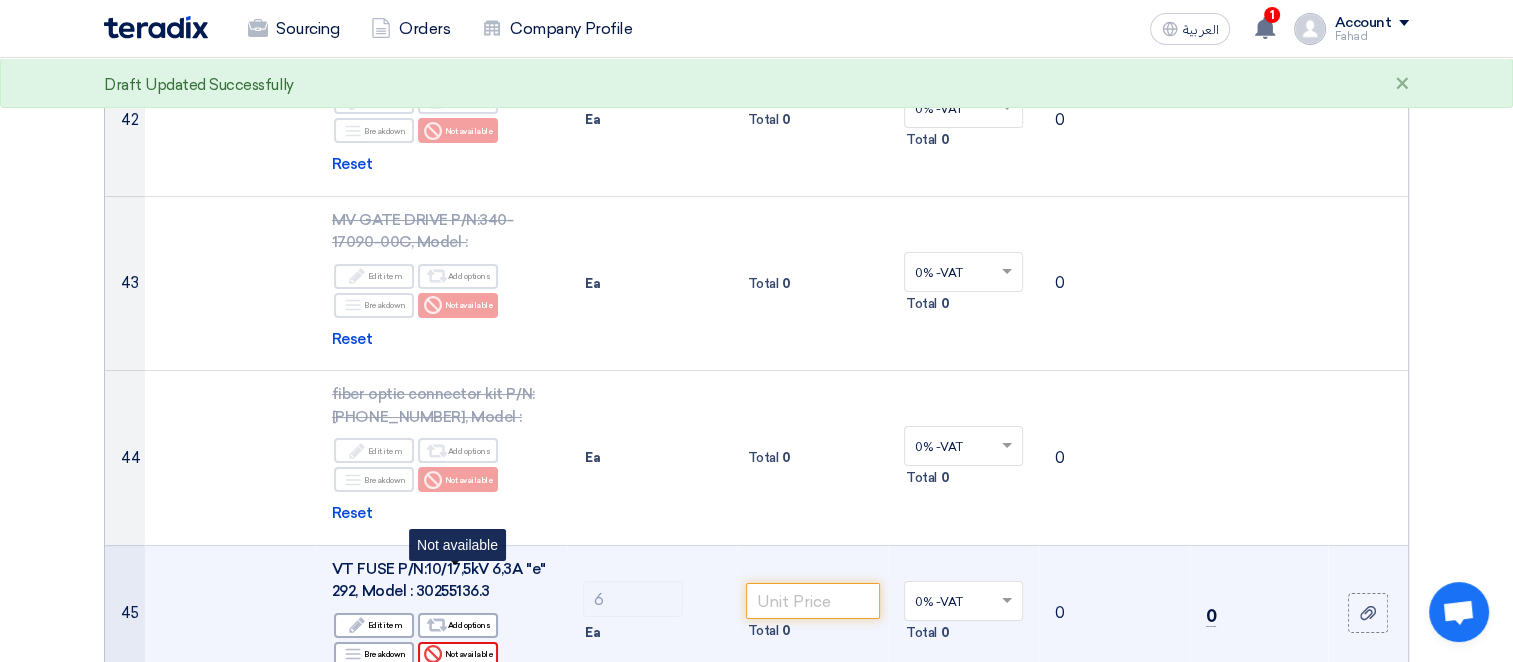click on "Reject
Not available" 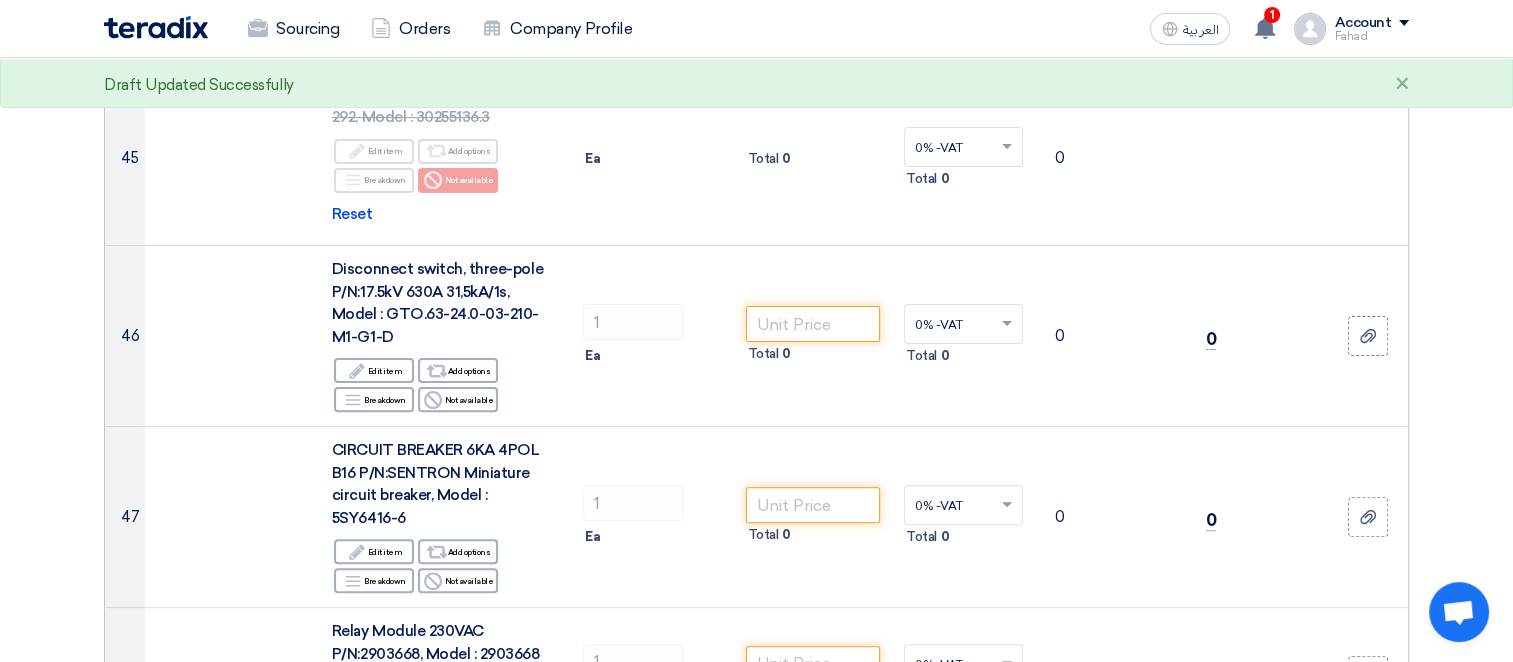 scroll, scrollTop: 8151, scrollLeft: 0, axis: vertical 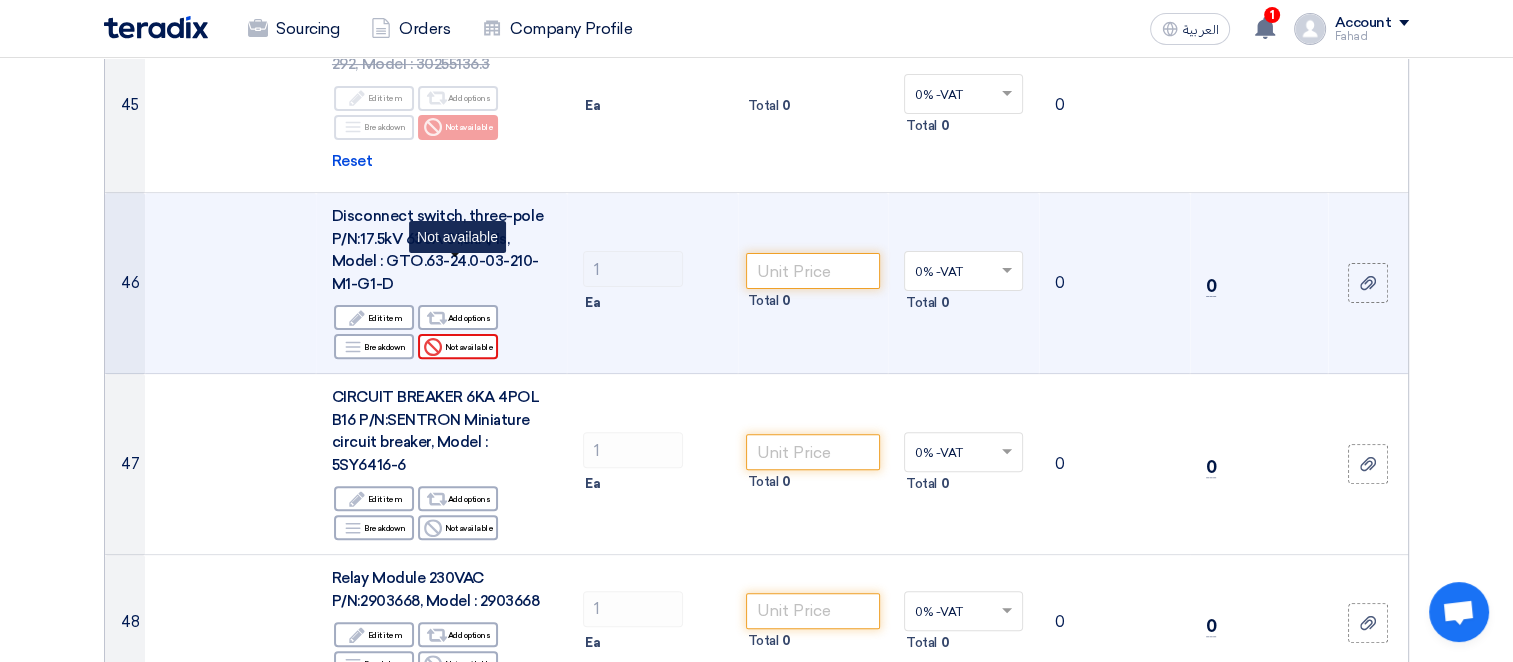 click on "Reject
Not available" 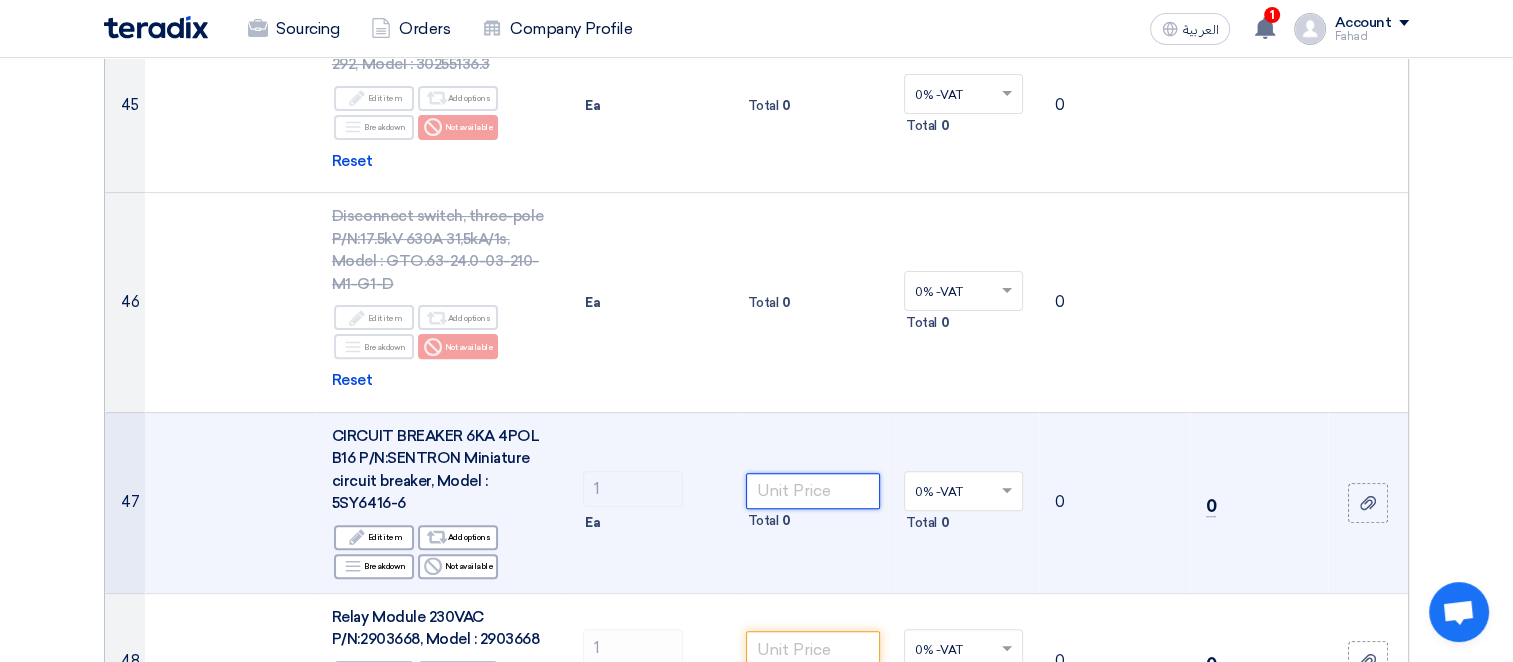 click 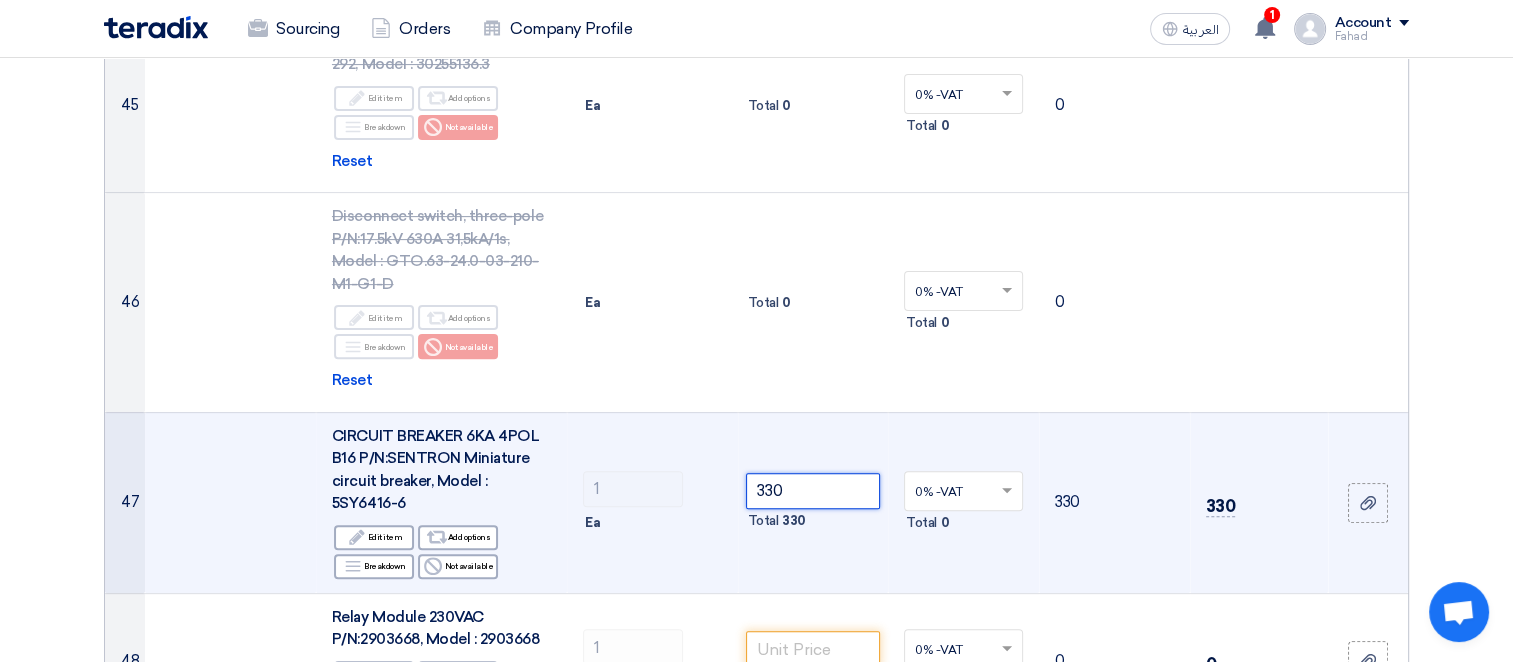 click 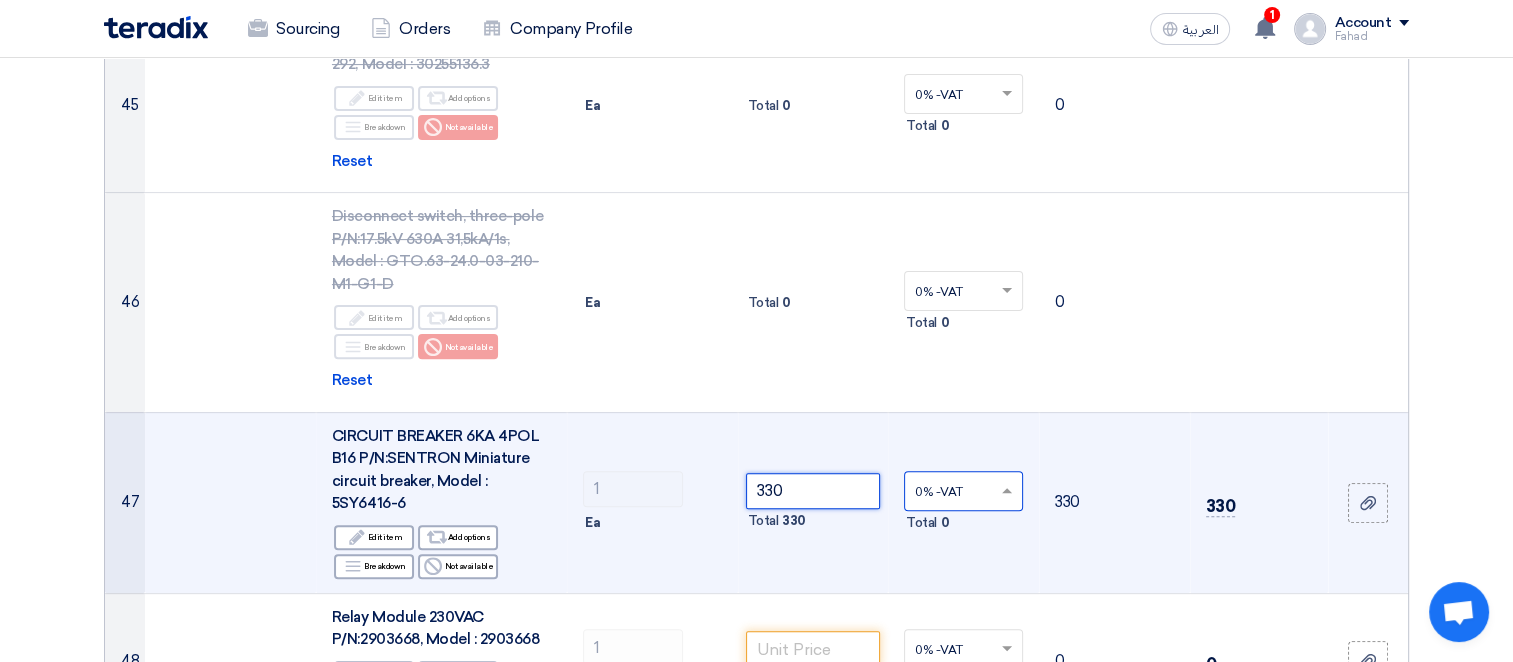 type on "330" 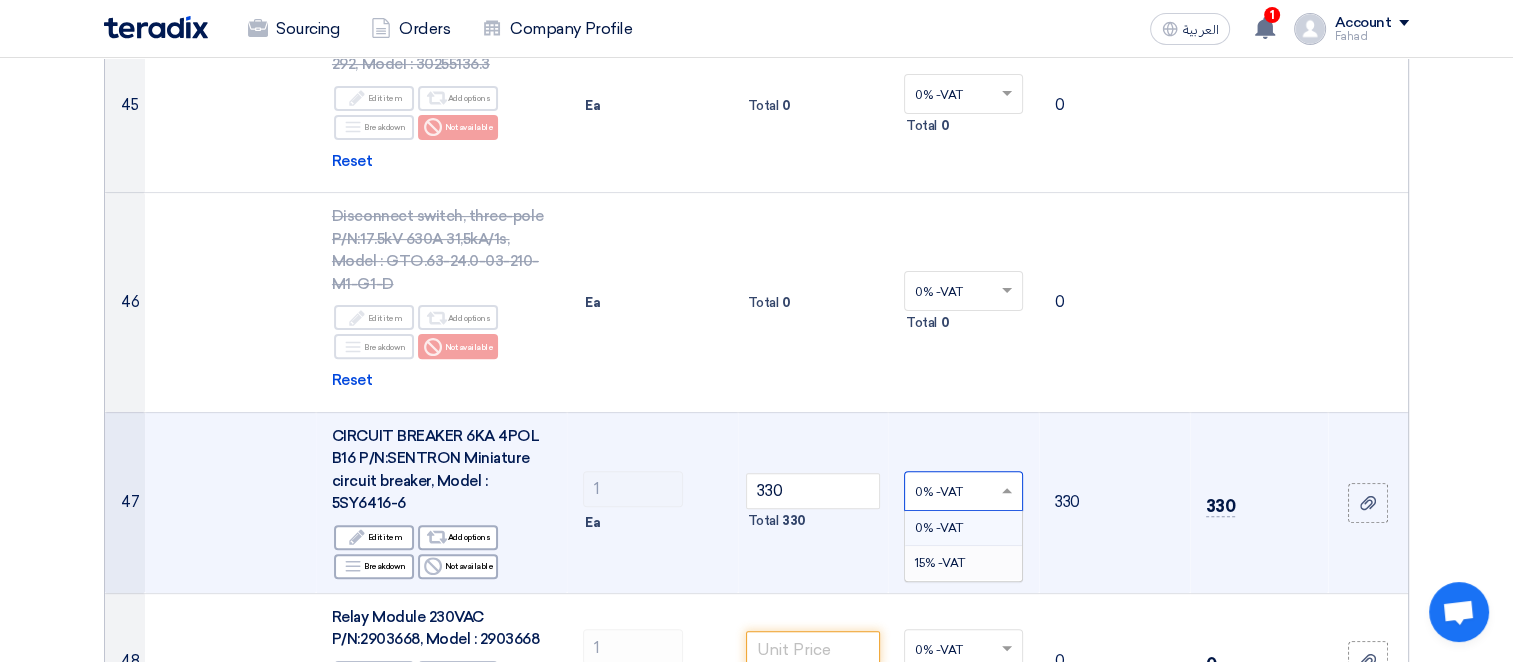click on "15% -VAT" at bounding box center (940, 563) 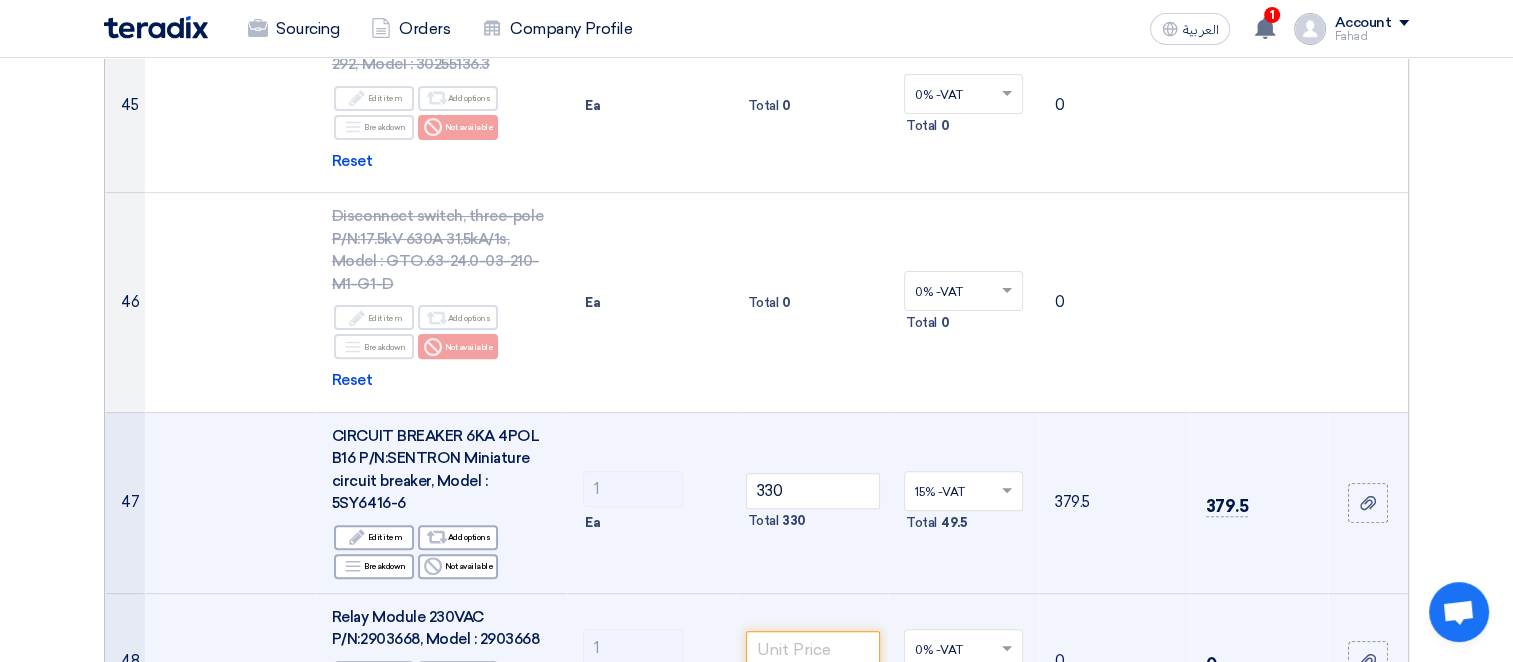 click 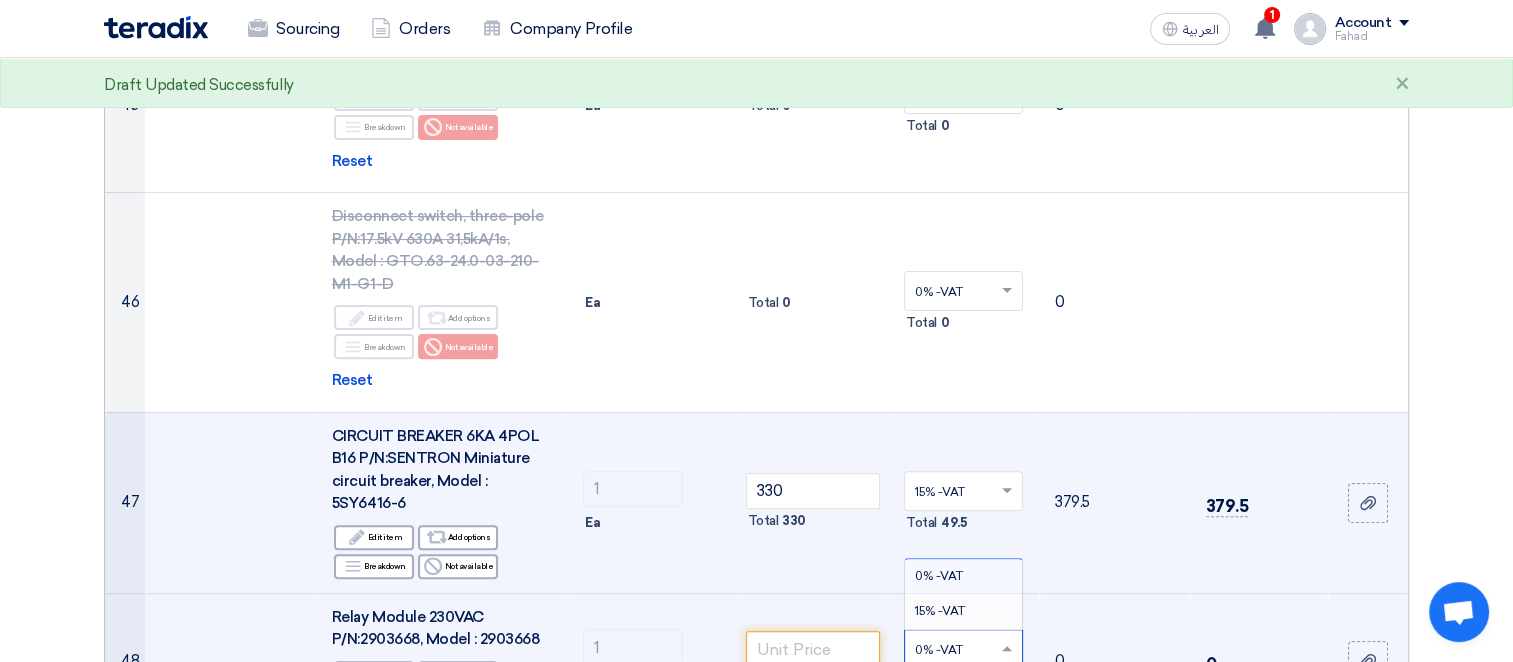 click on "15% -VAT" at bounding box center [940, 611] 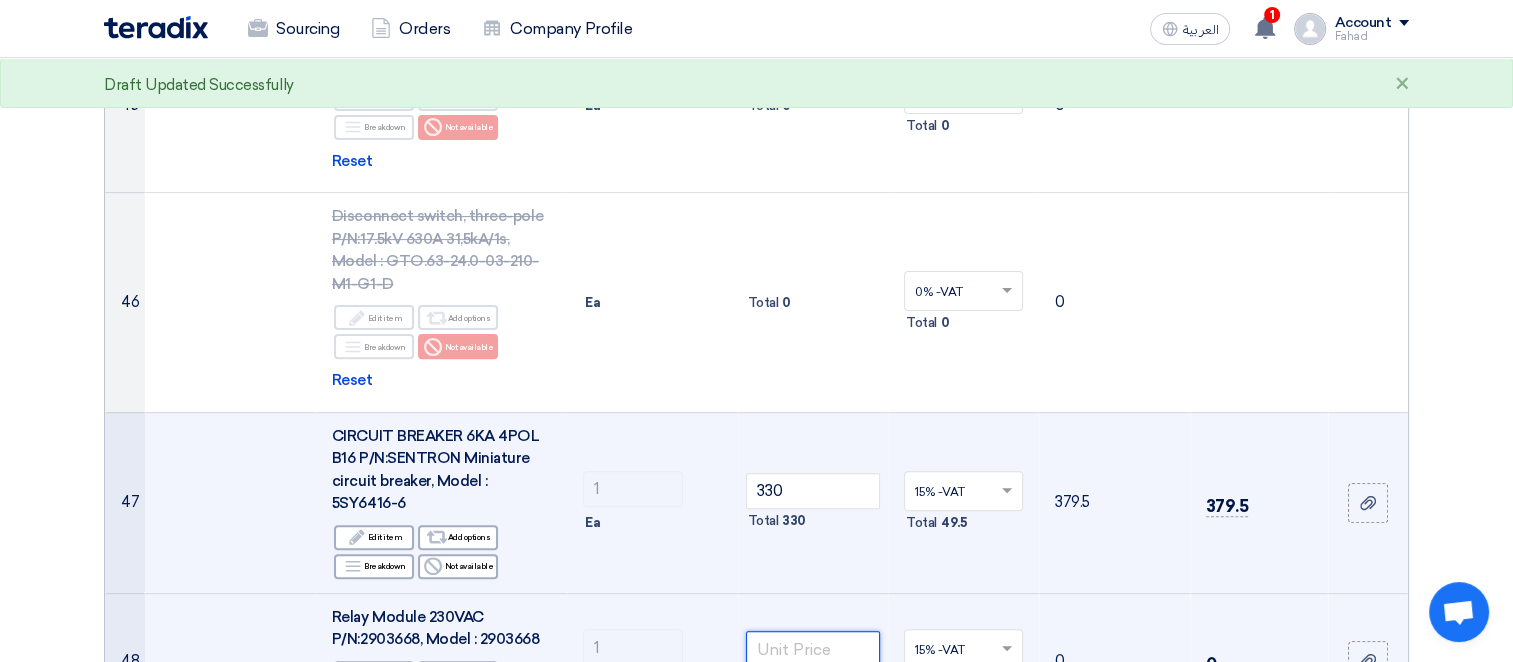 click 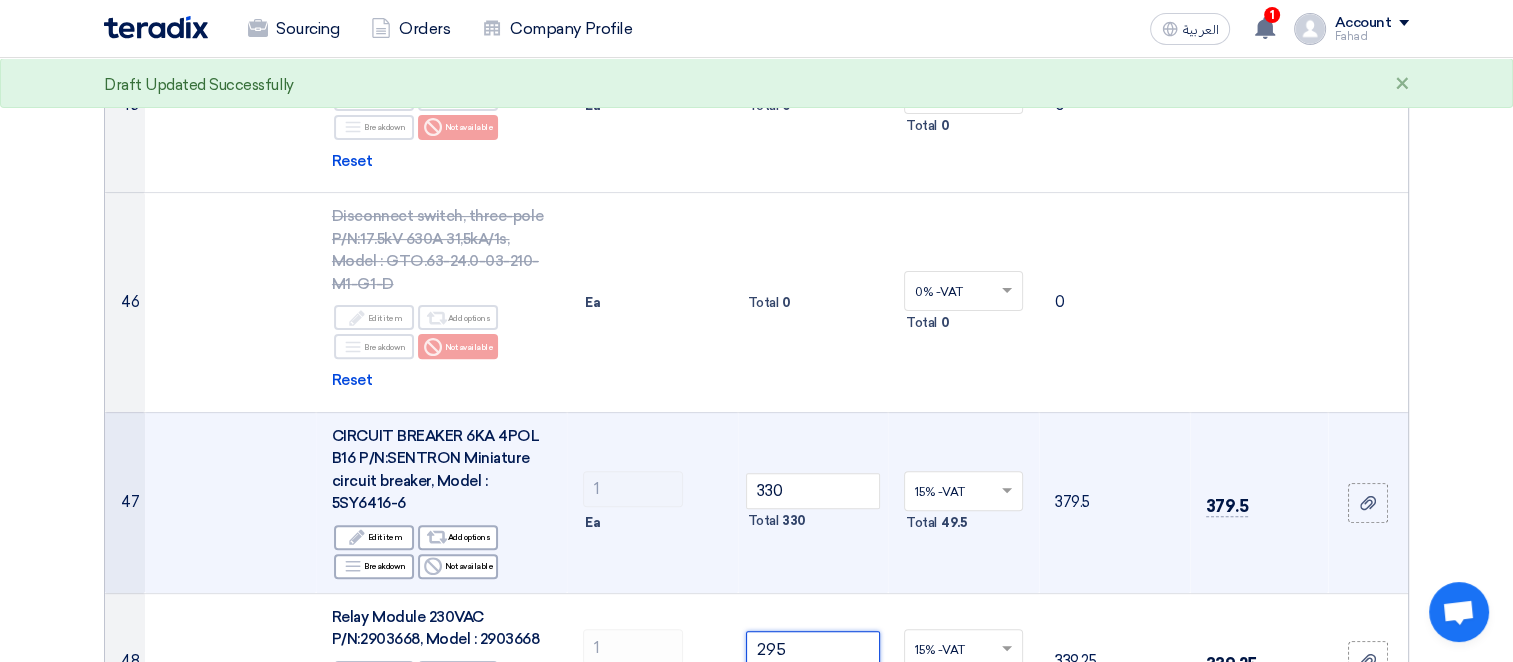 type on "295" 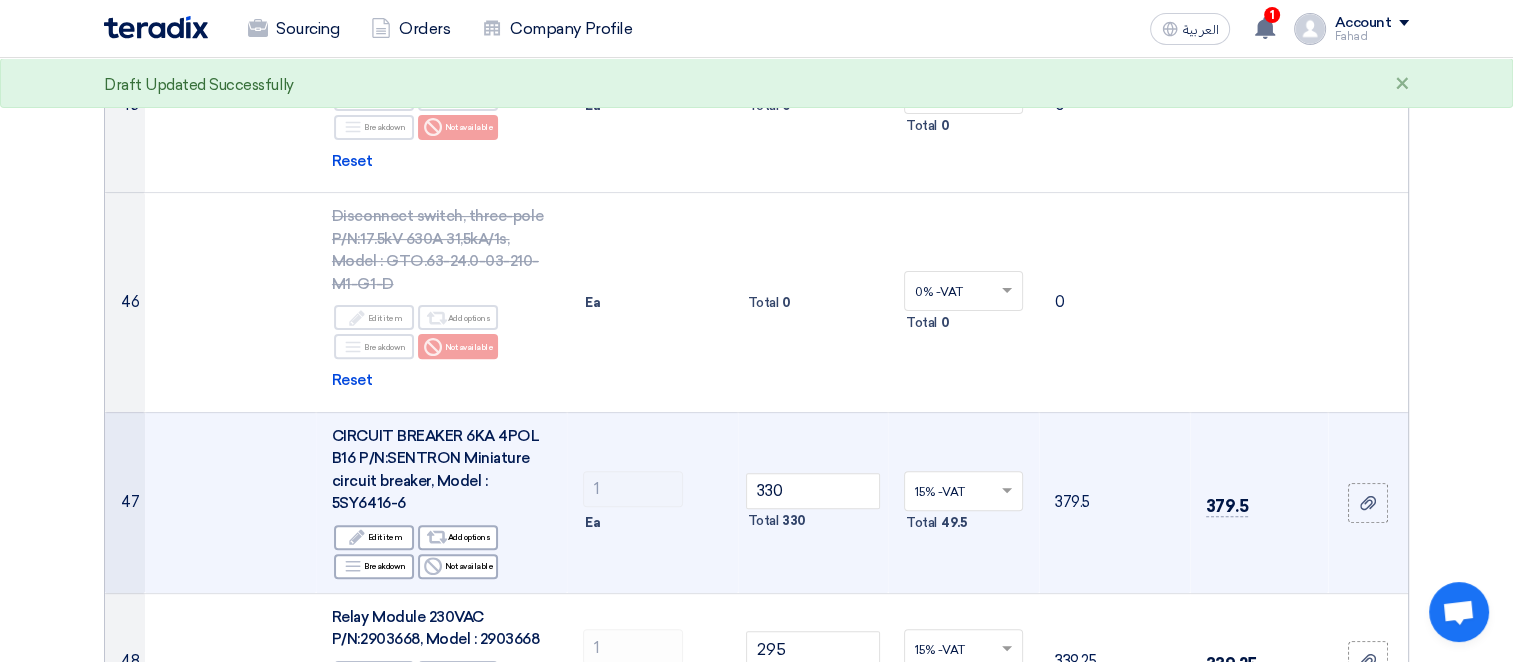 click on "379.5" 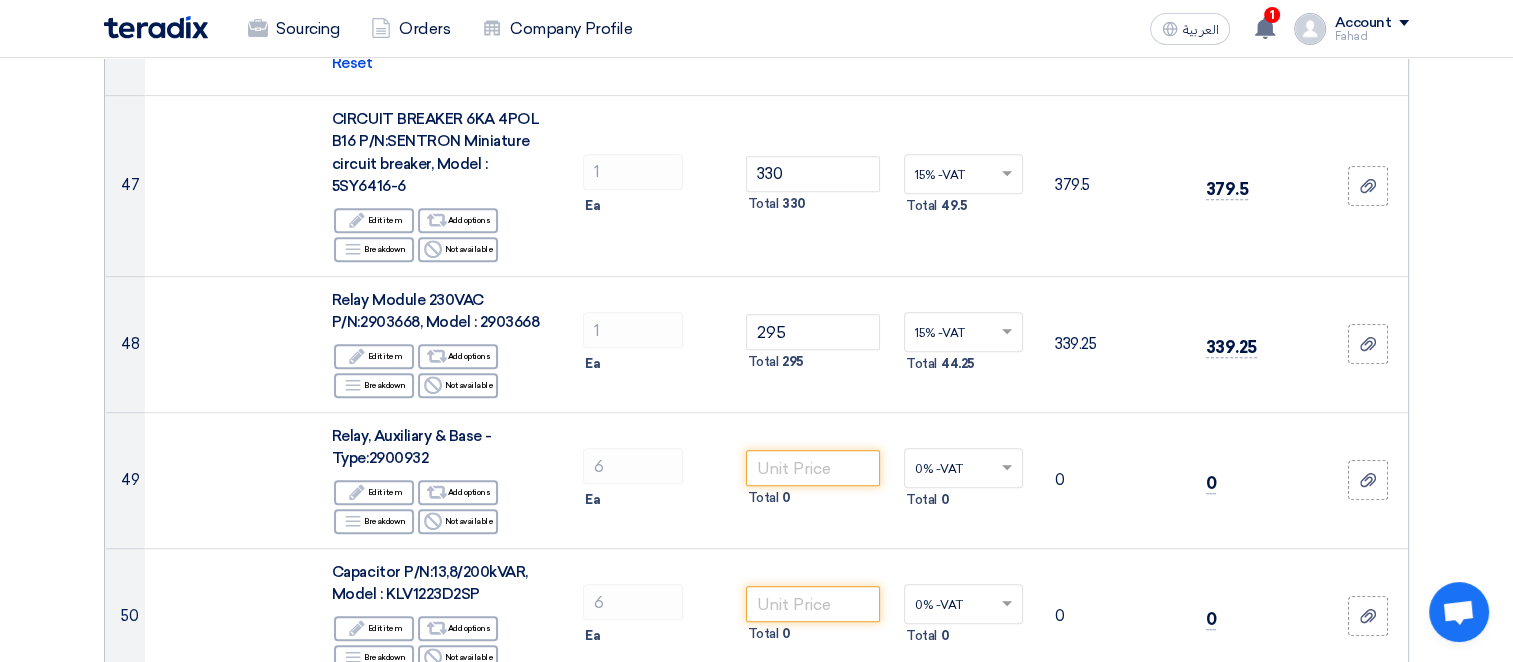 scroll, scrollTop: 8588, scrollLeft: 0, axis: vertical 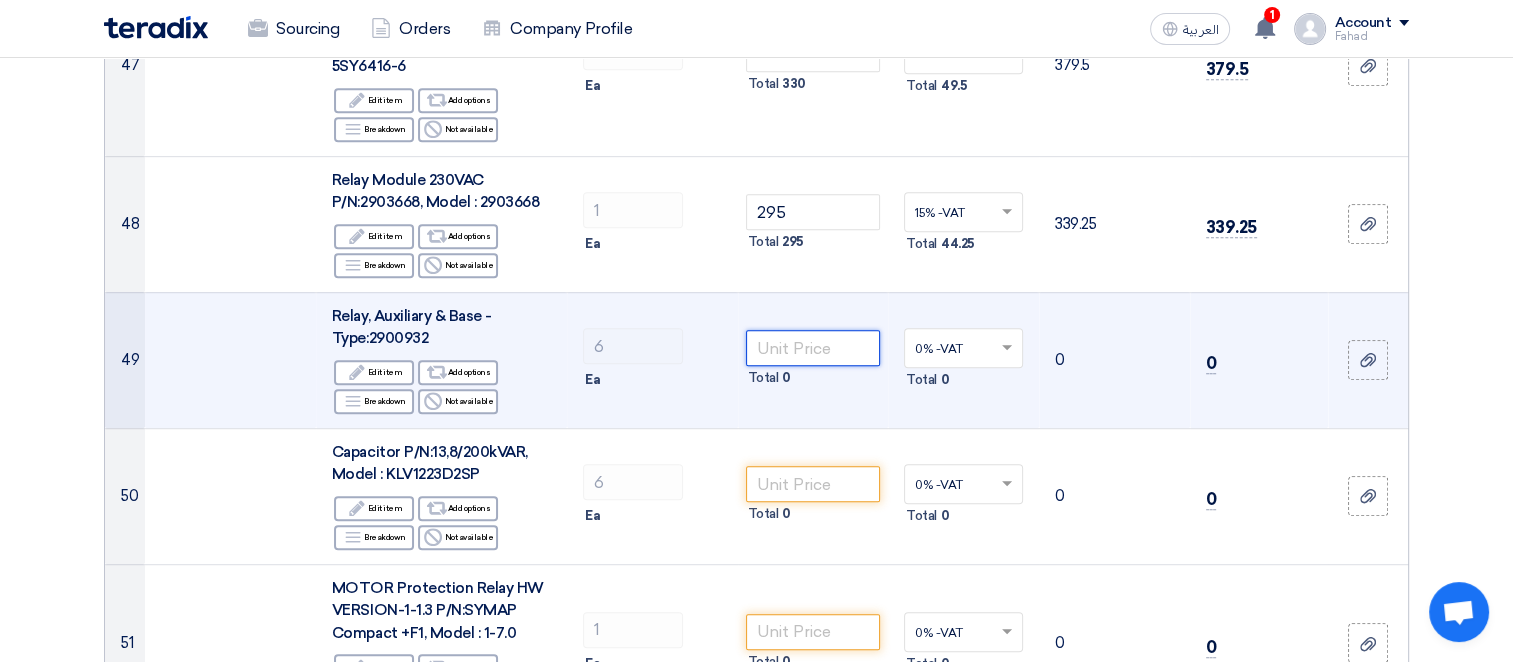 click 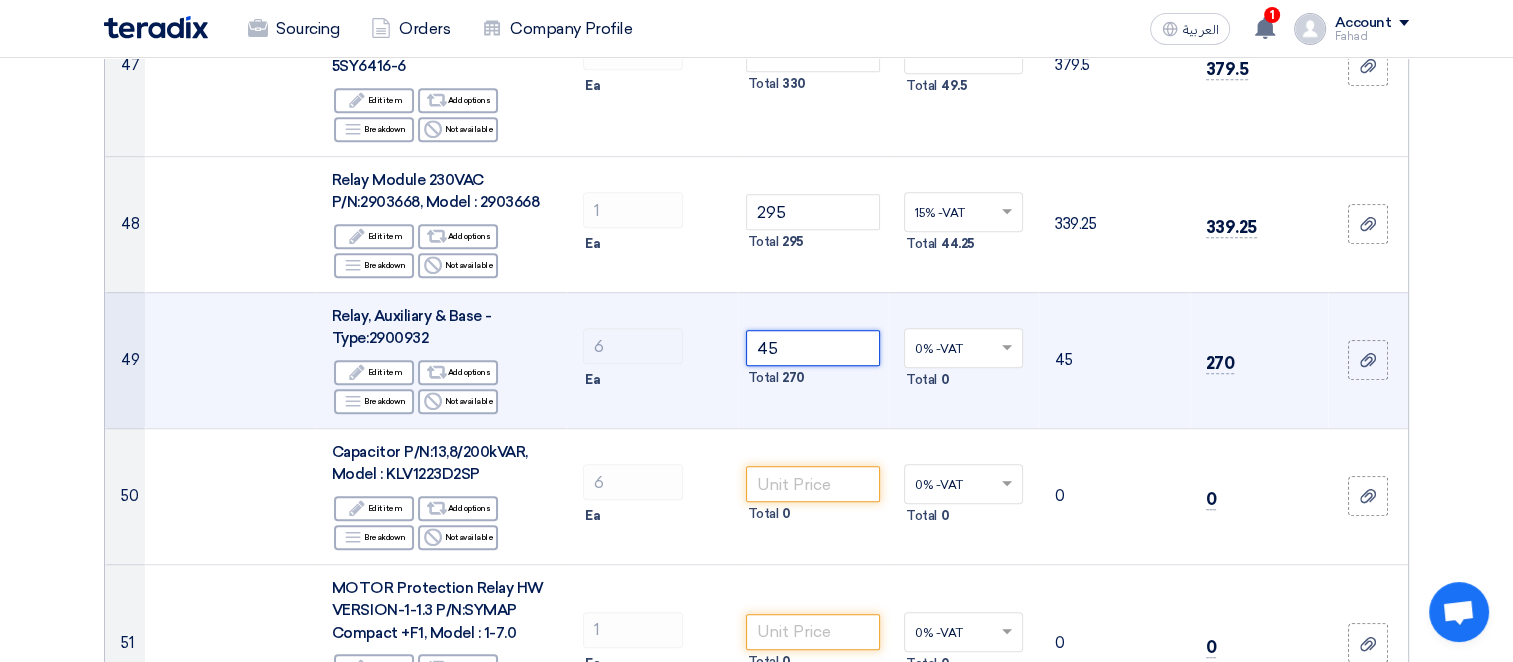click 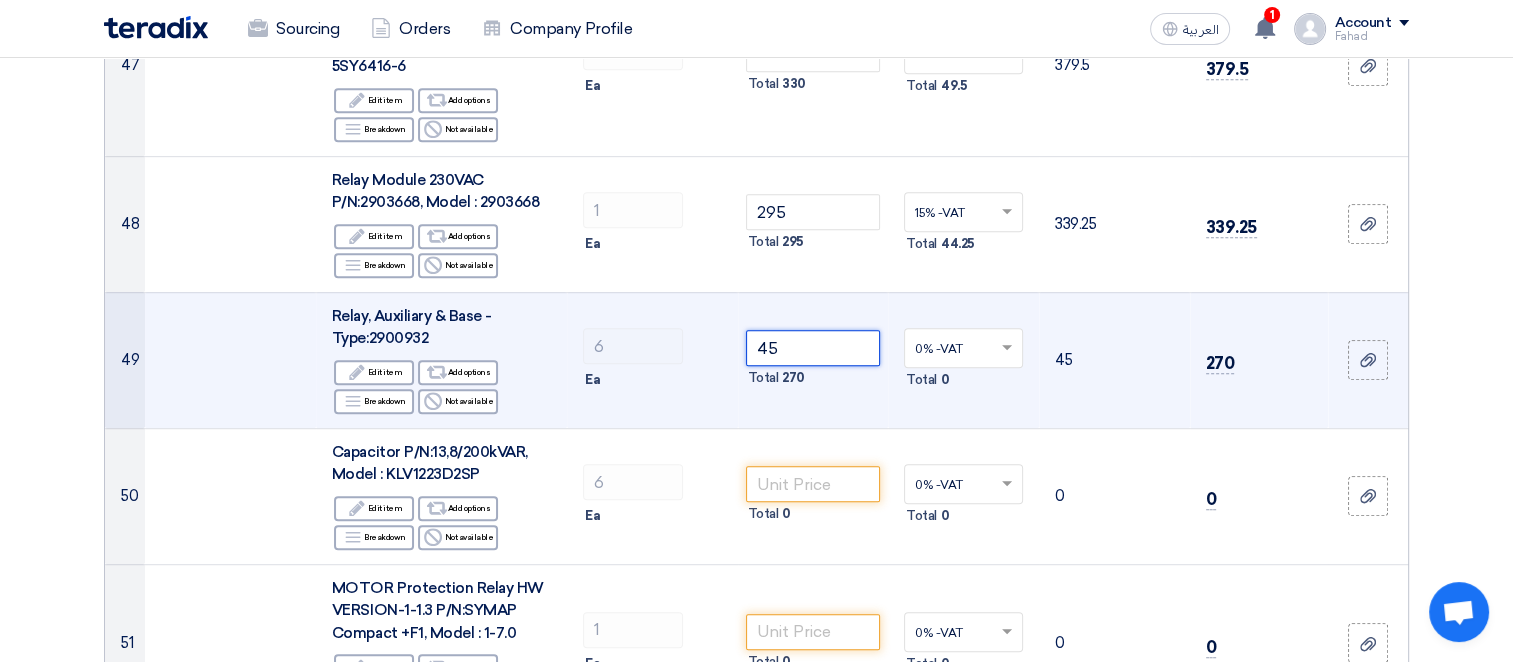 type on "45" 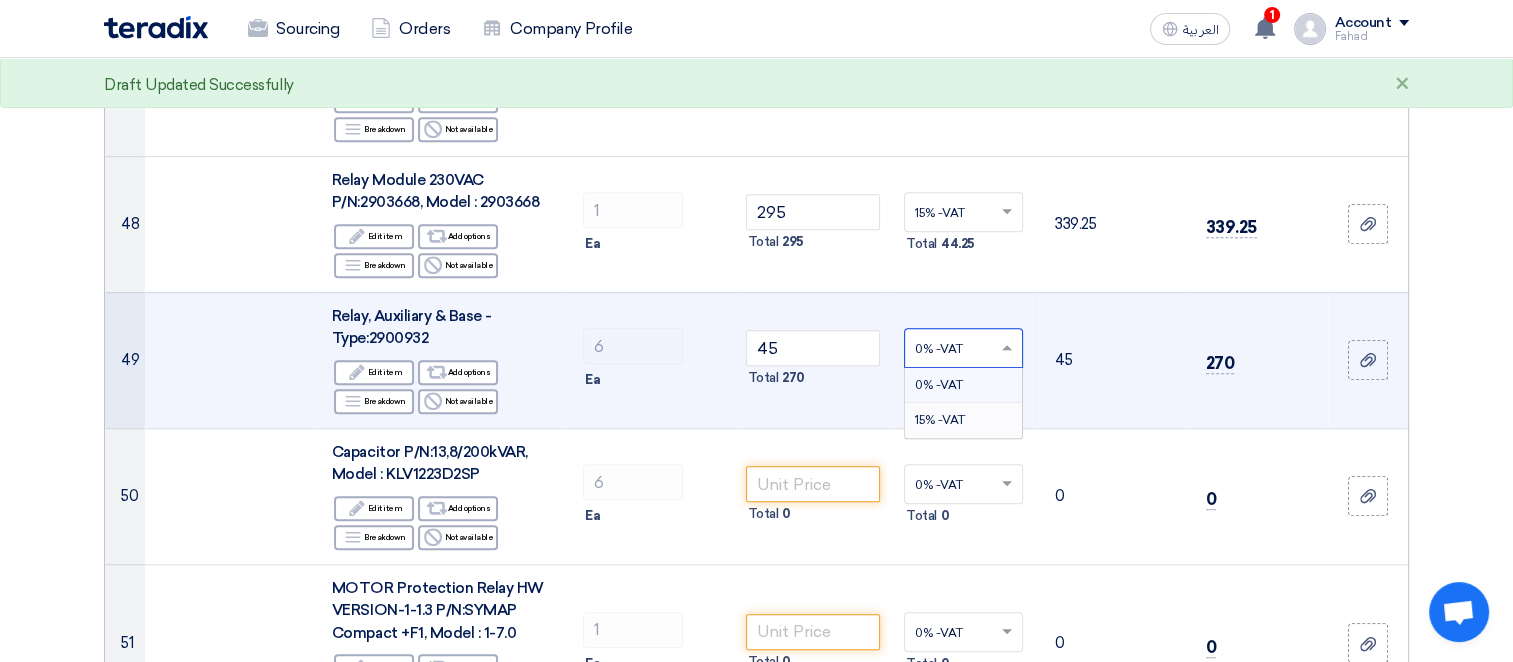 click on "15% -VAT" at bounding box center [940, 420] 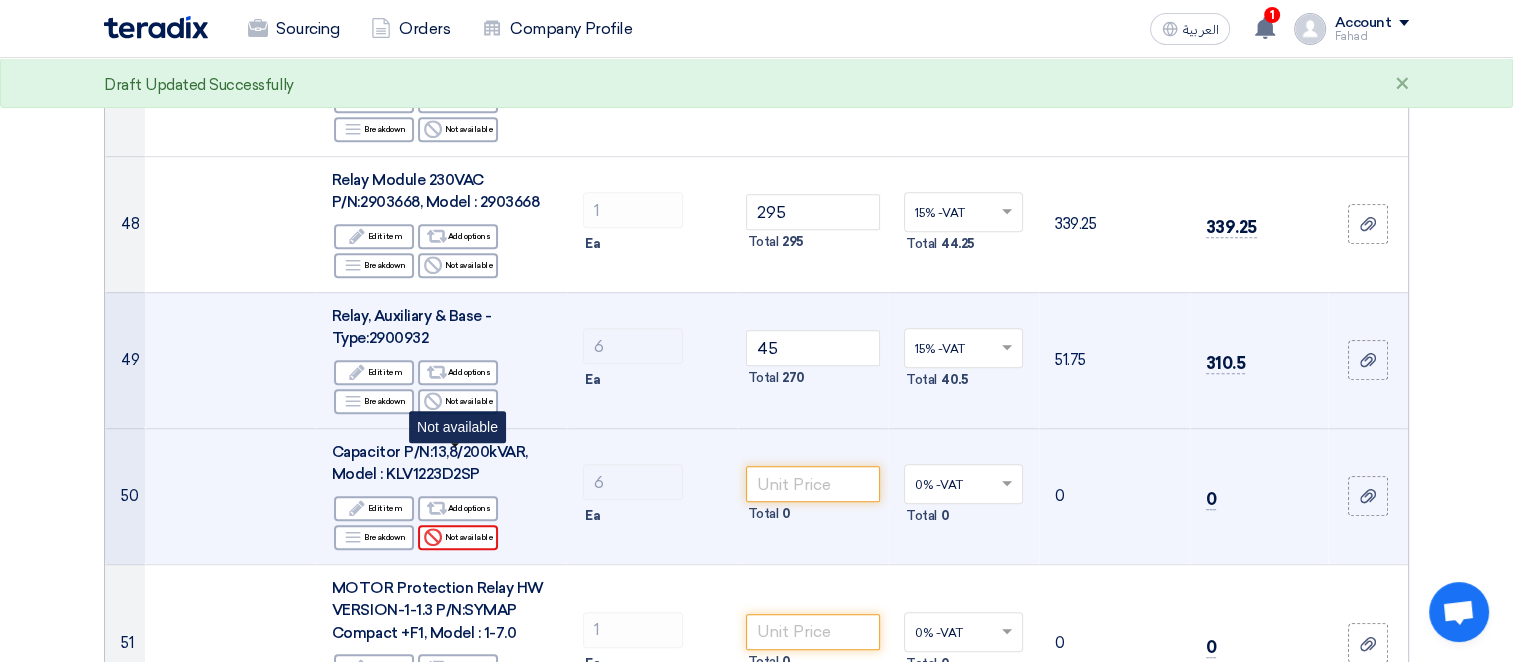 click on "Reject
Not available" 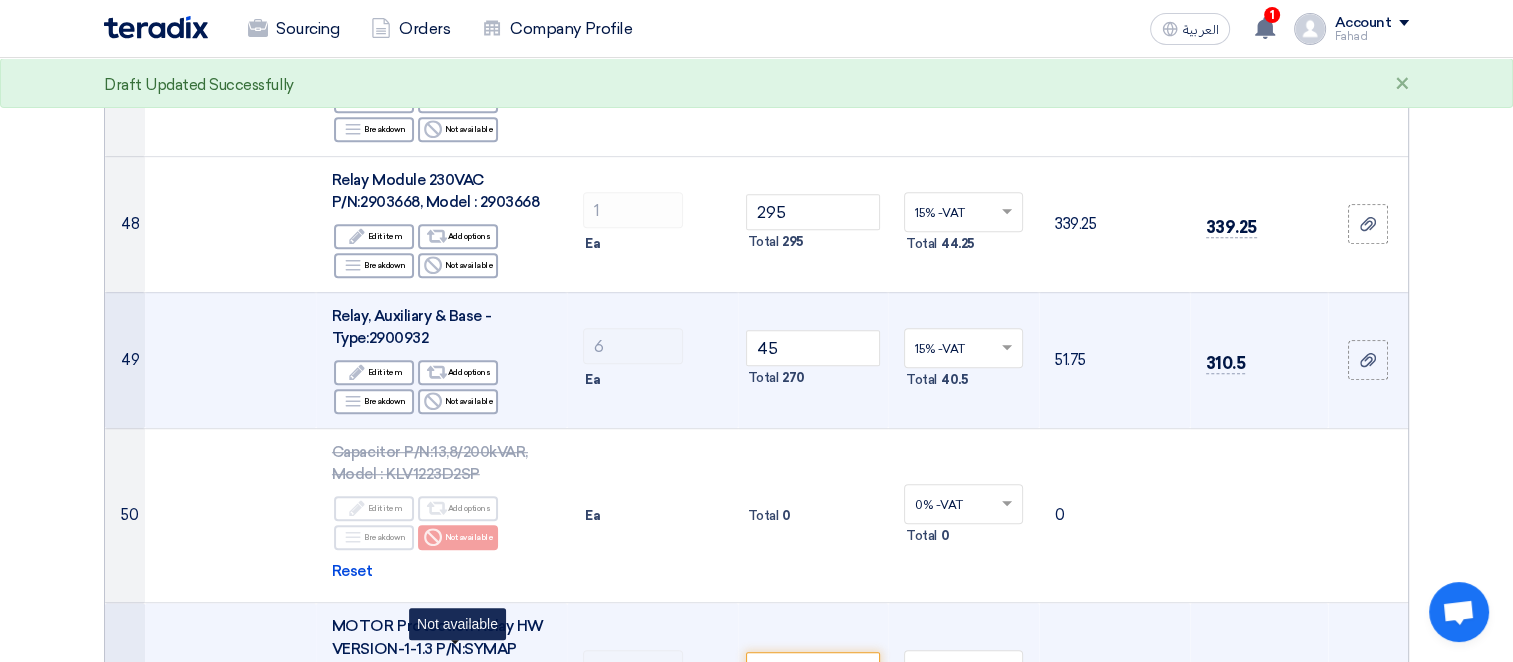 click on "Reject
Not available" 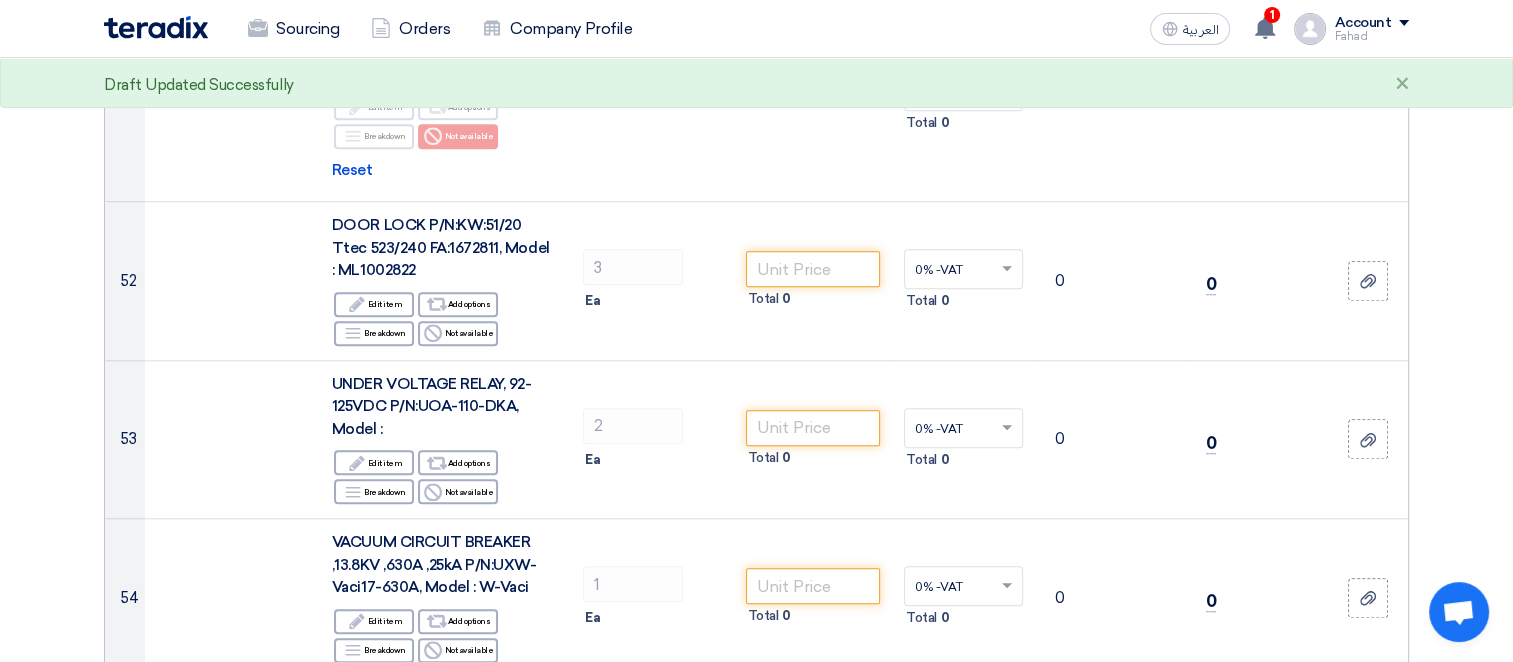 scroll, scrollTop: 9276, scrollLeft: 0, axis: vertical 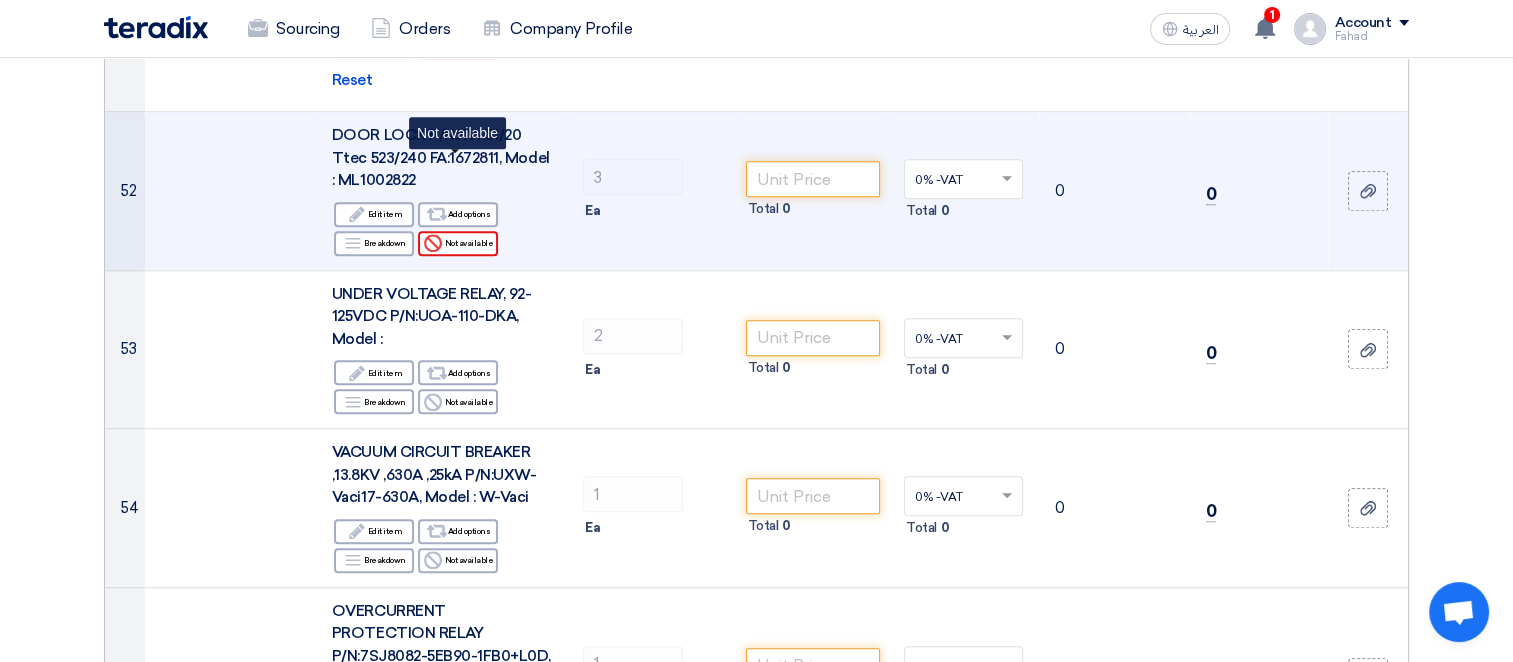 click on "Reject
Not available" 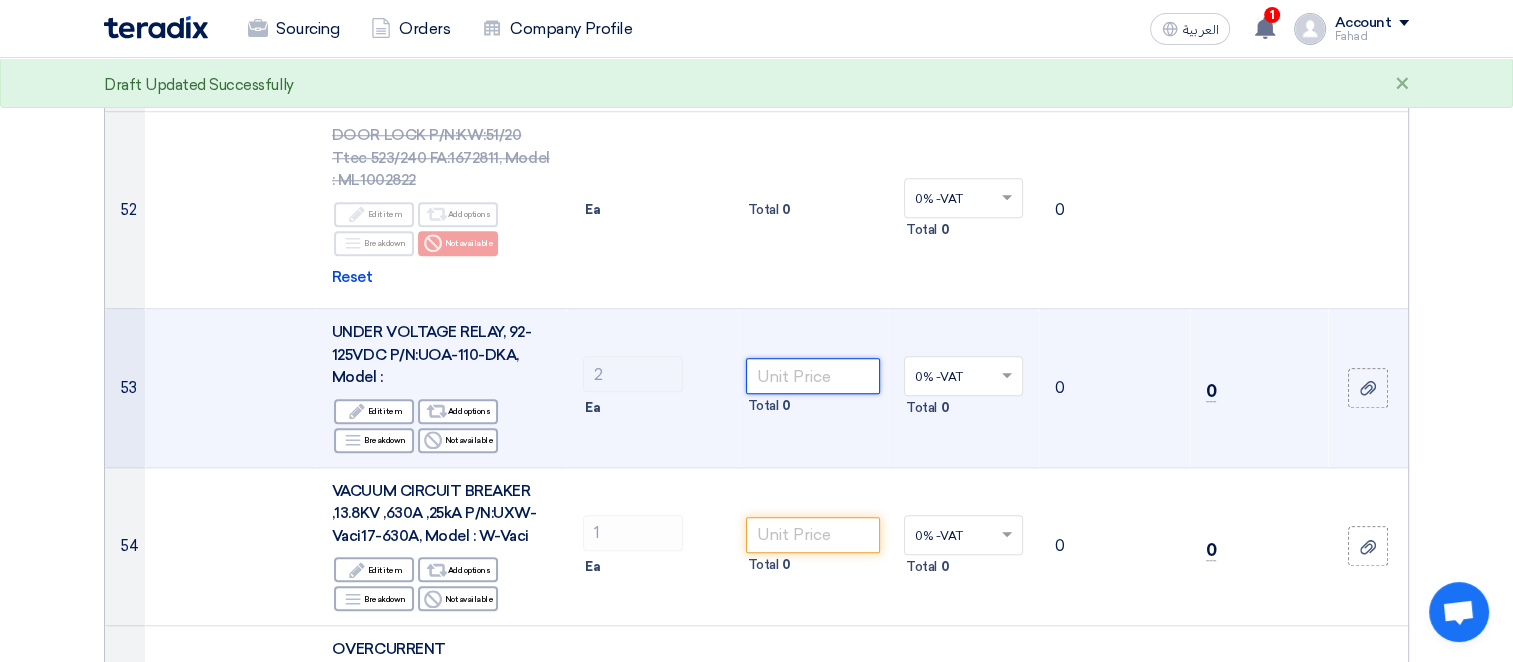 click 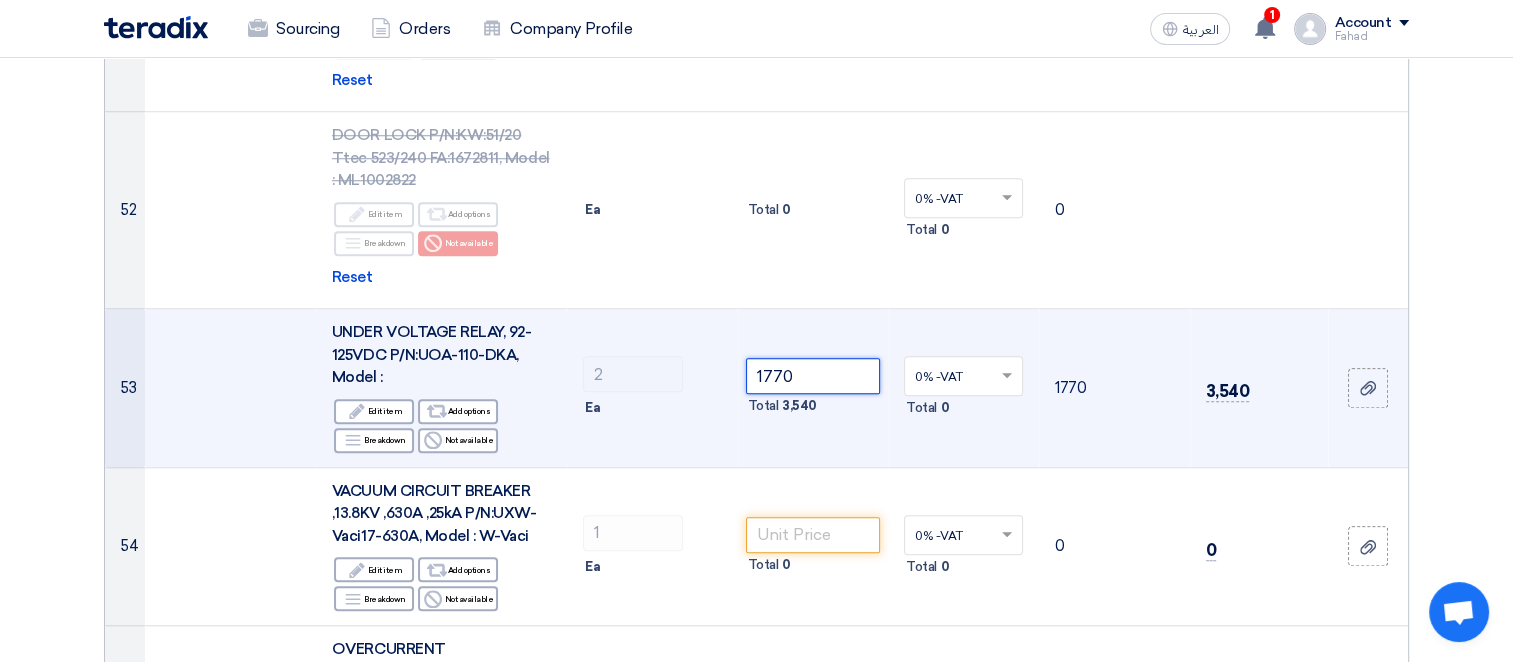 click 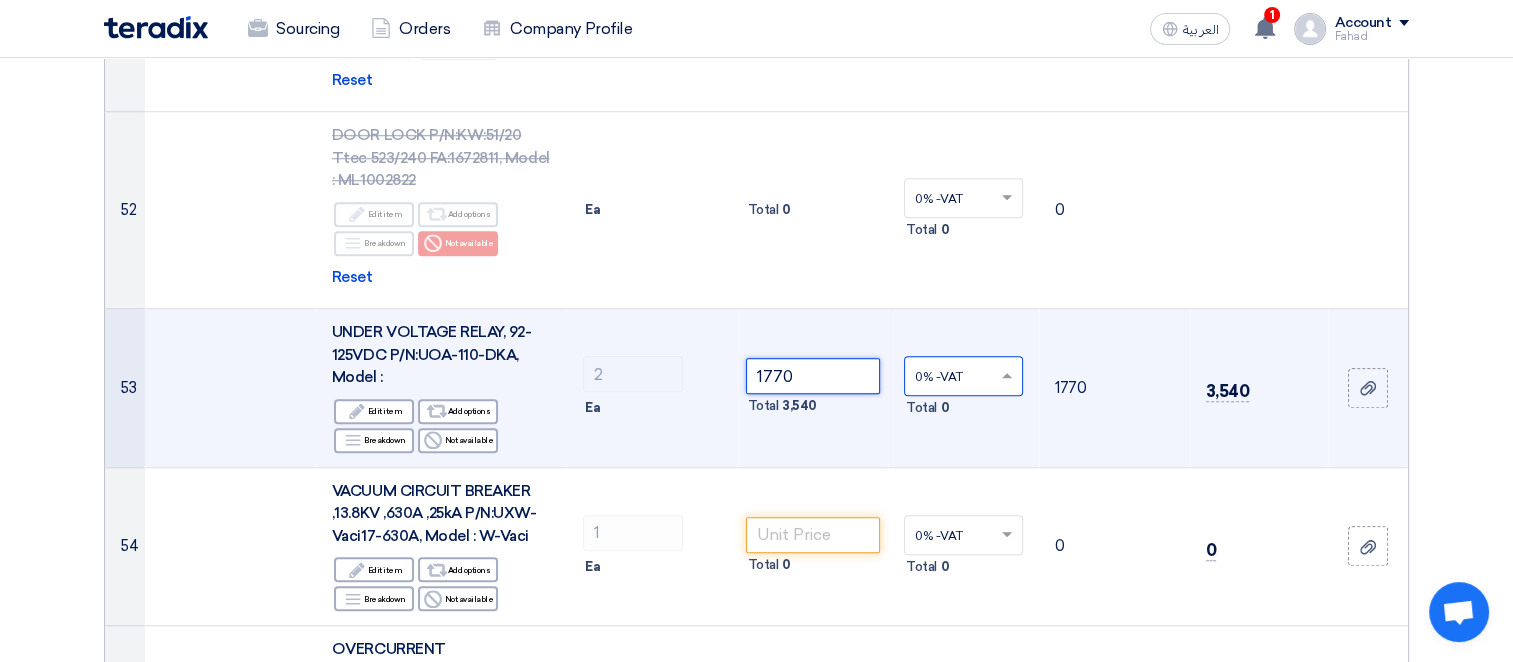 type on "1770" 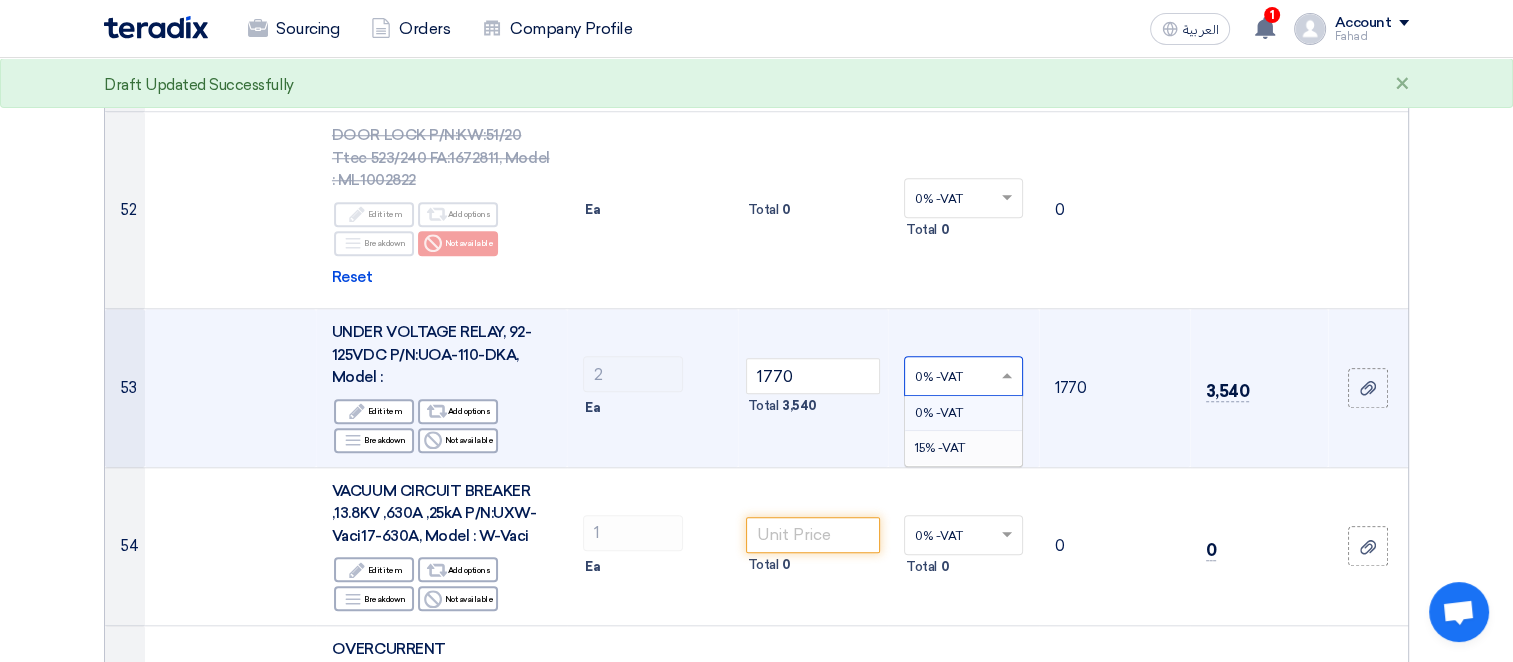 click on "15% -VAT" at bounding box center [940, 448] 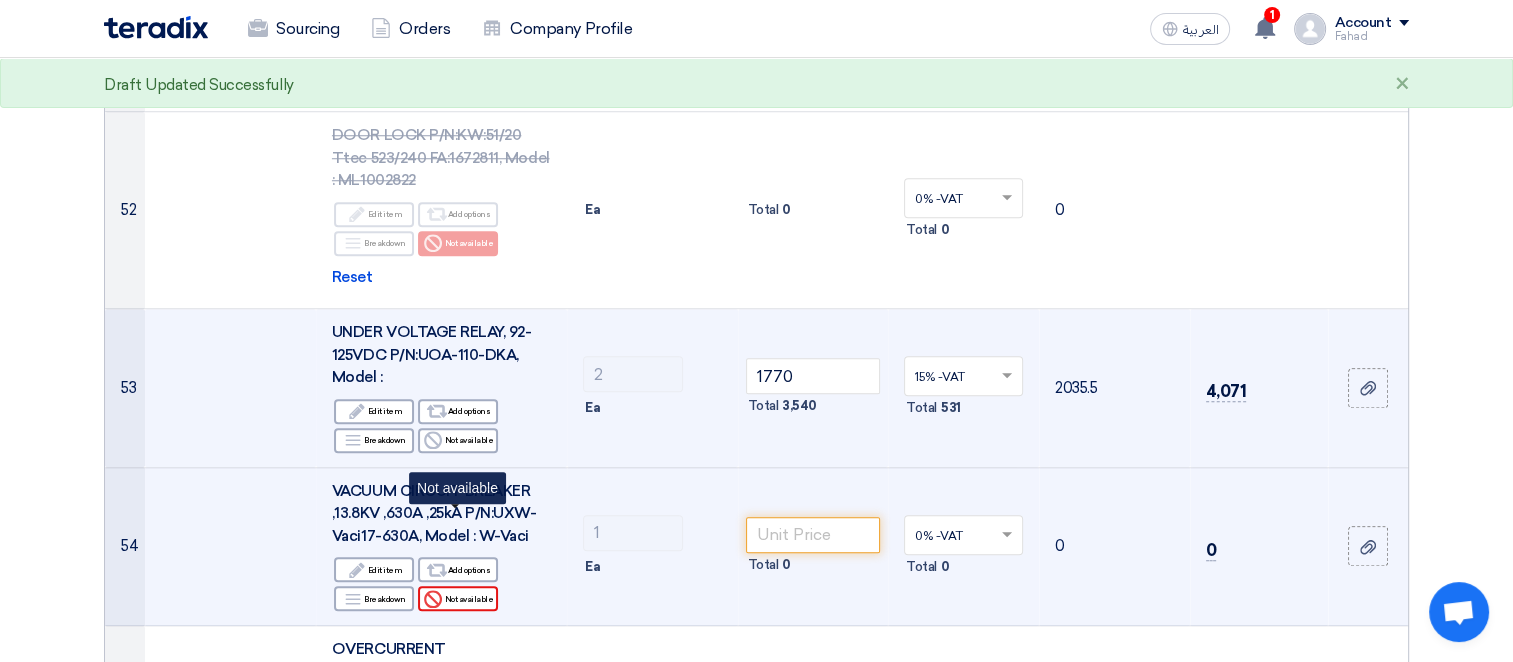 click on "Reject
Not available" 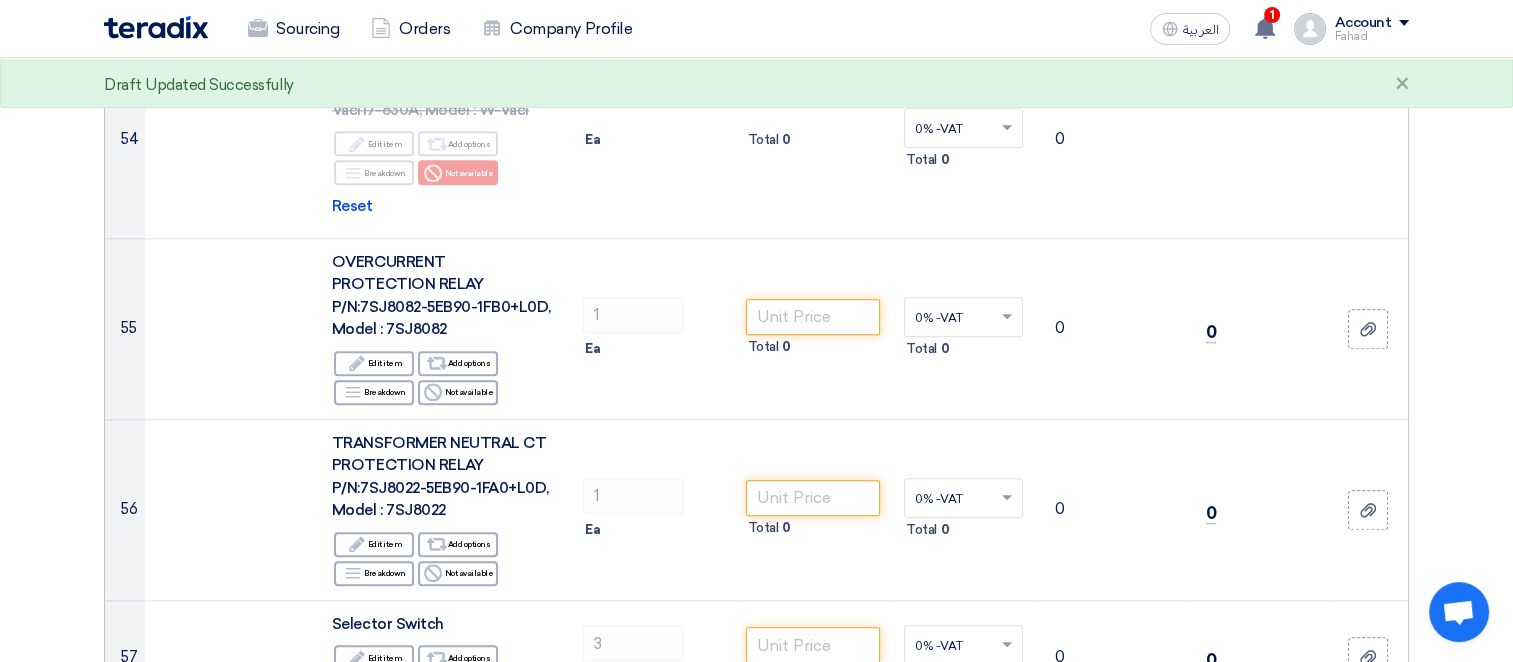 scroll, scrollTop: 9720, scrollLeft: 0, axis: vertical 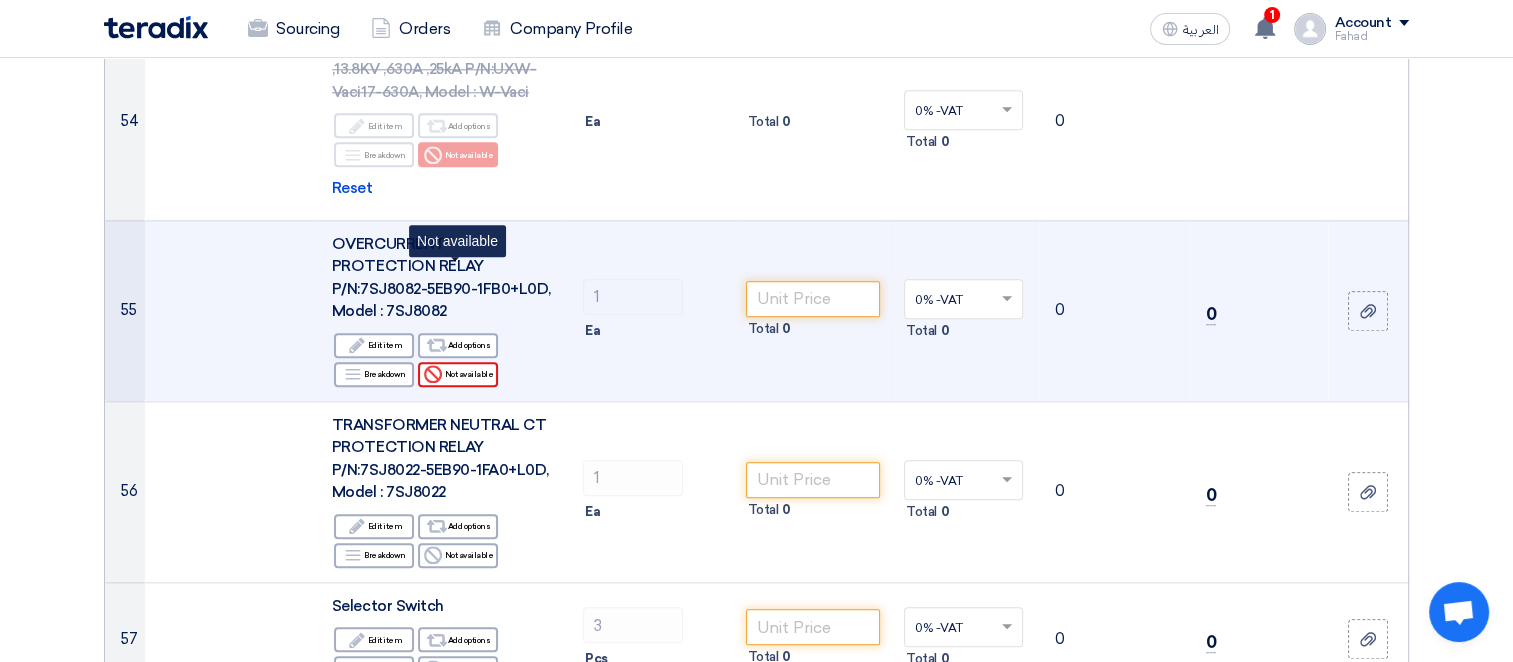 click on "Reject
Not available" 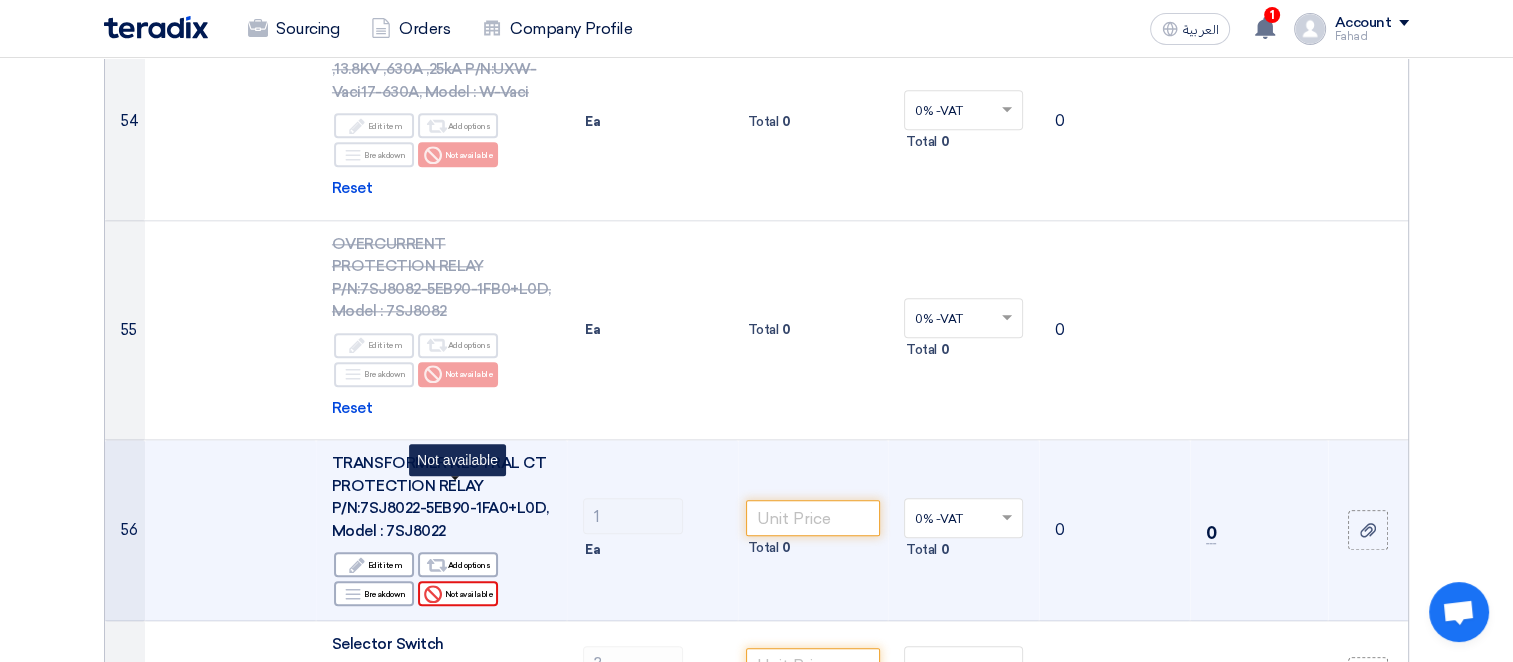 click on "Reject
Not available" 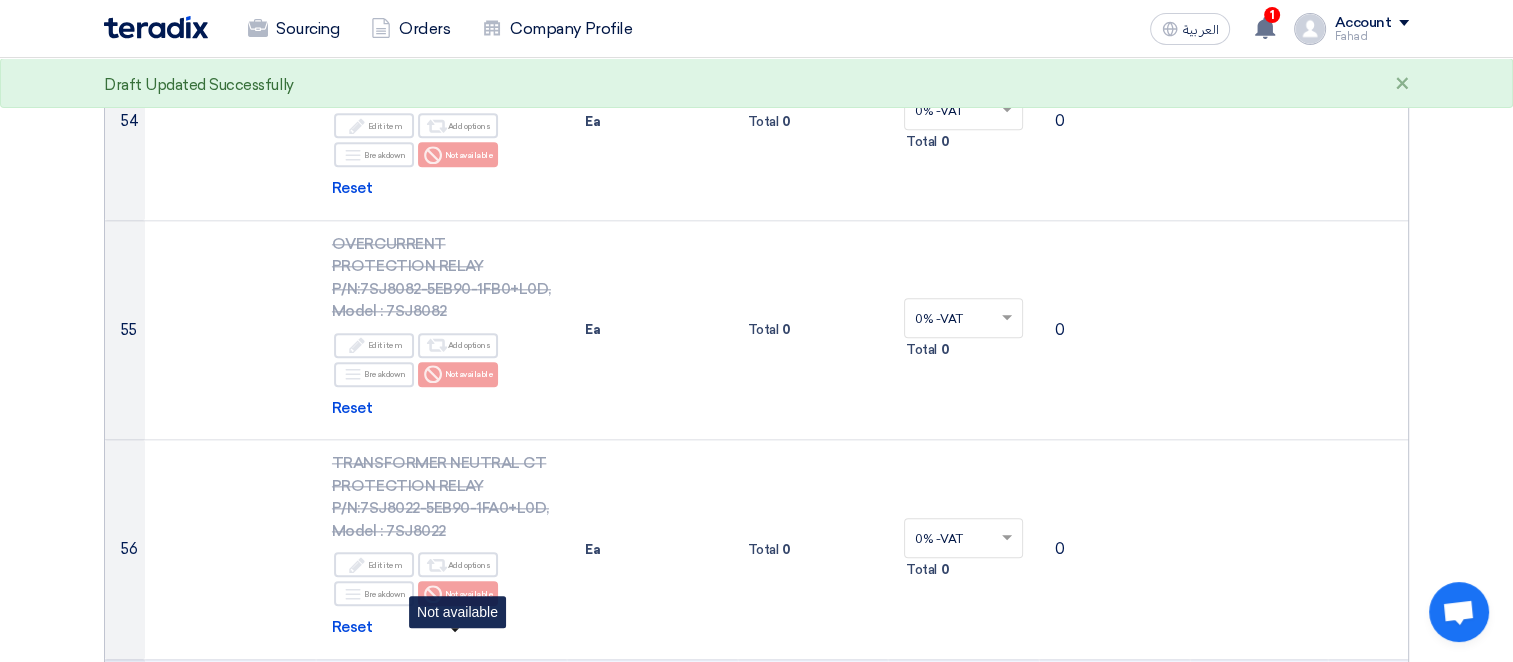 click on "Reject
Not available" 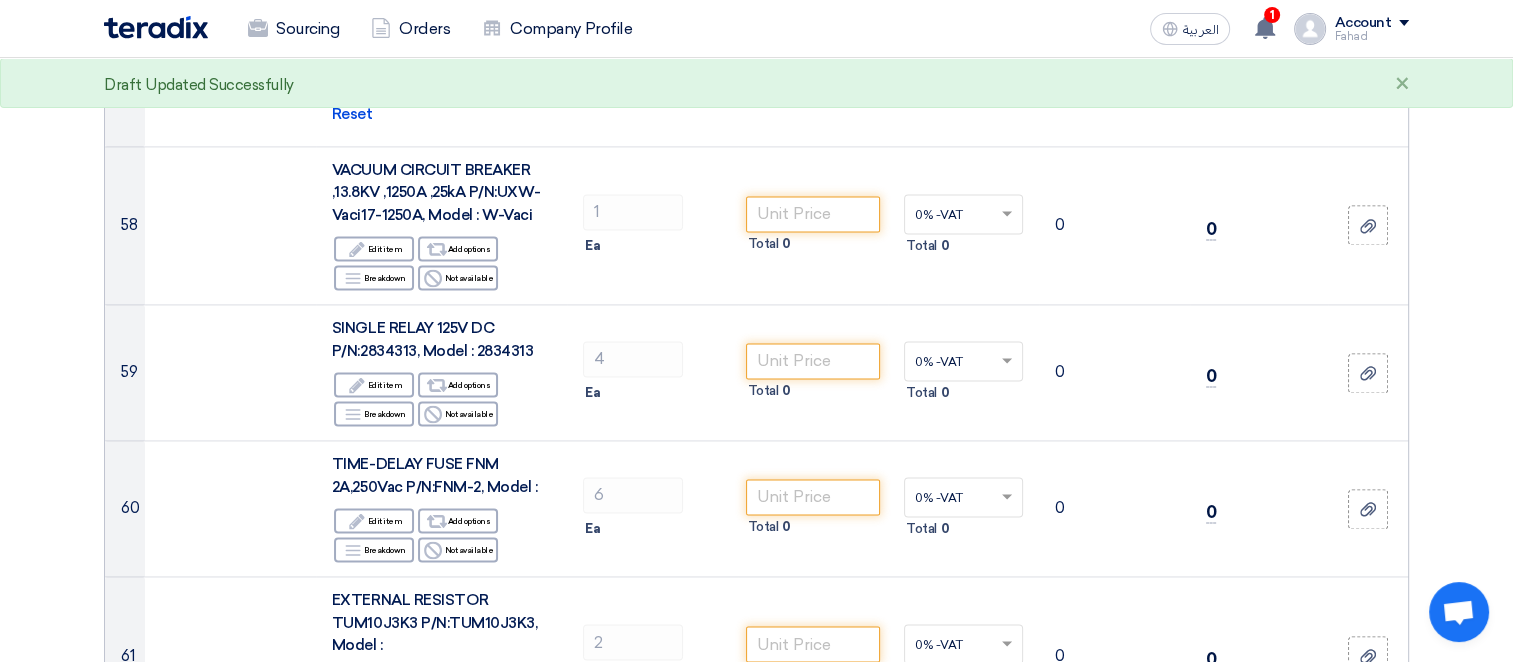 scroll, scrollTop: 10331, scrollLeft: 0, axis: vertical 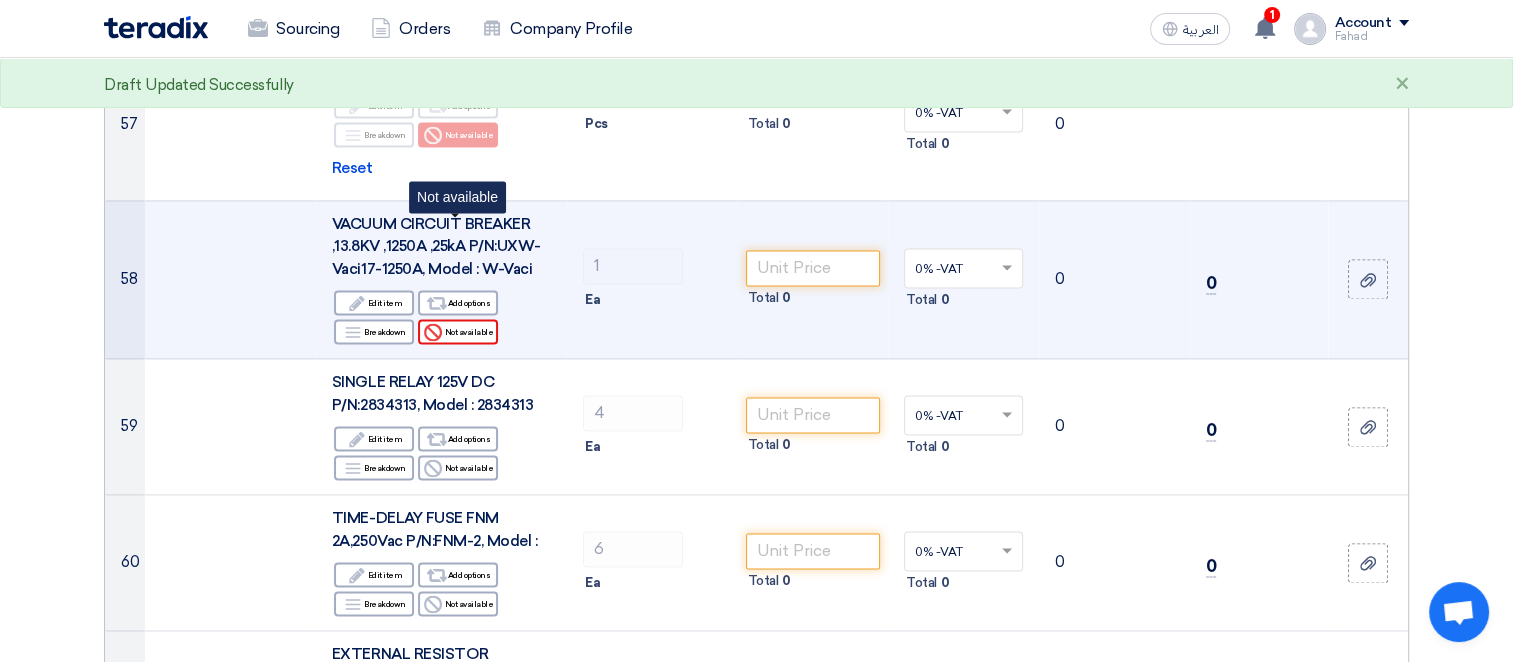 click on "Reject
Not available" 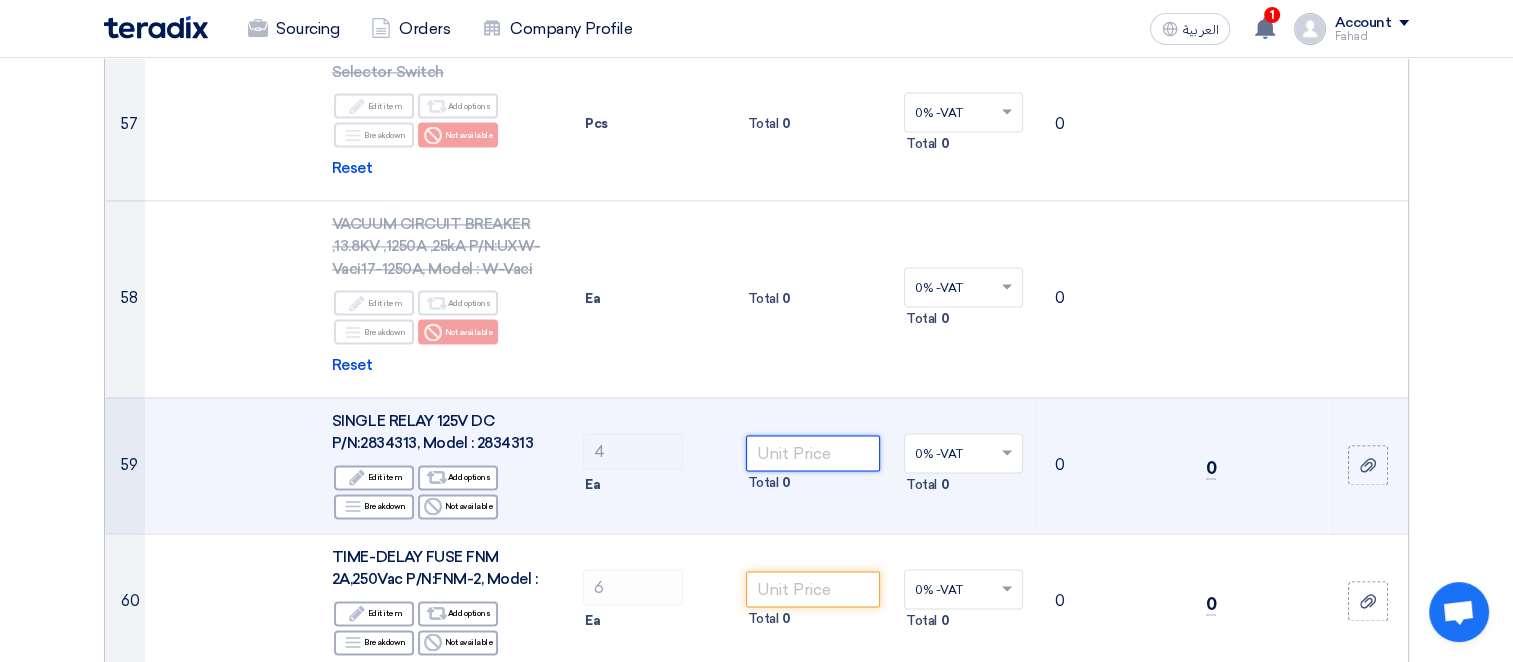 click 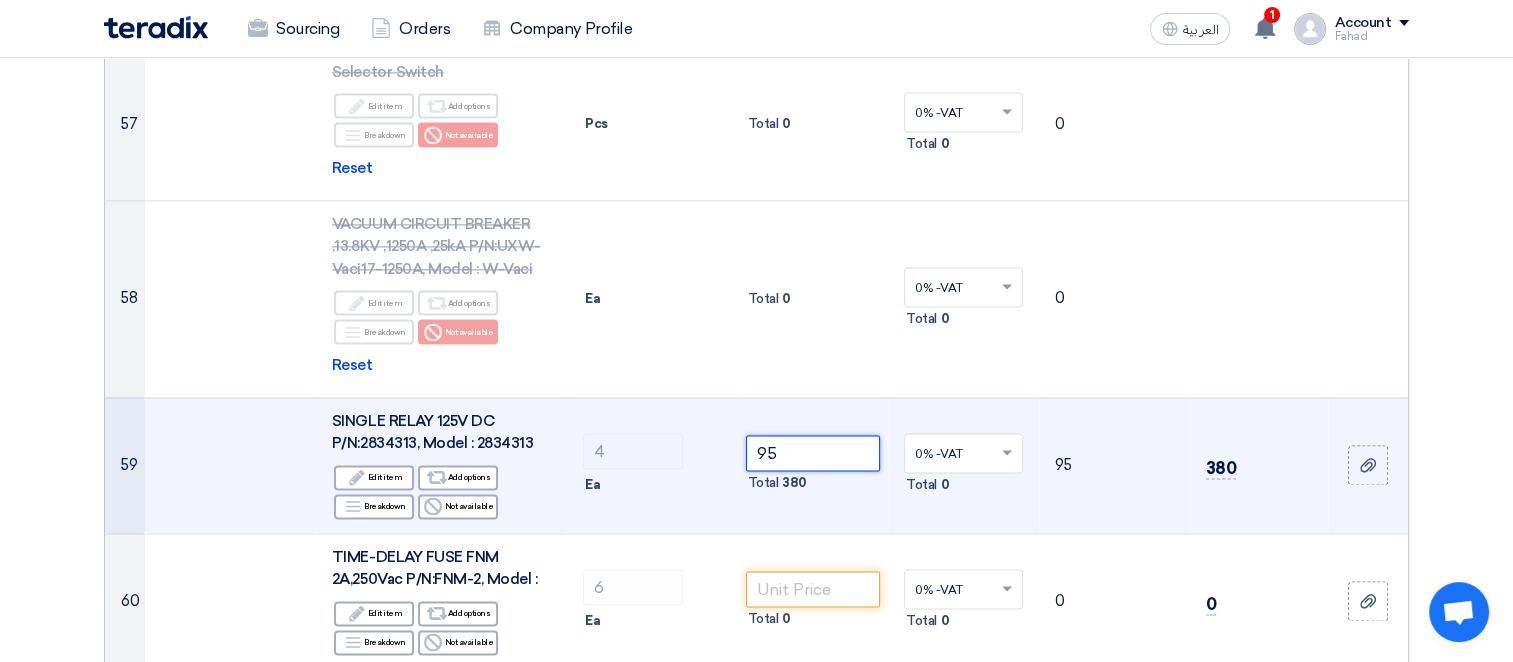 click 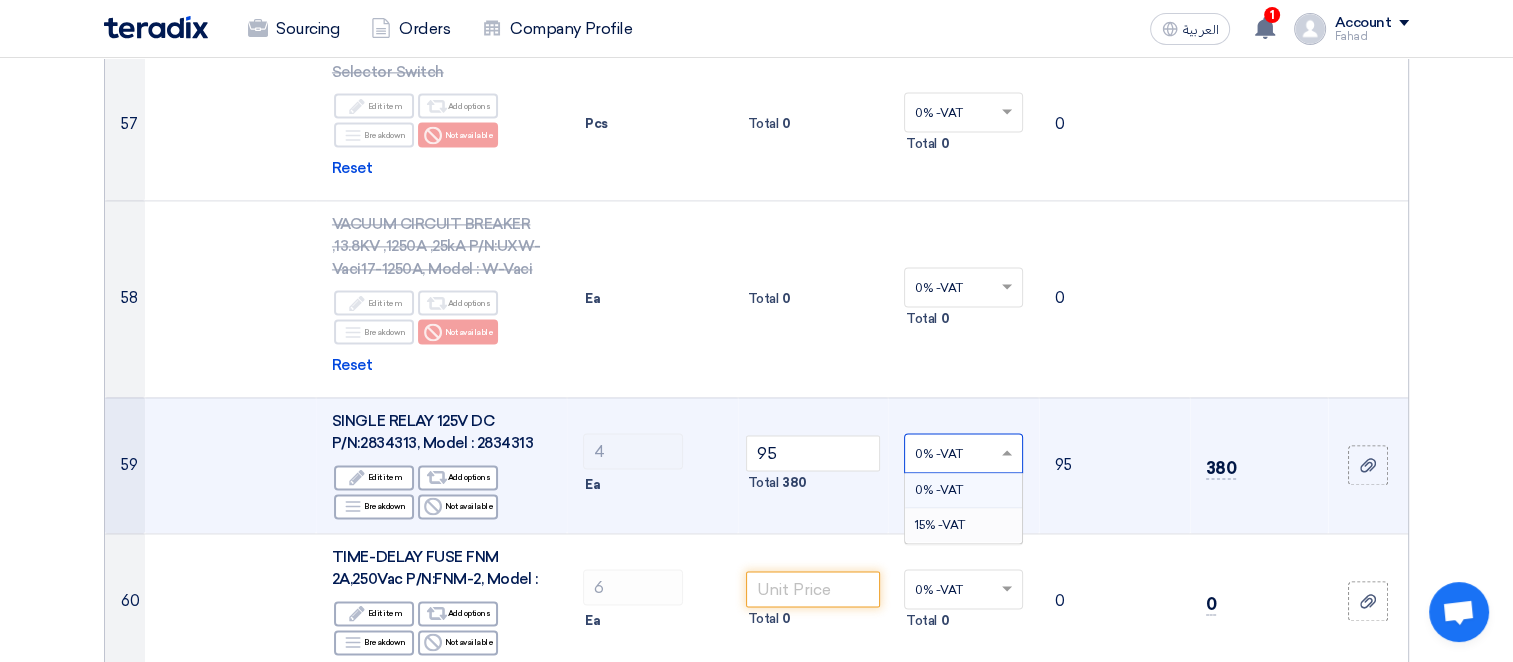 click on "15% -VAT" at bounding box center [940, 525] 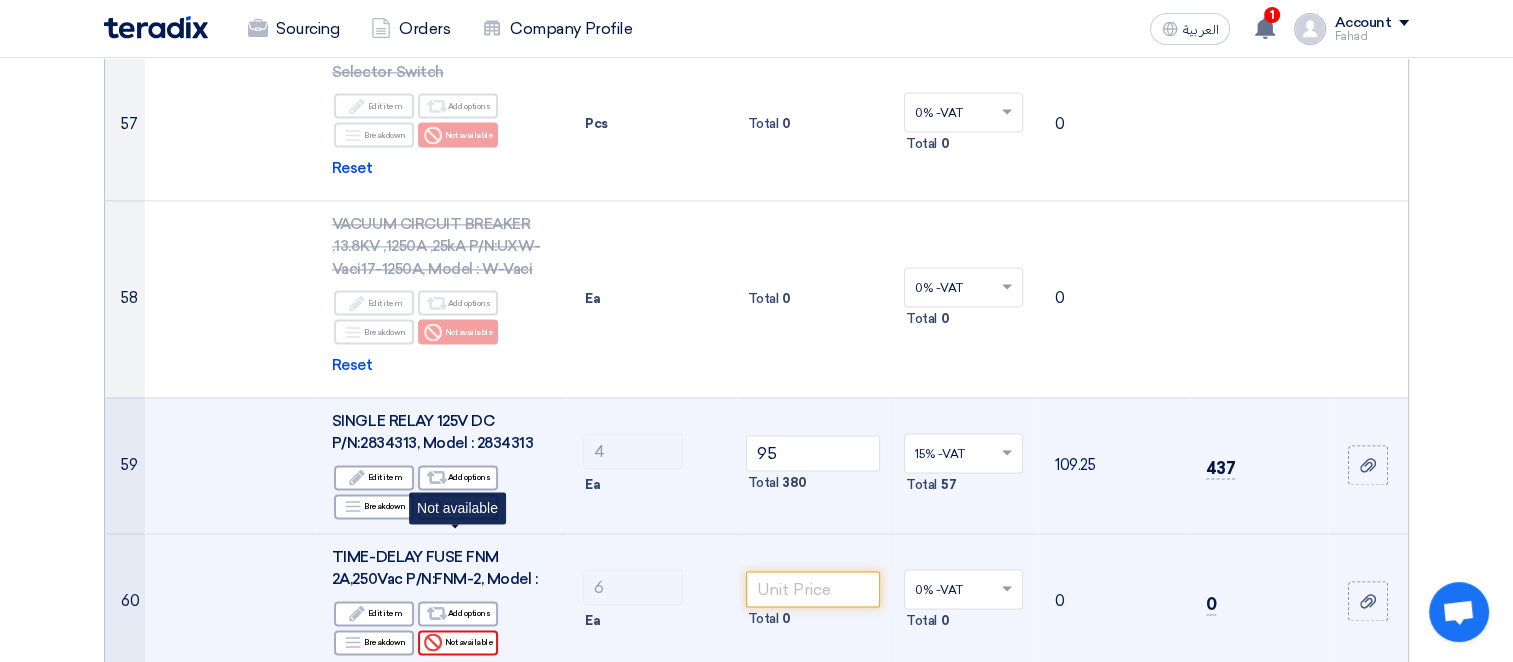 click on "Reject
Not available" 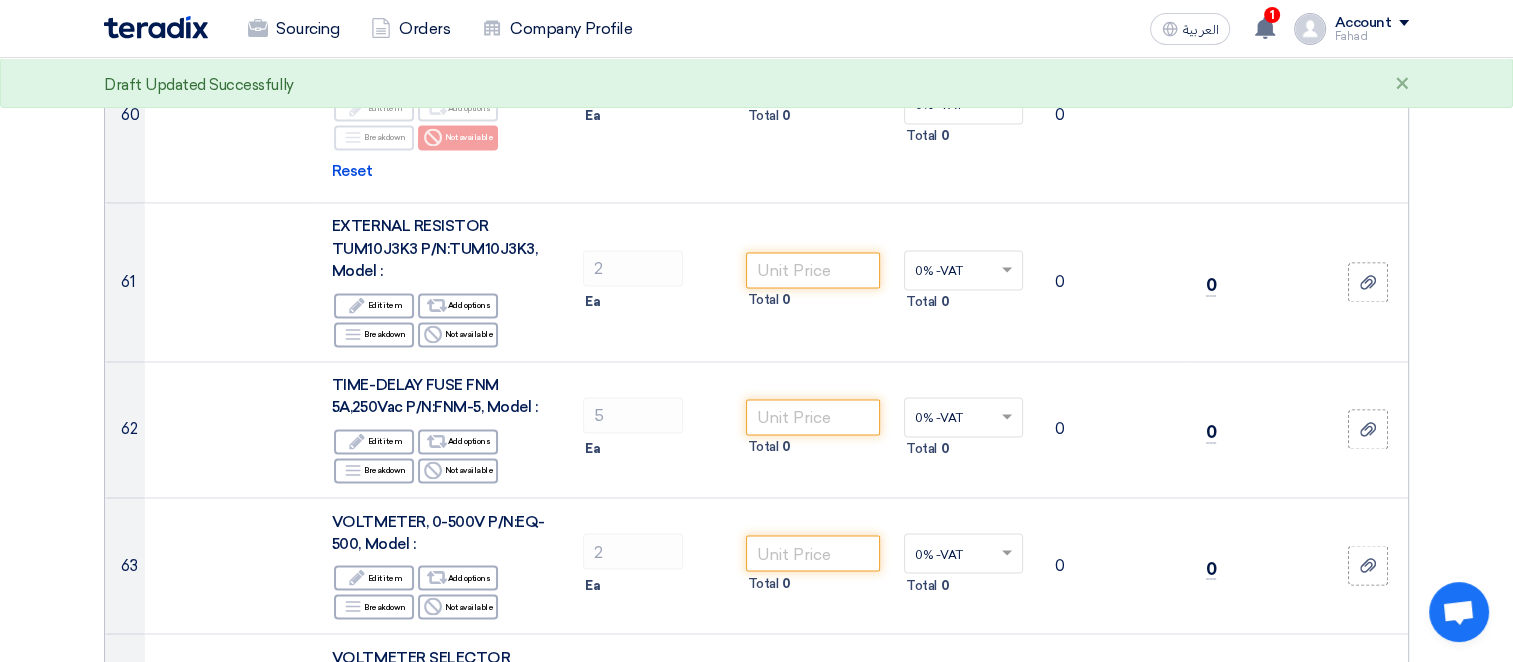 scroll, scrollTop: 10854, scrollLeft: 0, axis: vertical 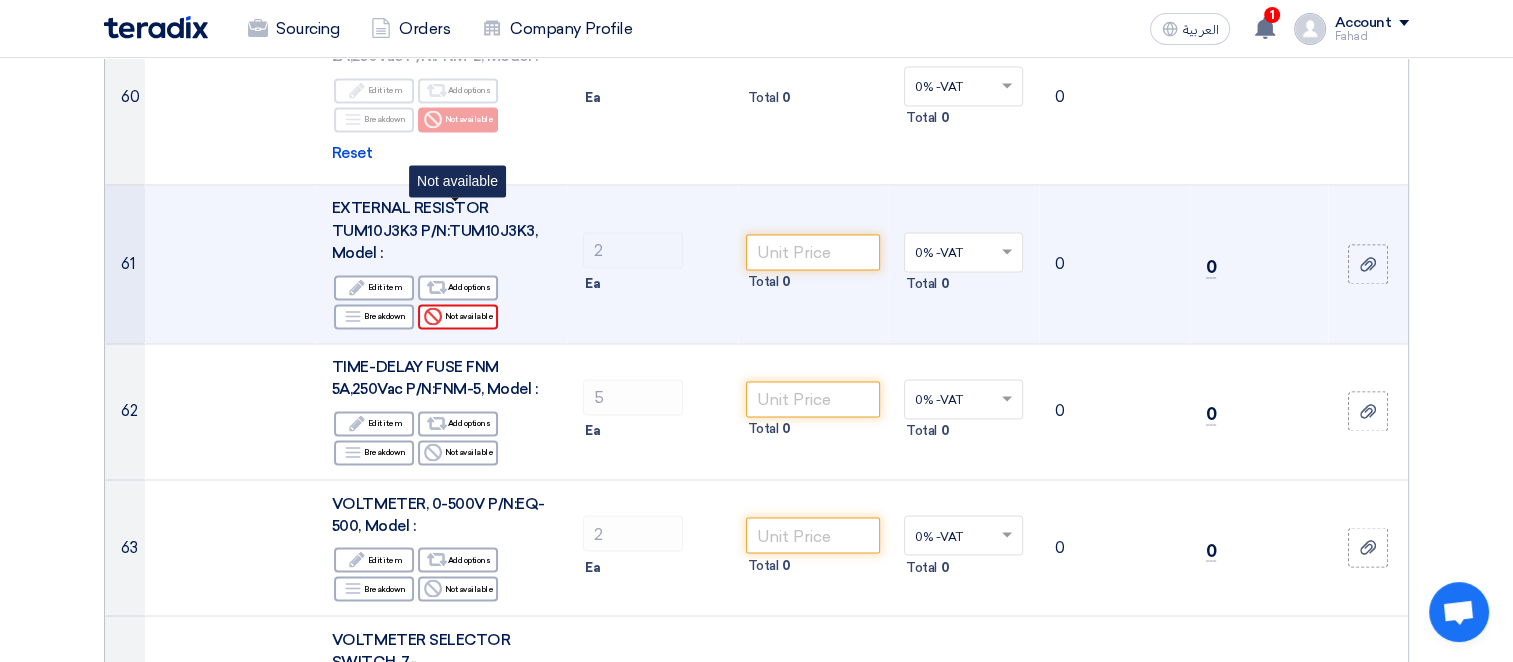 click on "Reject
Not available" 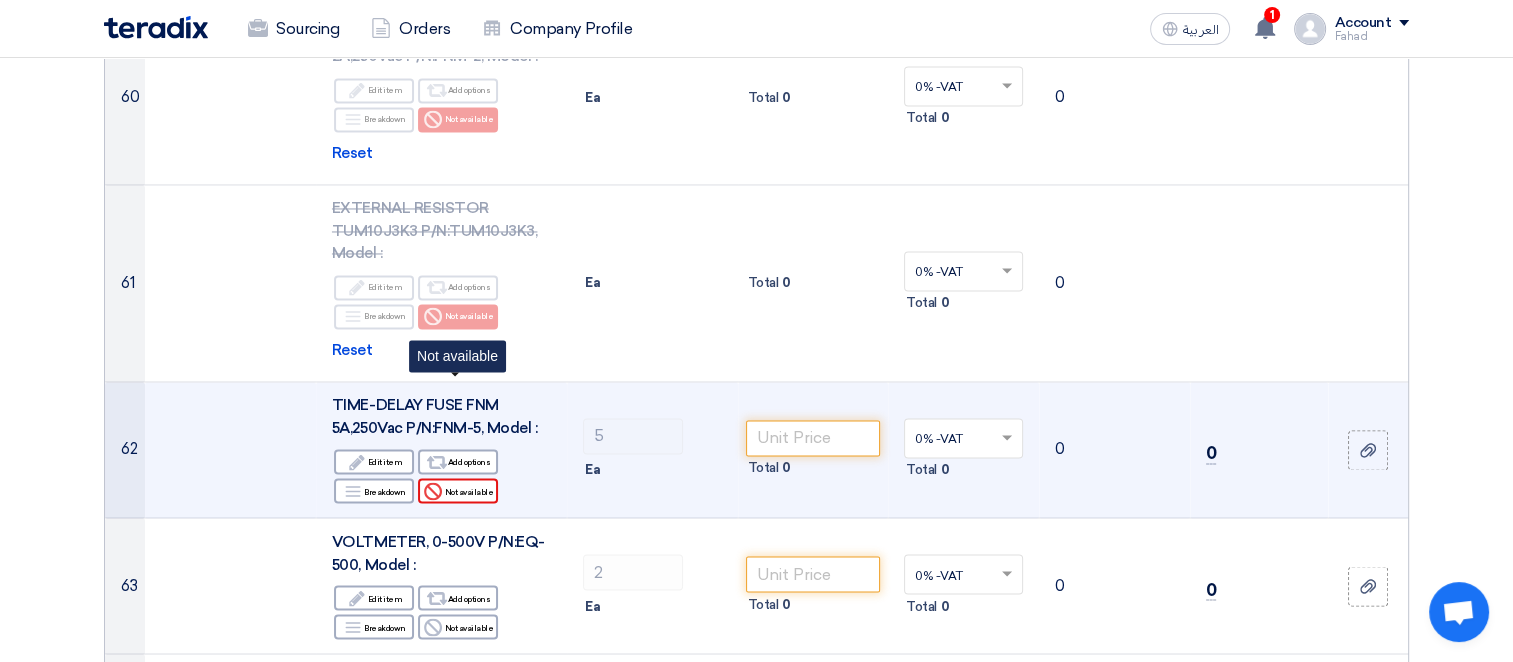 click on "Reject
Not available" 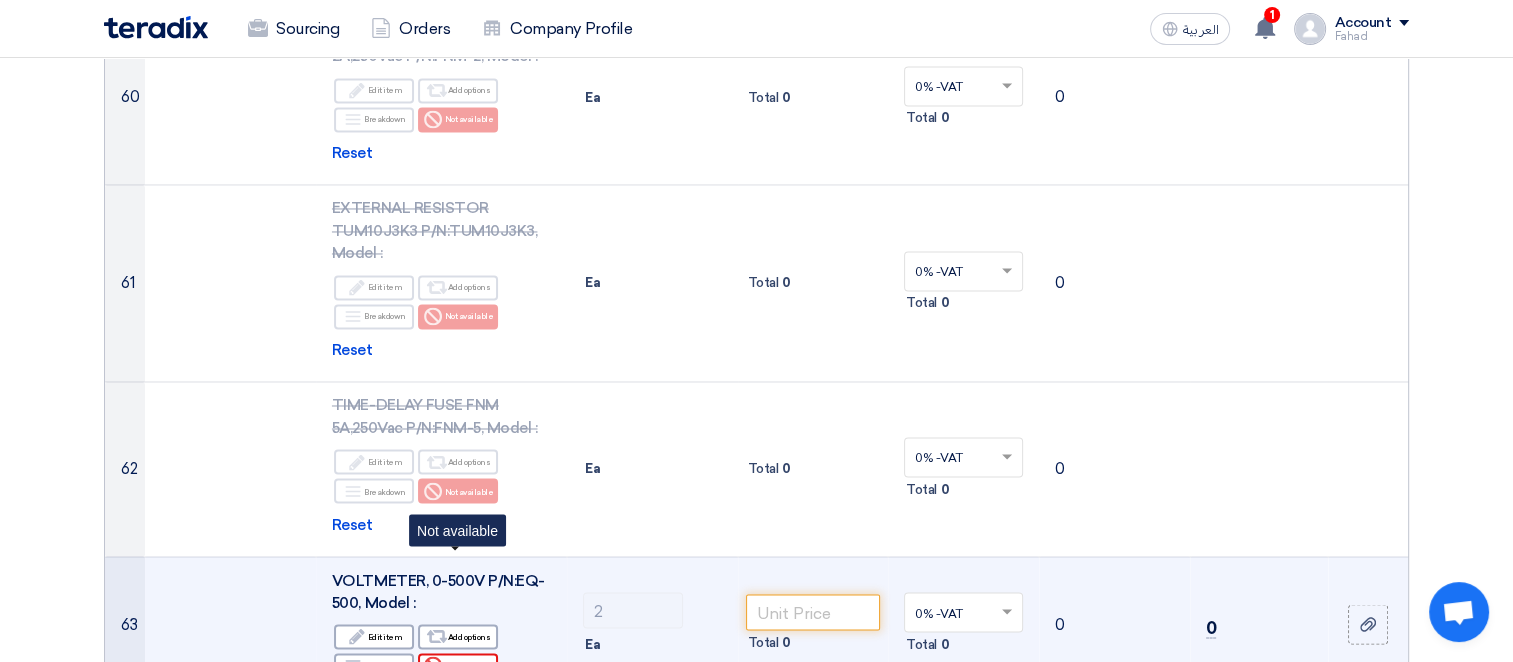 click on "Reject
Not available" 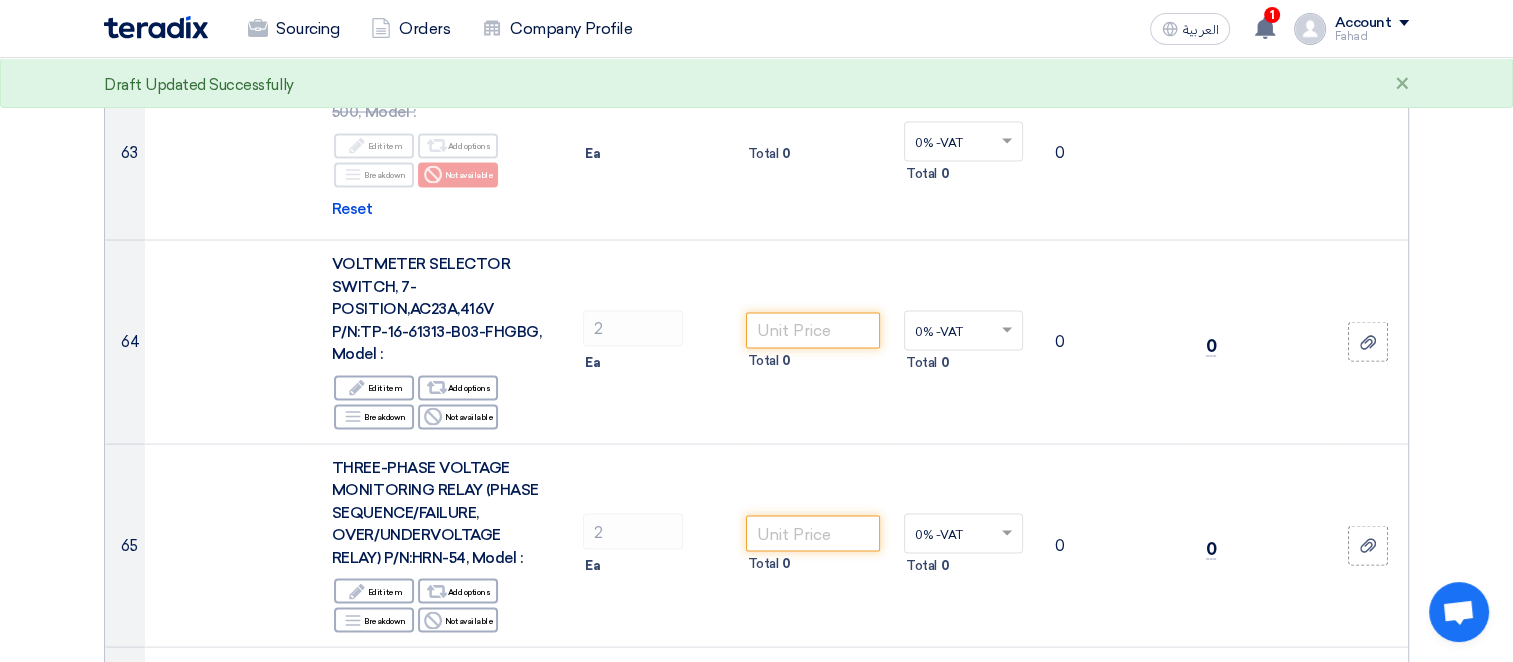 scroll, scrollTop: 11308, scrollLeft: 0, axis: vertical 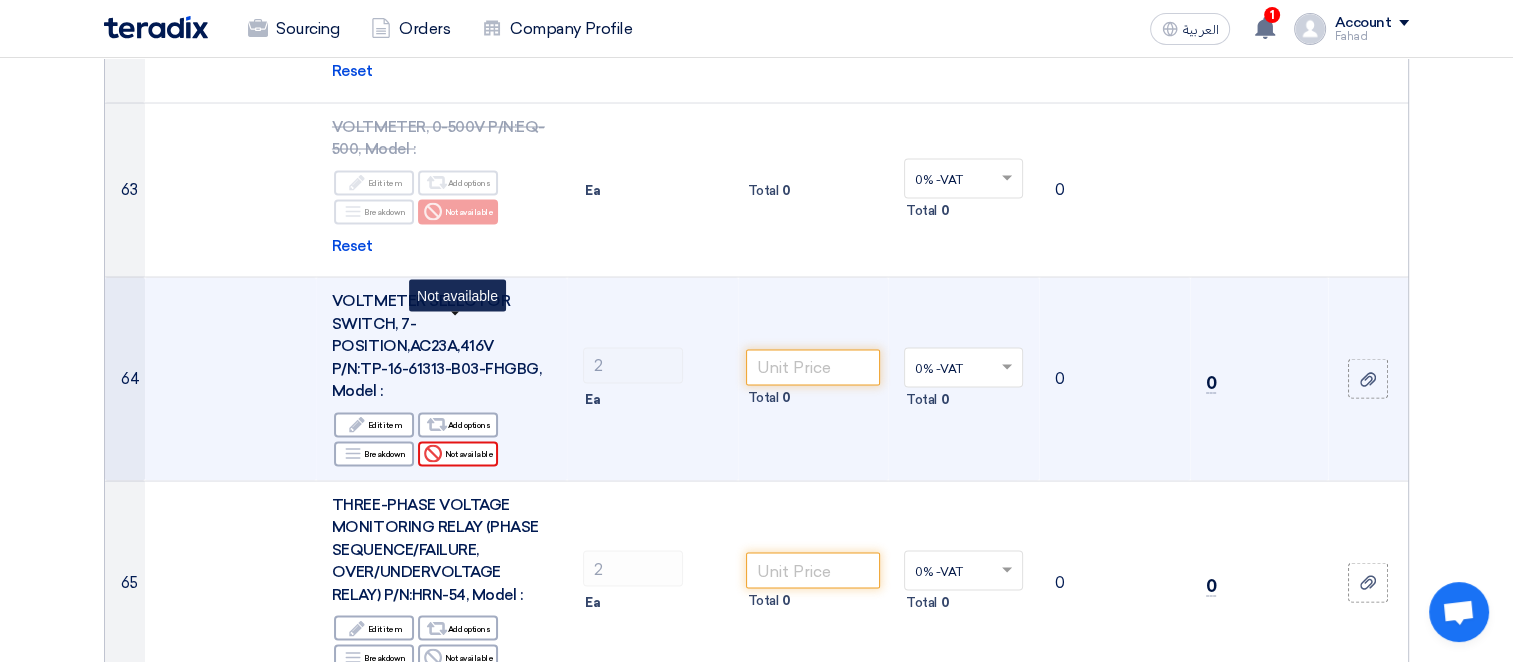 click on "Reject
Not available" 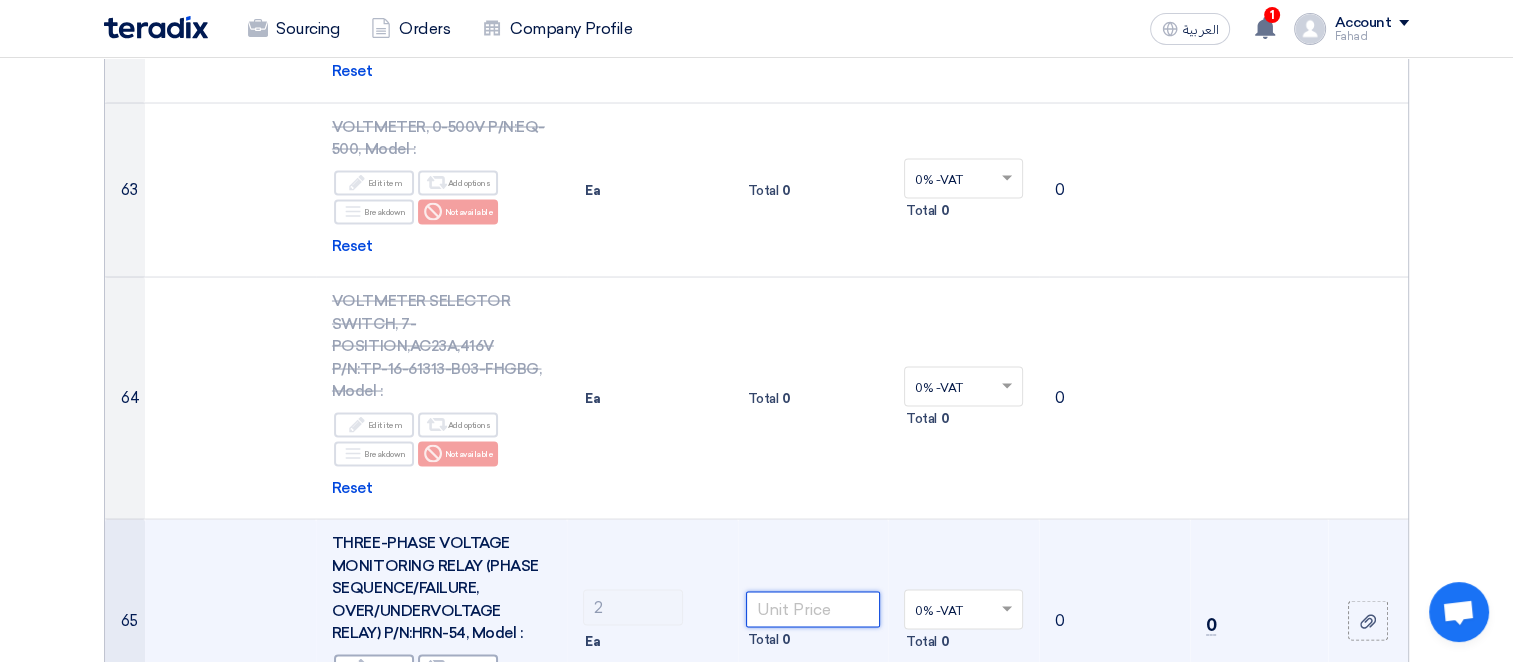 click 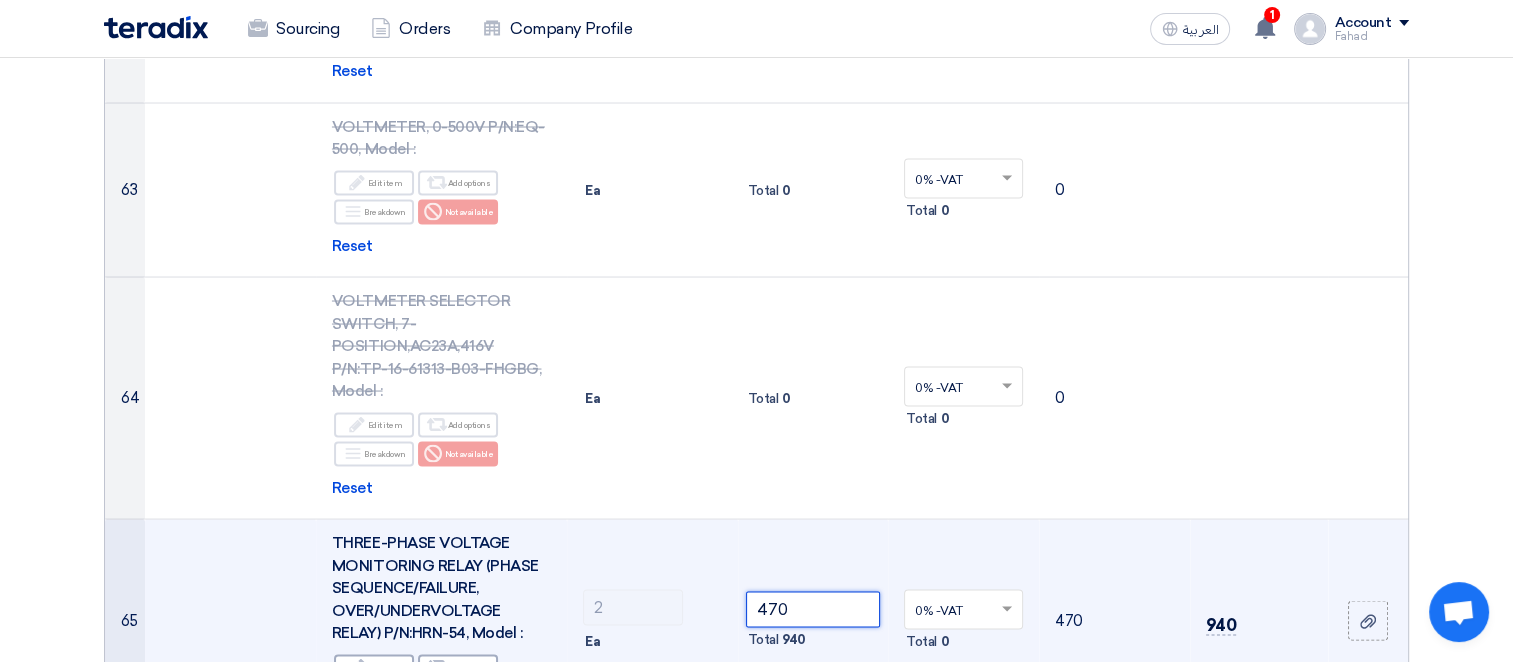 click 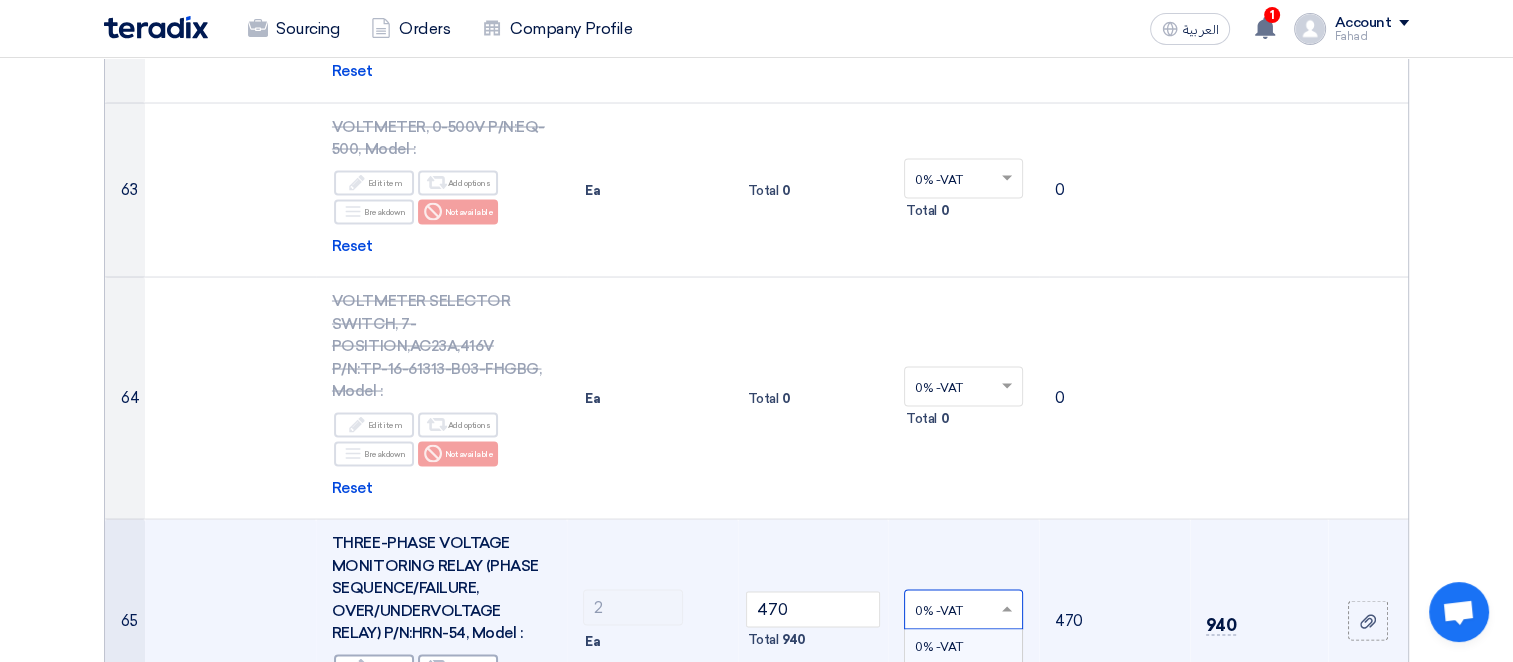 click on "15% -VAT" at bounding box center (963, 681) 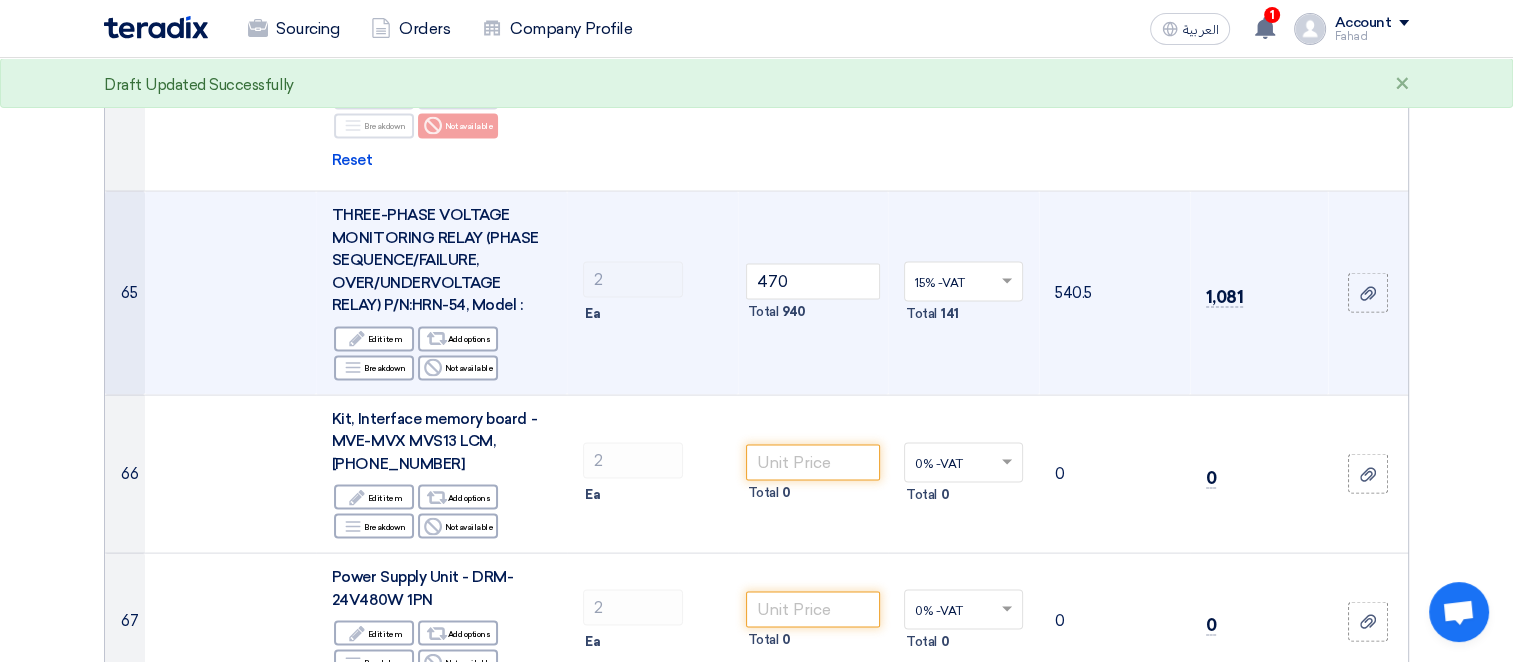 scroll, scrollTop: 11672, scrollLeft: 0, axis: vertical 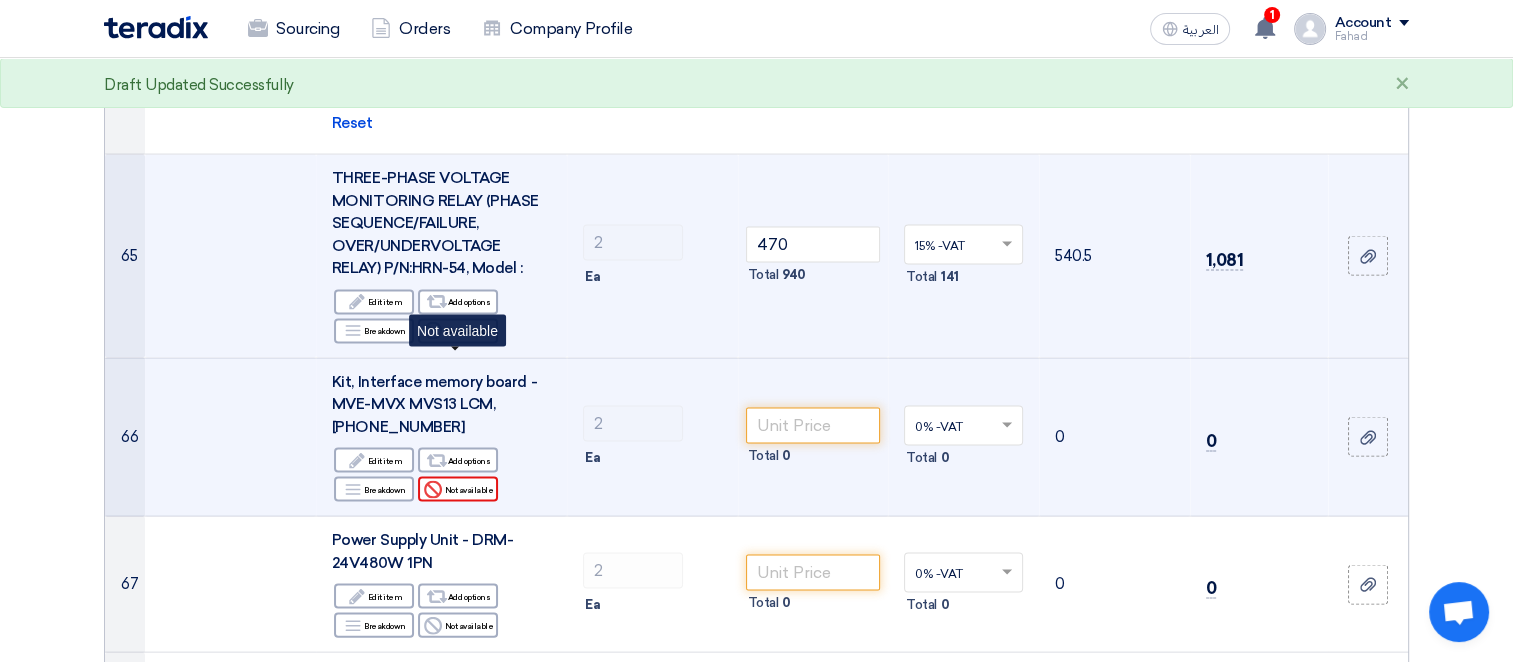 click on "Reject
Not available" 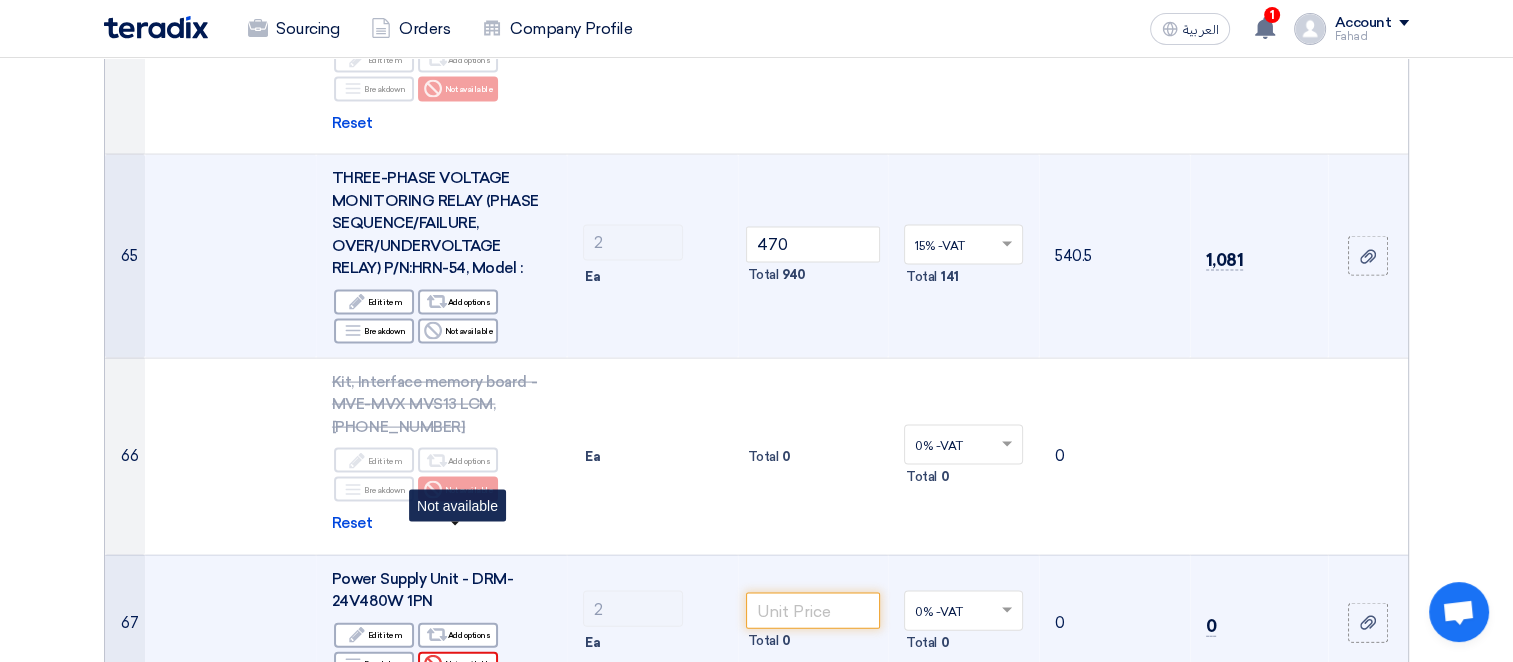 click on "Reject
Not available" 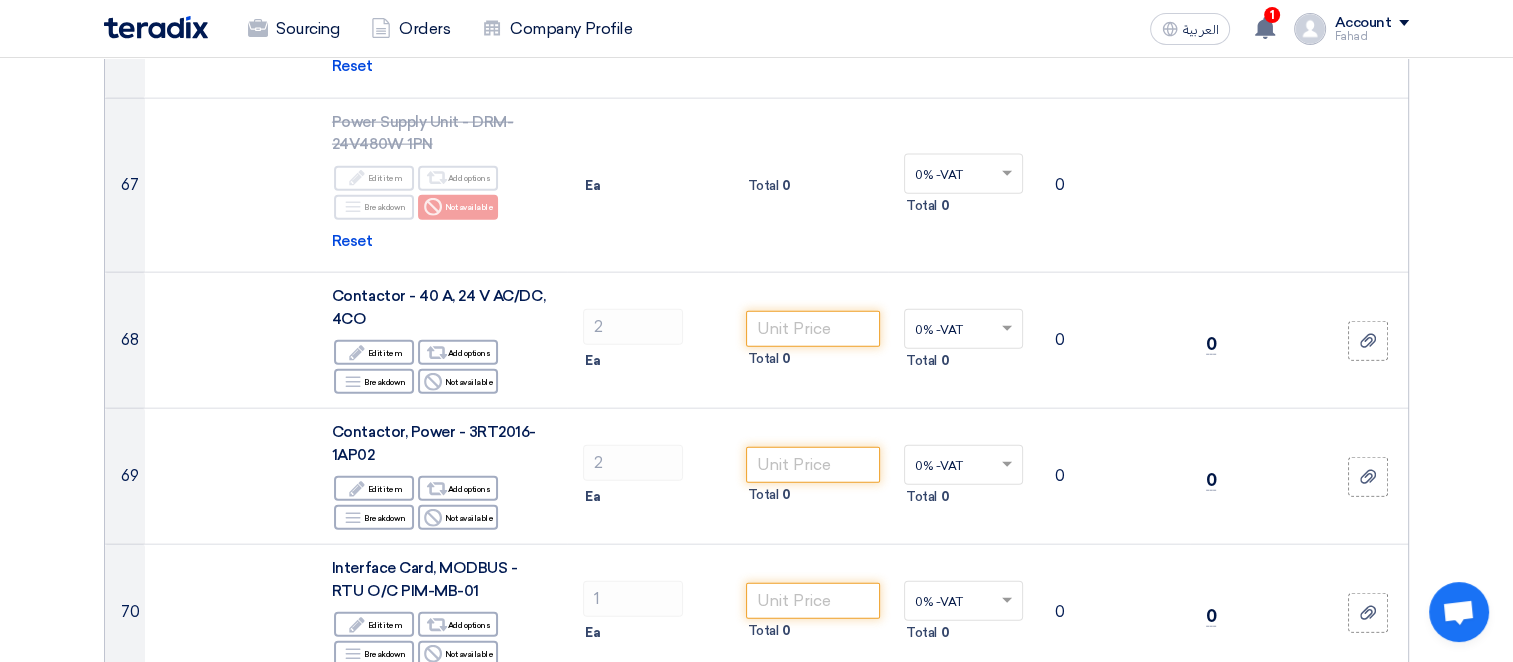 scroll, scrollTop: 12185, scrollLeft: 0, axis: vertical 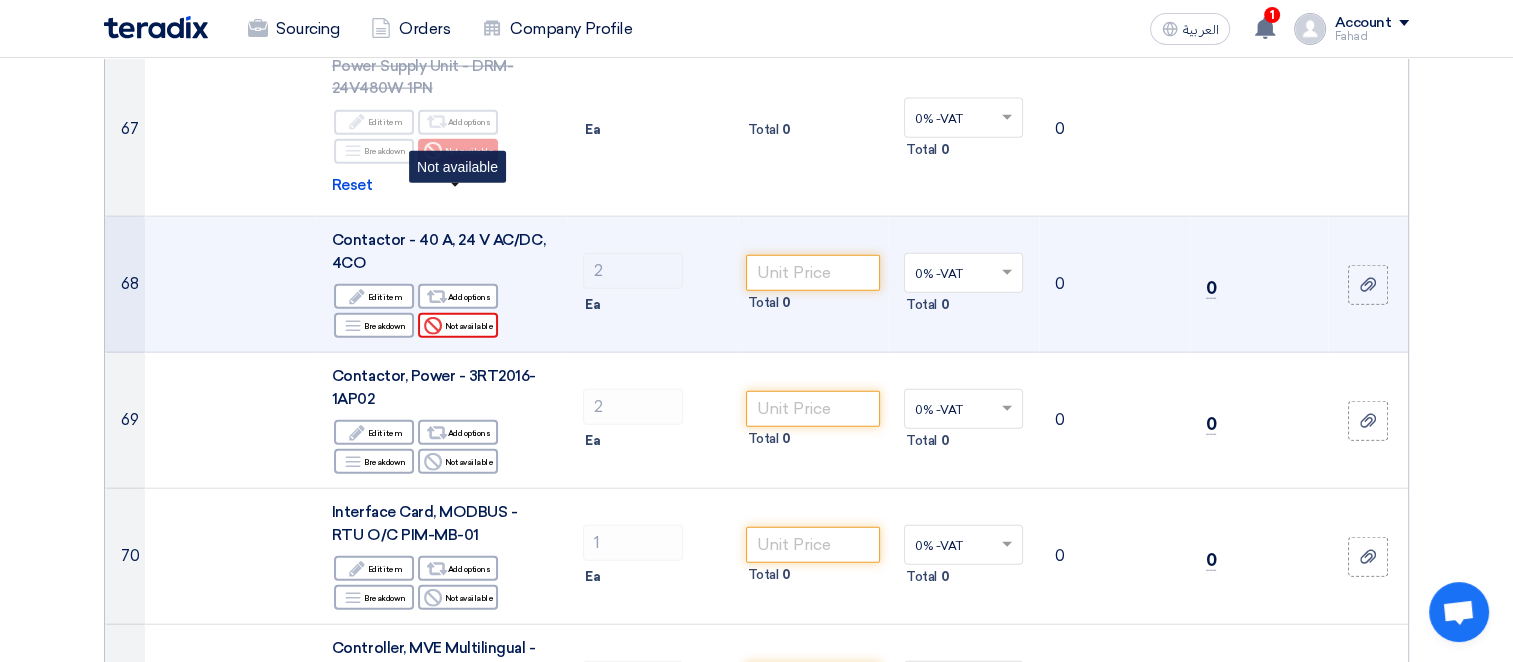 click on "Reject
Not available" 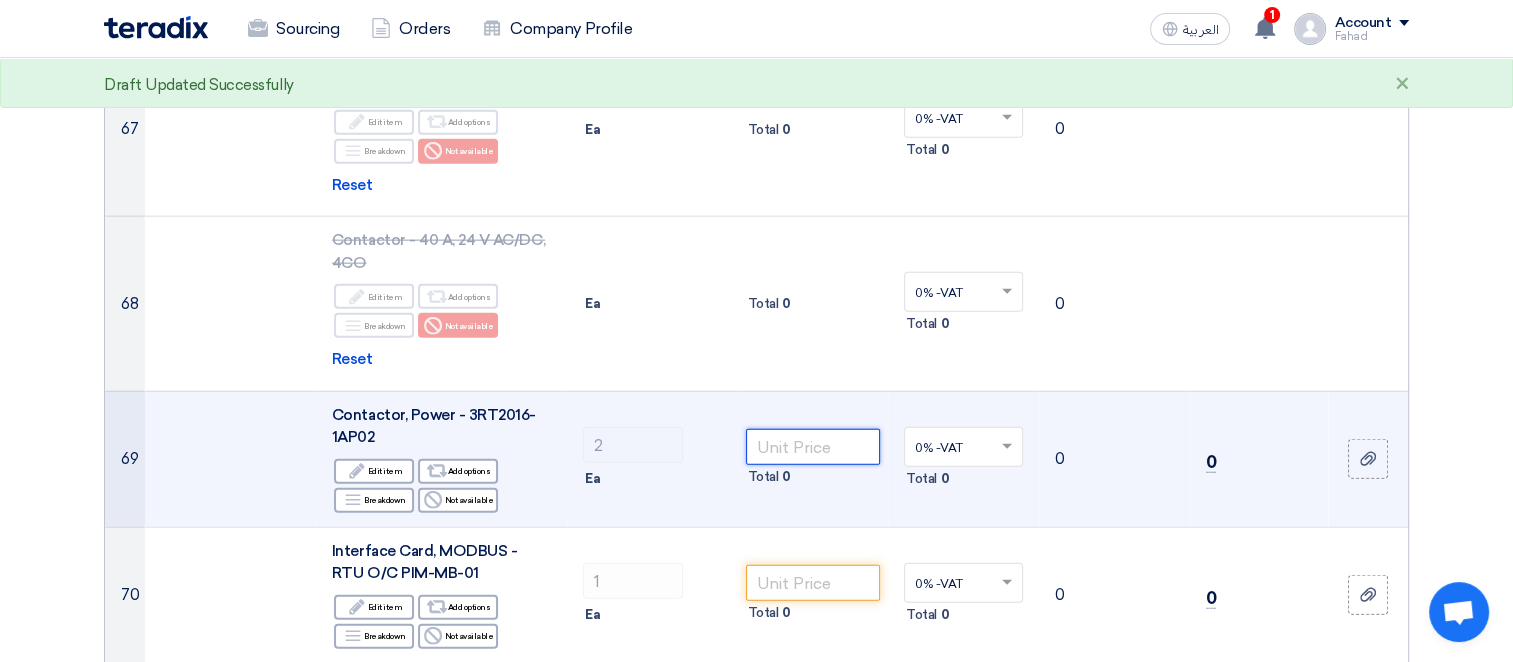 click 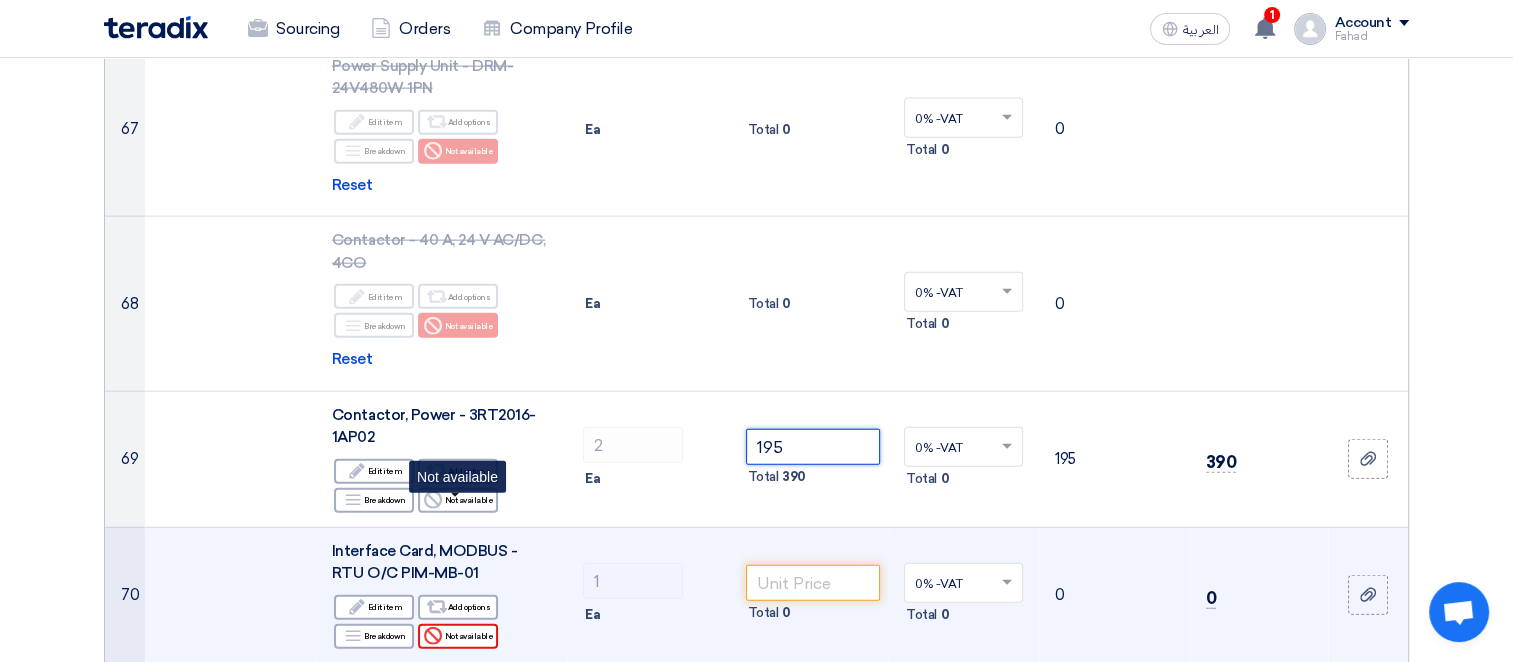 type on "195" 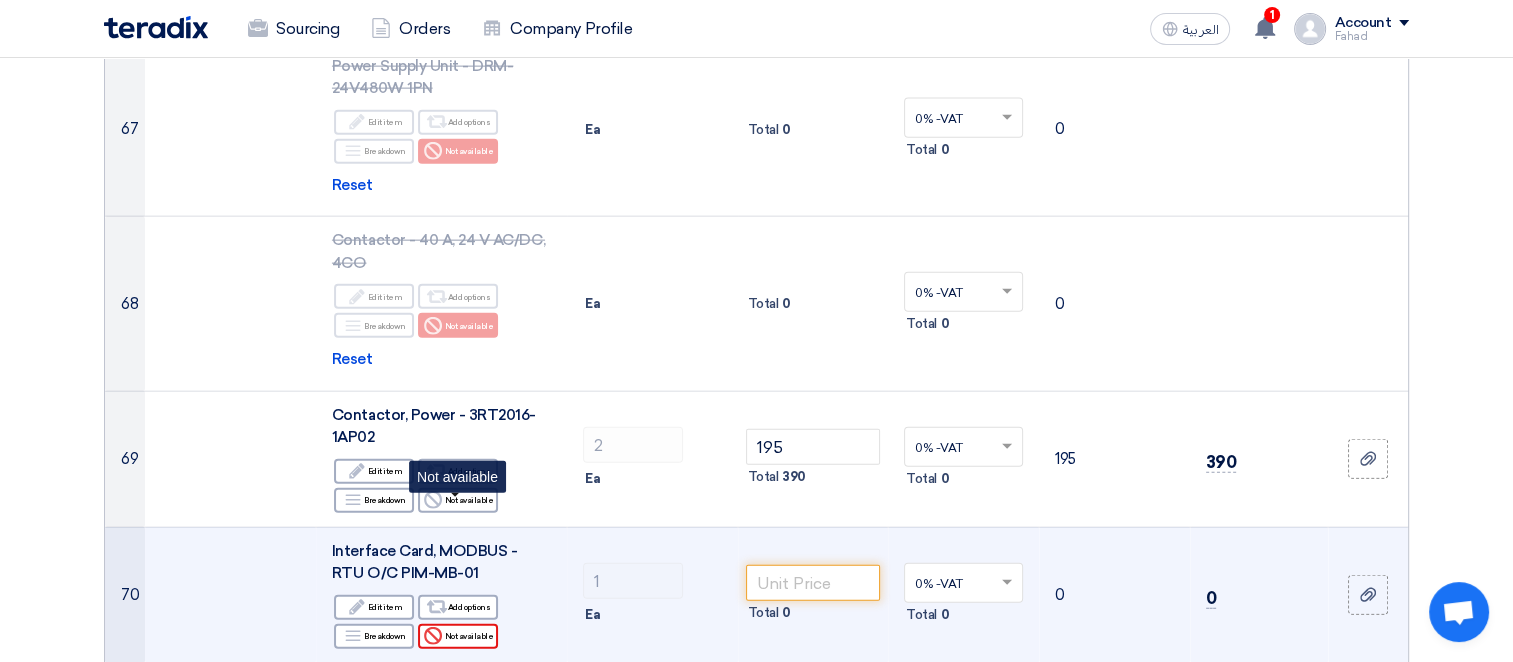 click on "Reject
Not available" 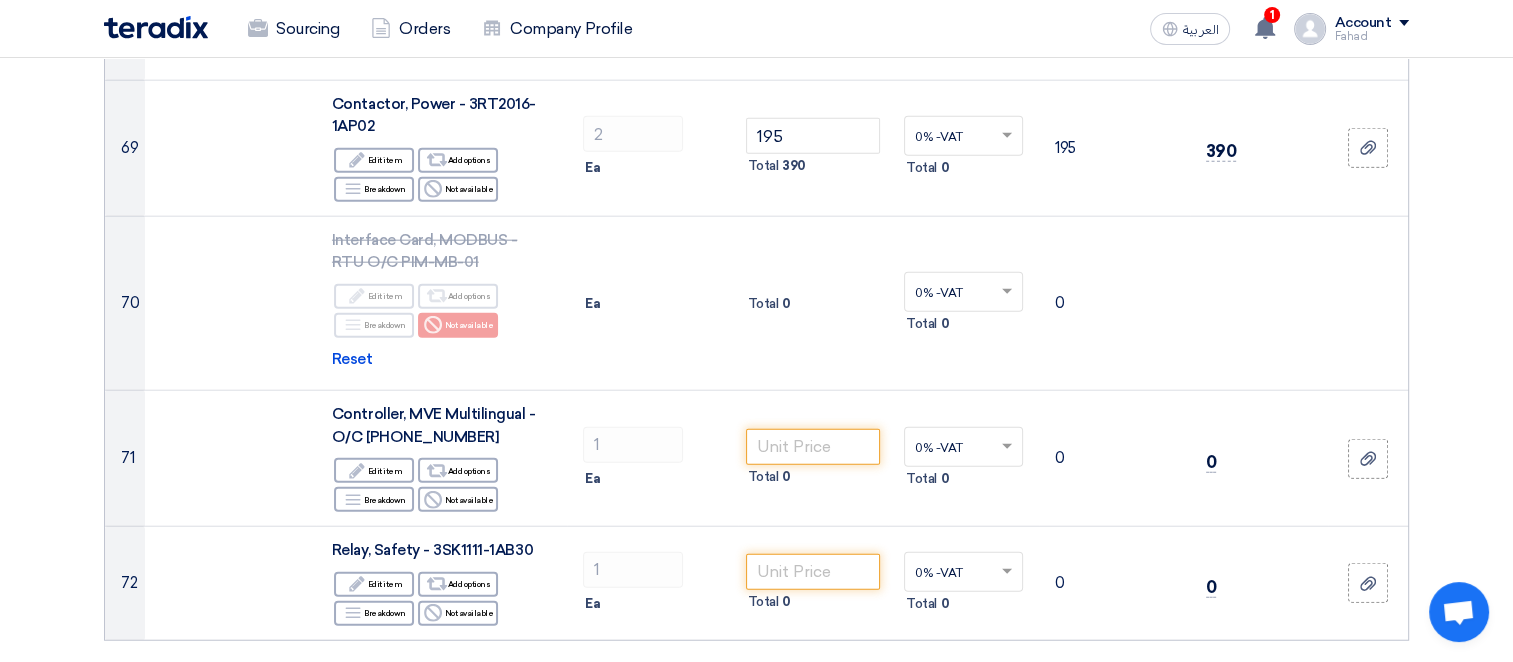 scroll, scrollTop: 12516, scrollLeft: 0, axis: vertical 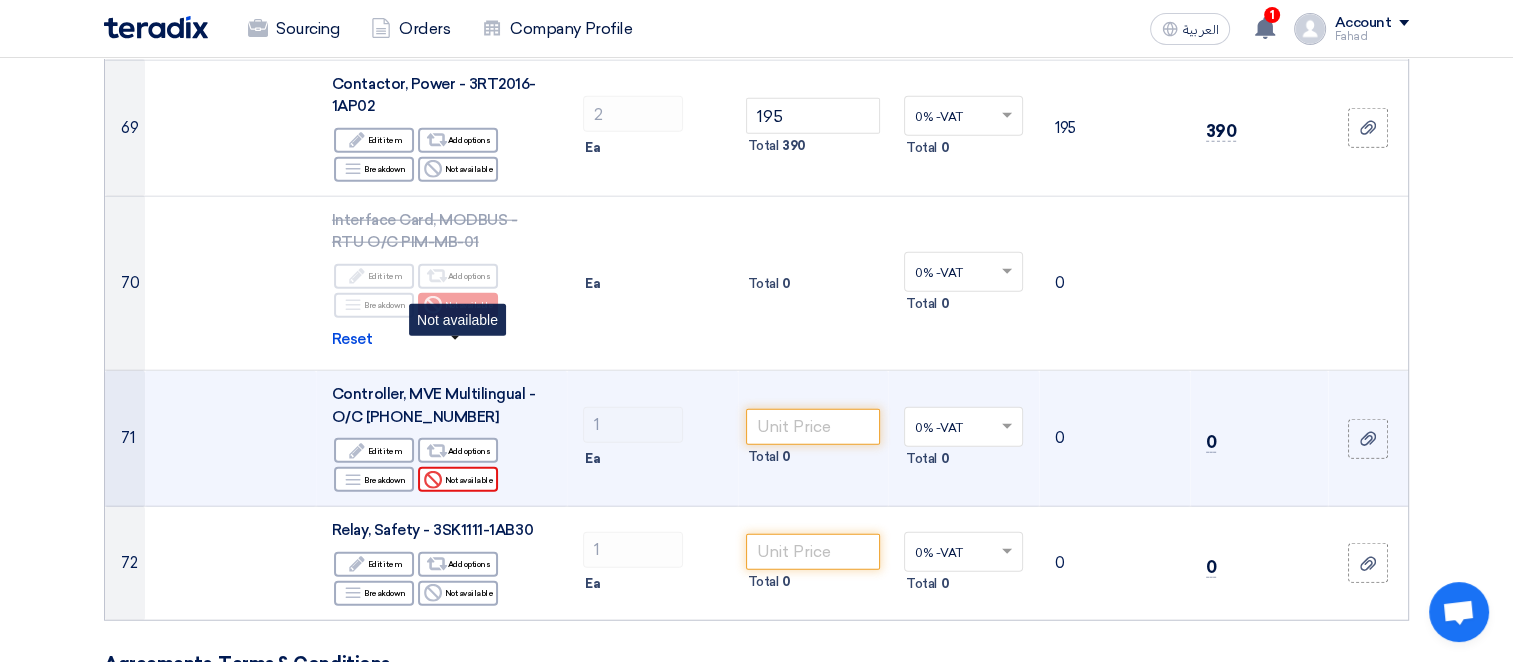 click on "Reject
Not available" 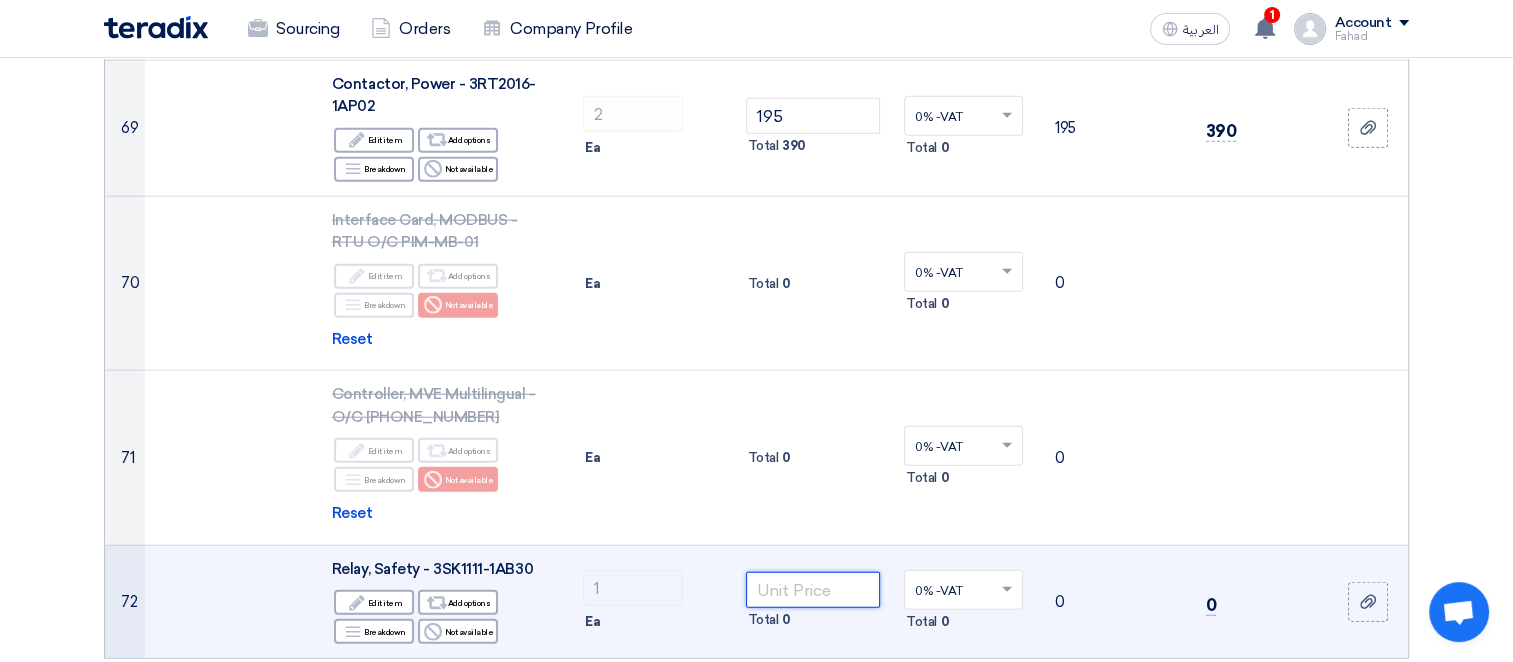 click 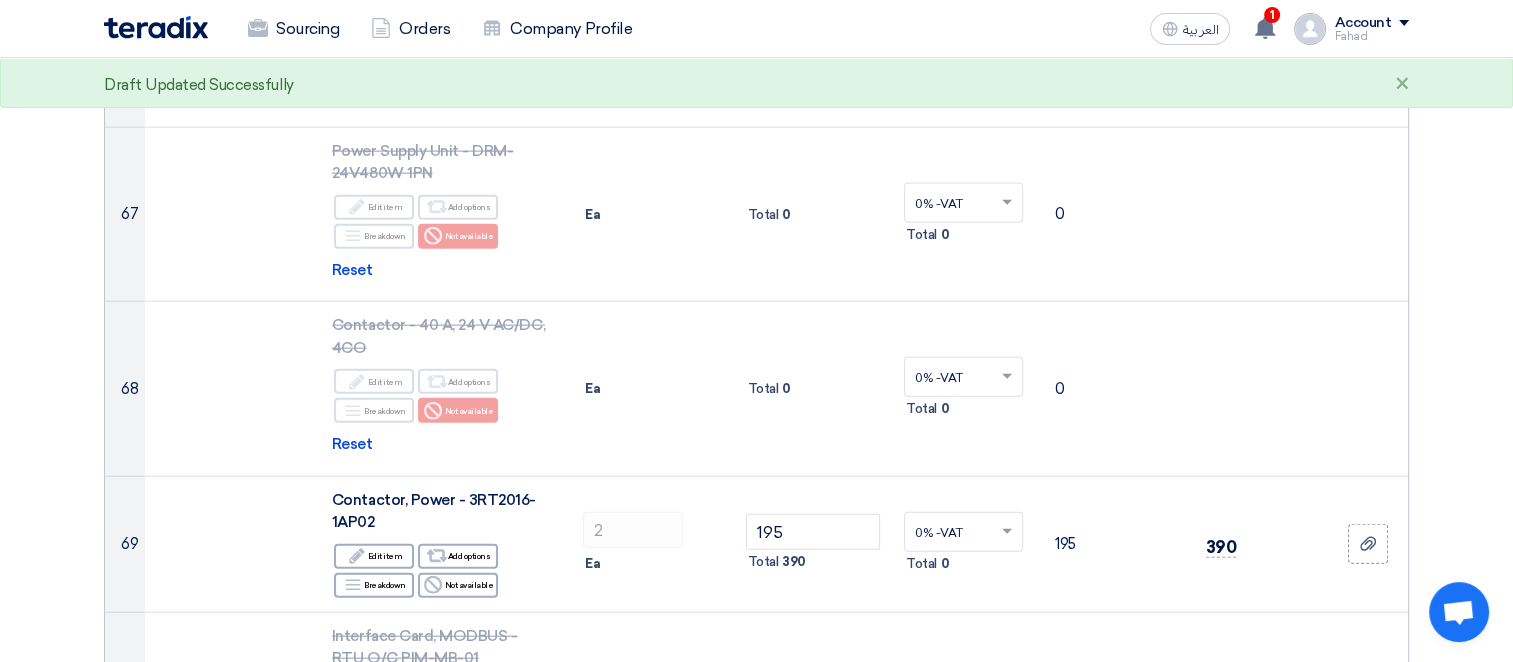scroll, scrollTop: 11970, scrollLeft: 0, axis: vertical 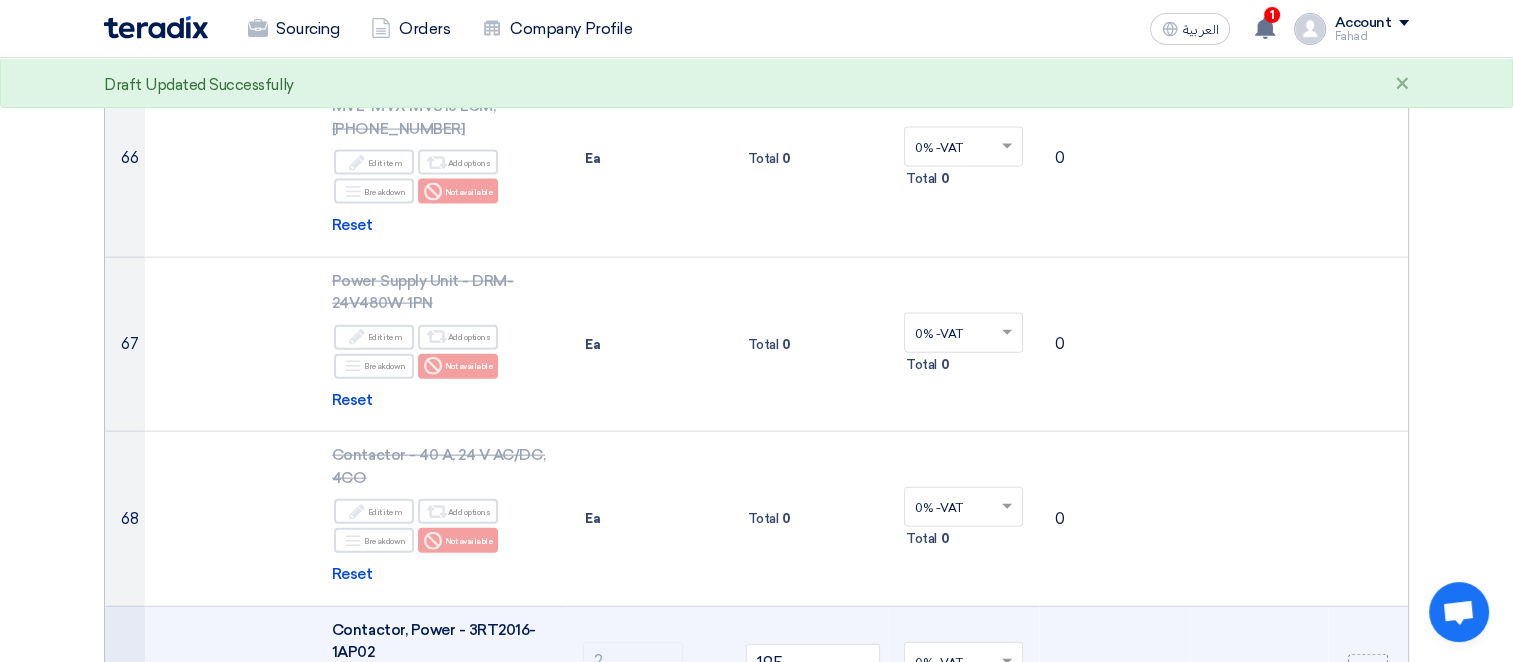 click 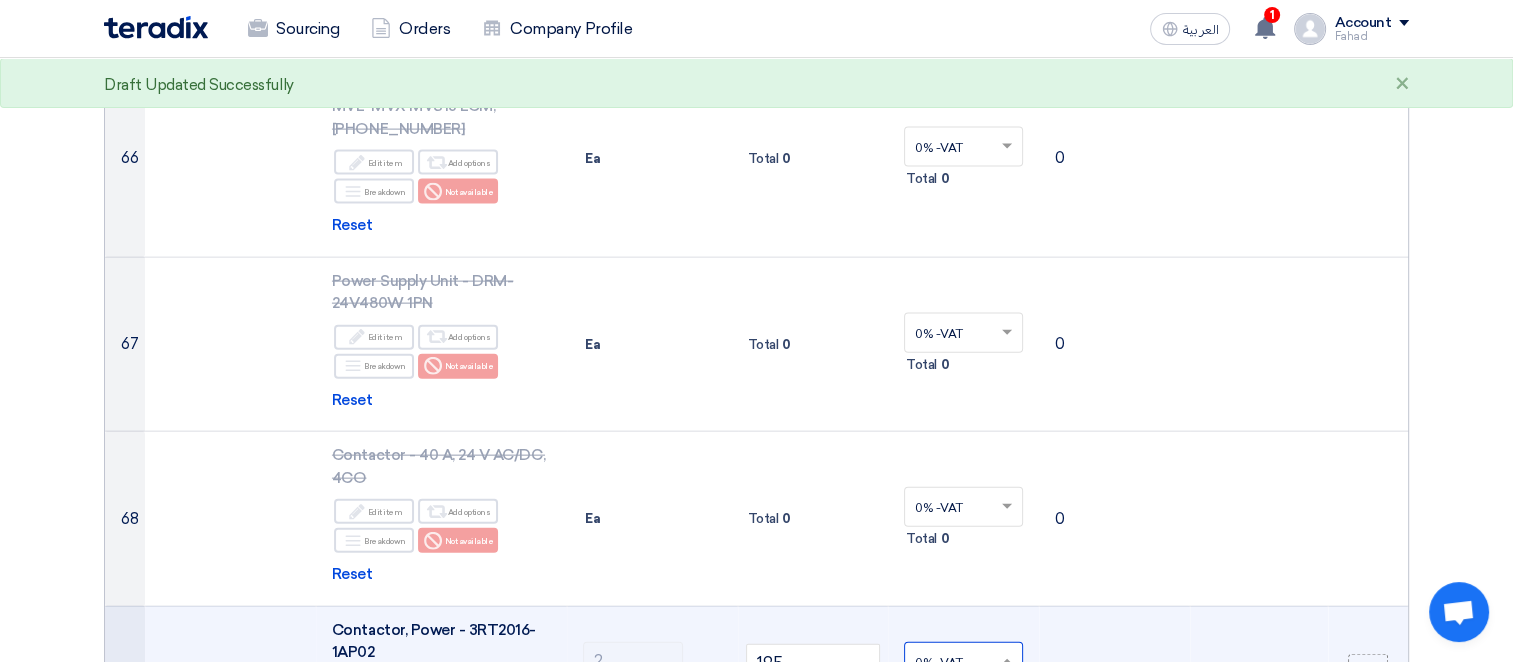 click on "15% -VAT" at bounding box center [940, 734] 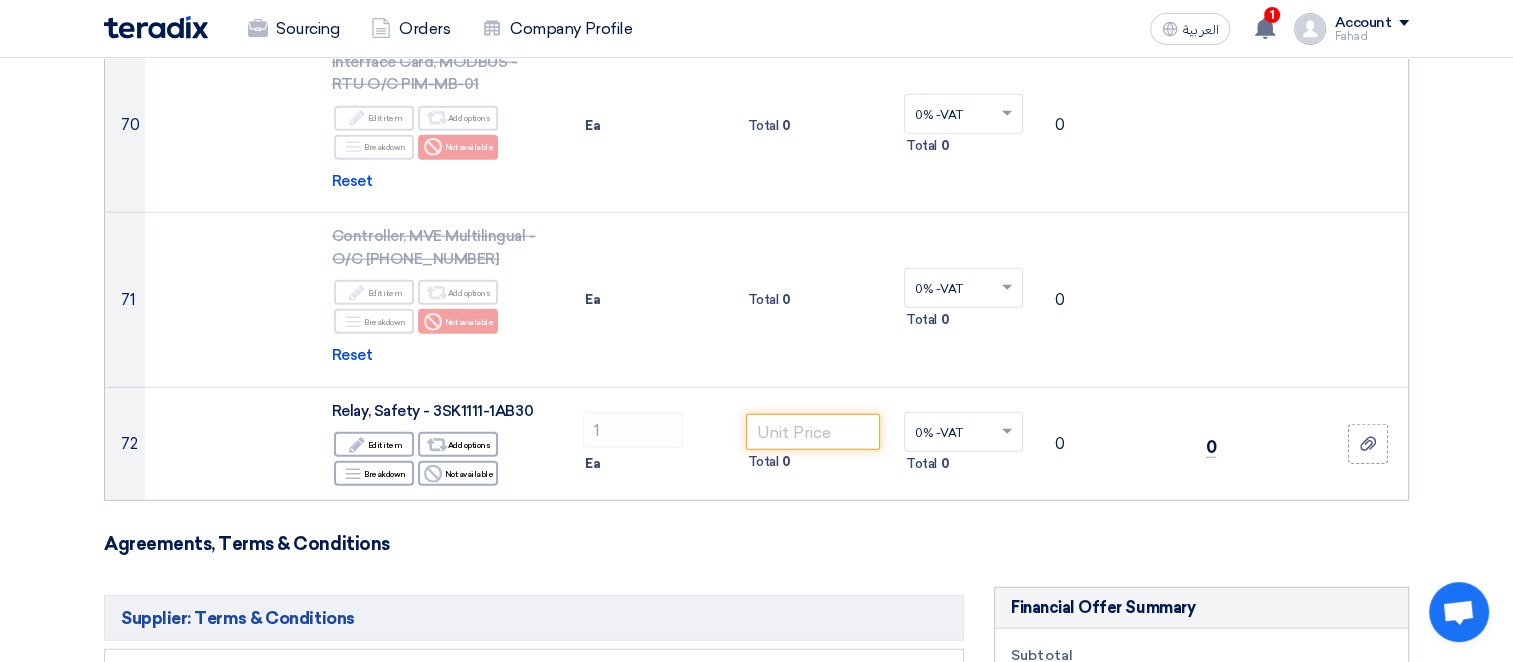 scroll, scrollTop: 12860, scrollLeft: 0, axis: vertical 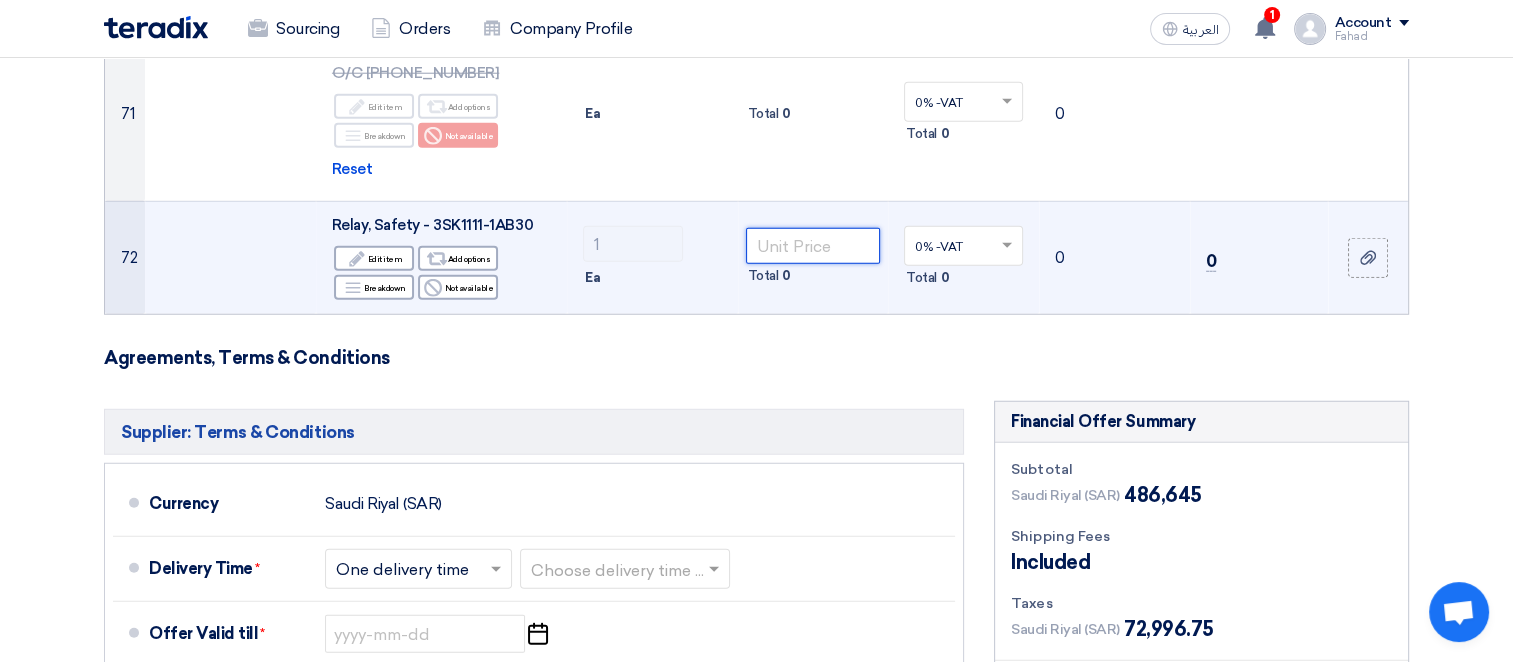 click 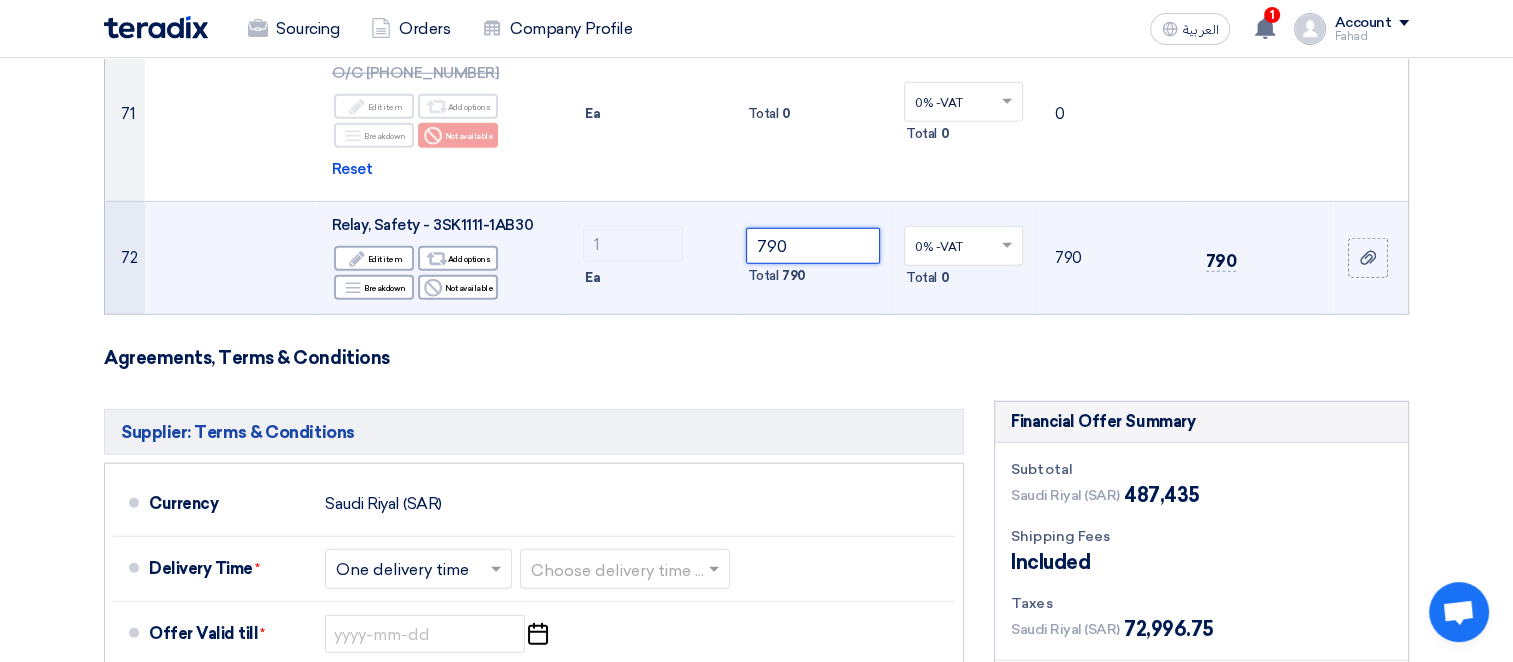 click 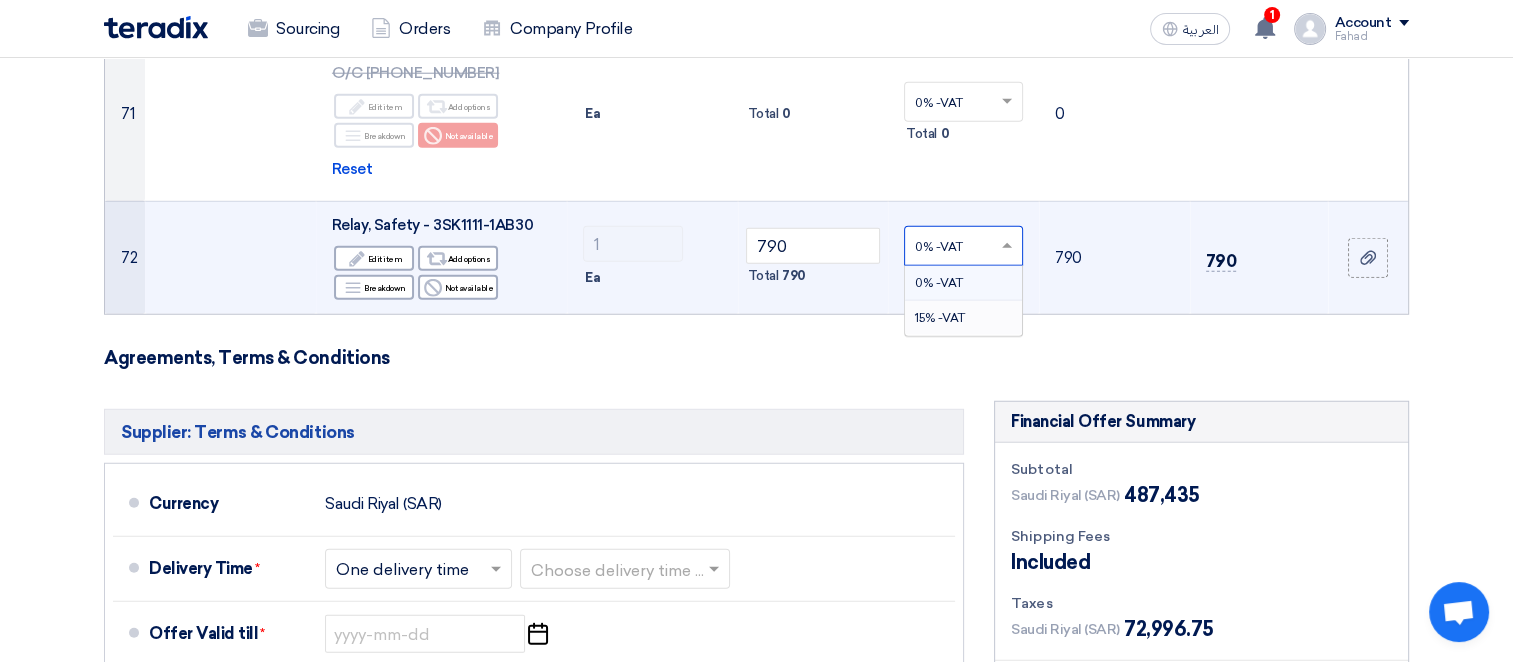 click on "15% -VAT" at bounding box center [940, 318] 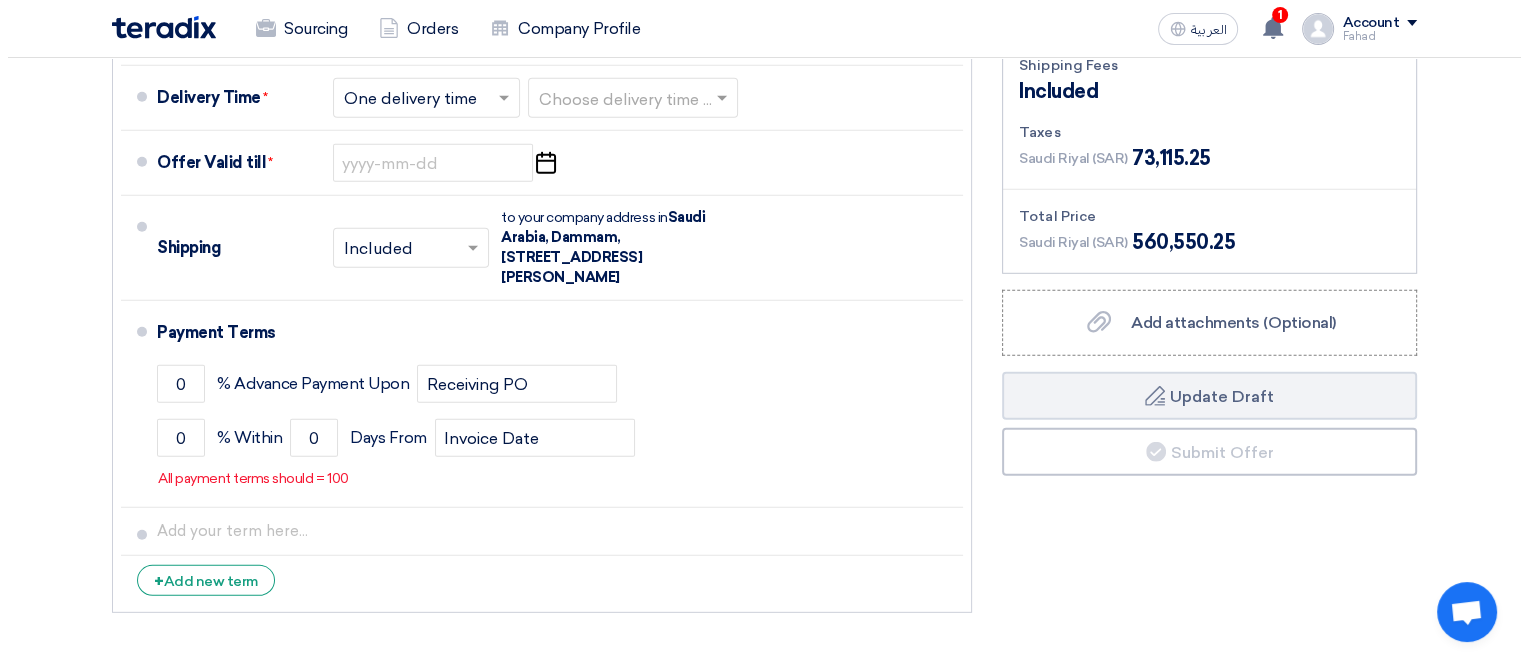 scroll, scrollTop: 13171, scrollLeft: 0, axis: vertical 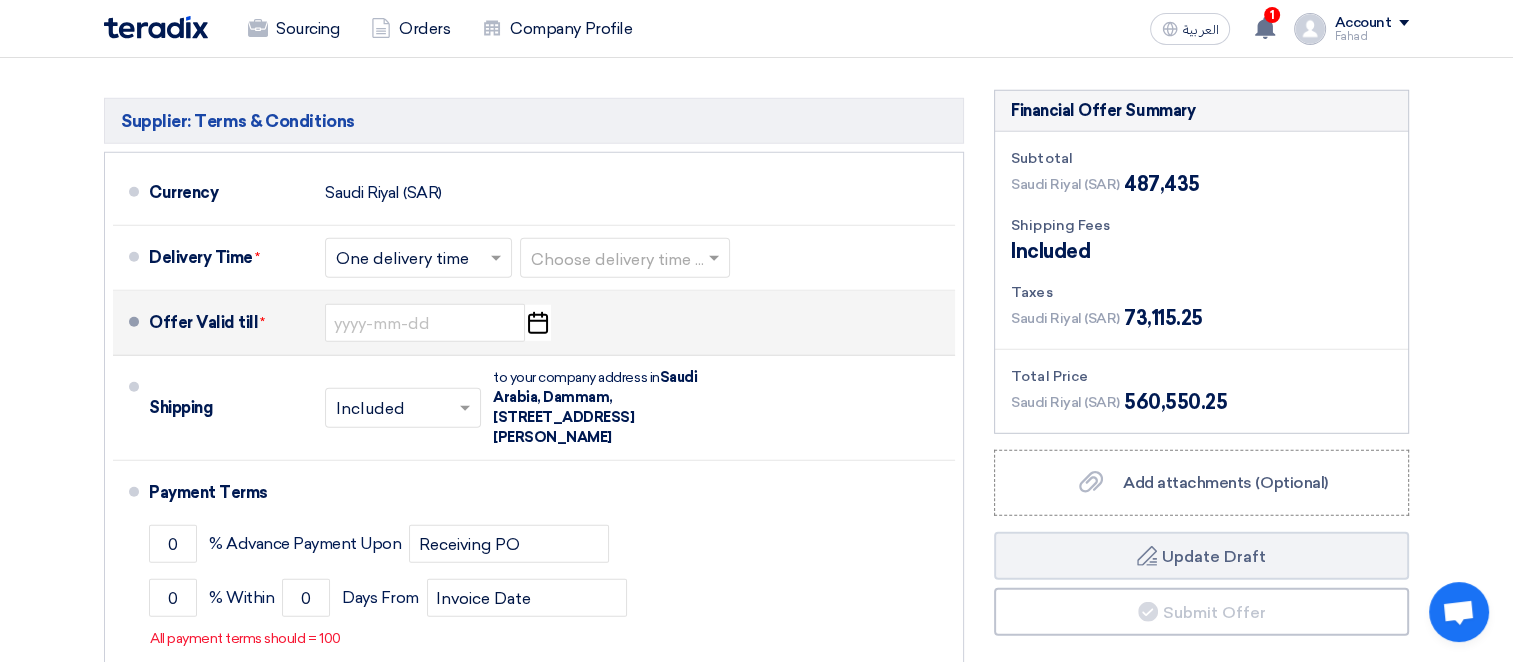 click on "Pick a date" 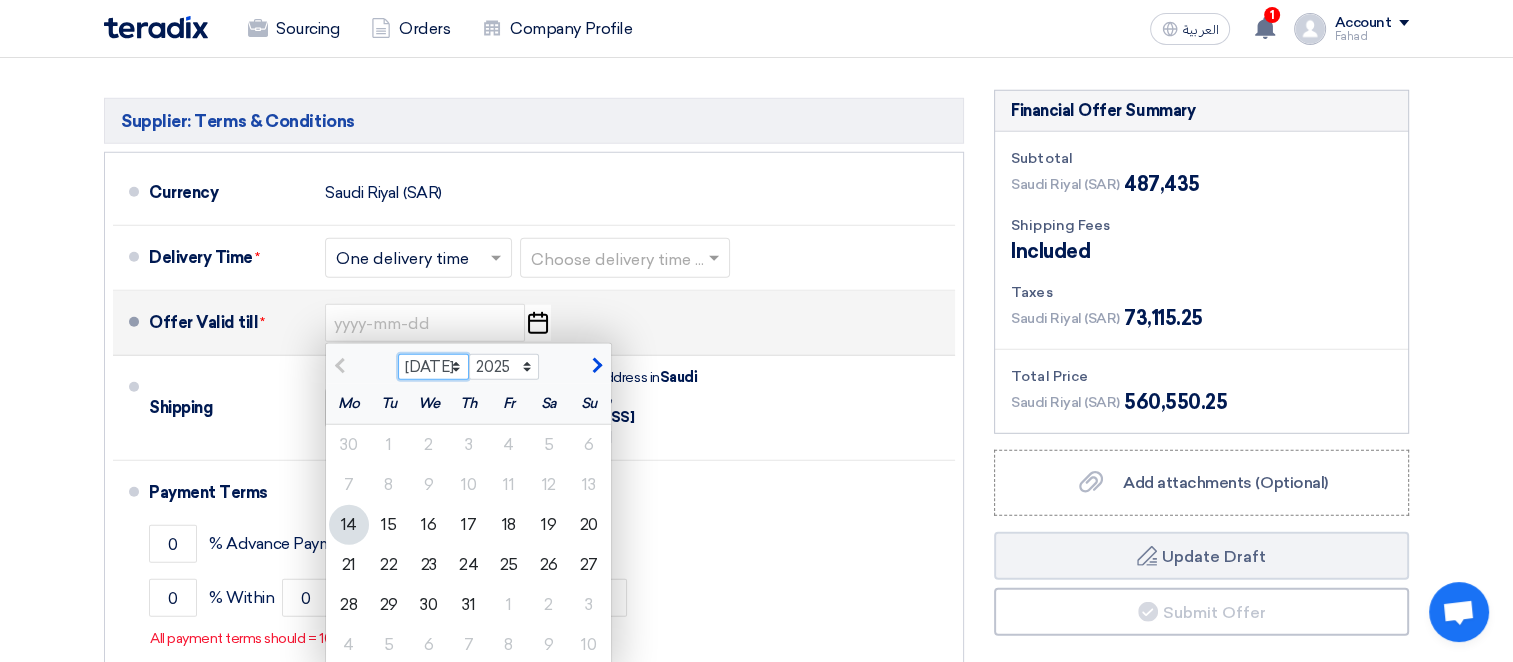 click on "[DATE] Aug Sep Oct Nov Dec" 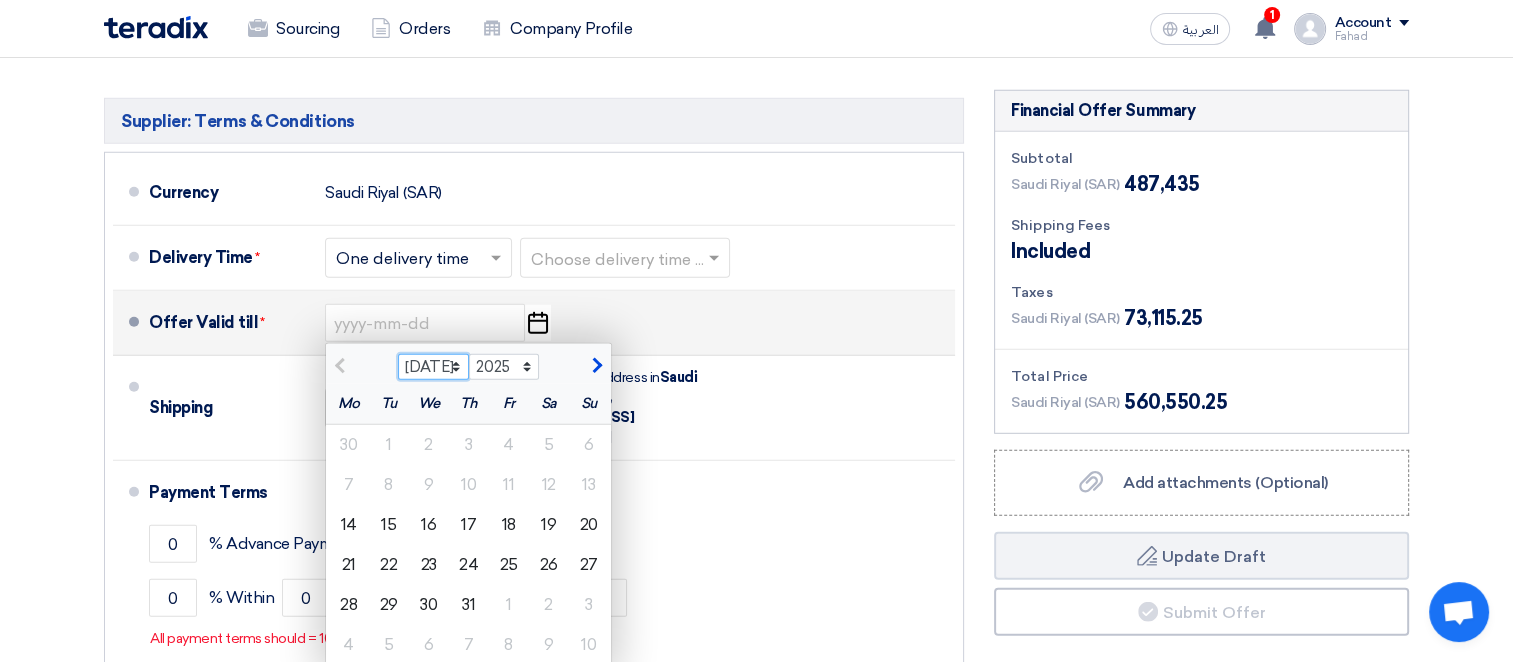 select on "8" 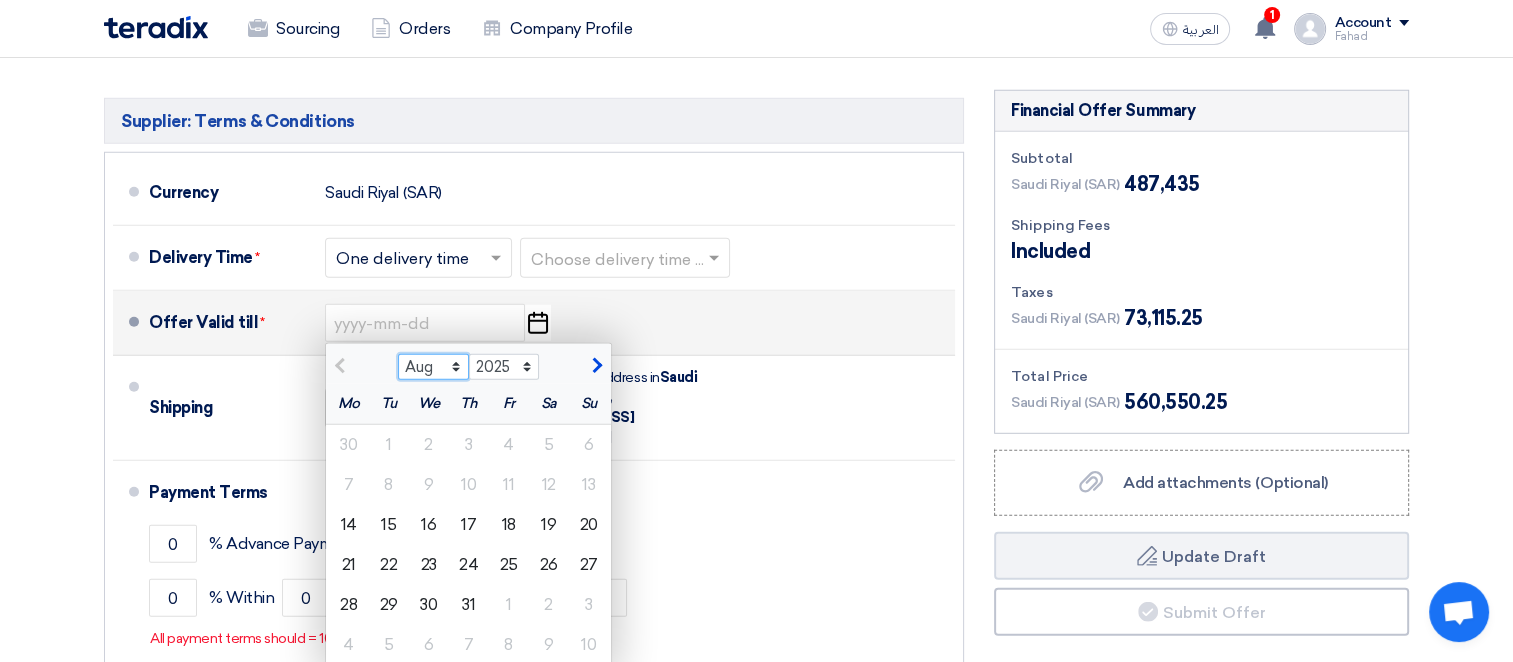 click on "[DATE] Aug Sep Oct Nov Dec" 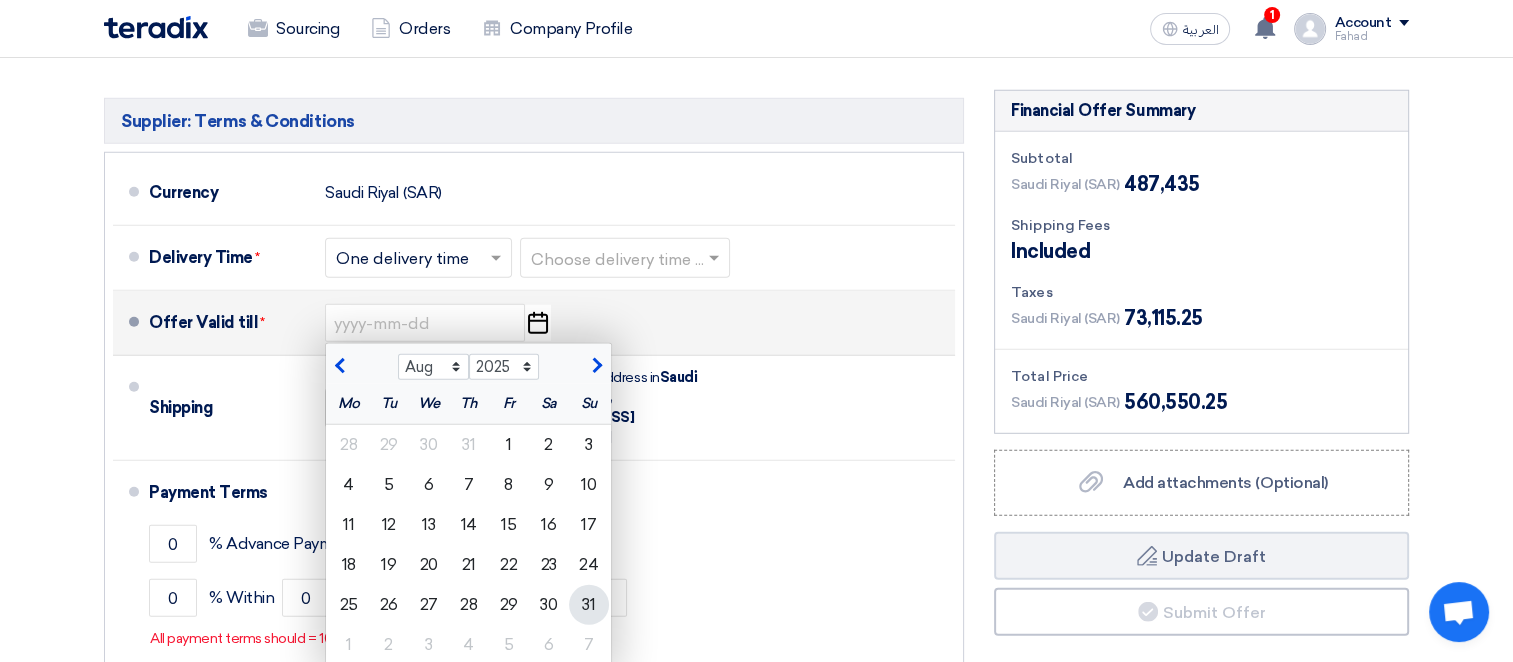 click on "31" 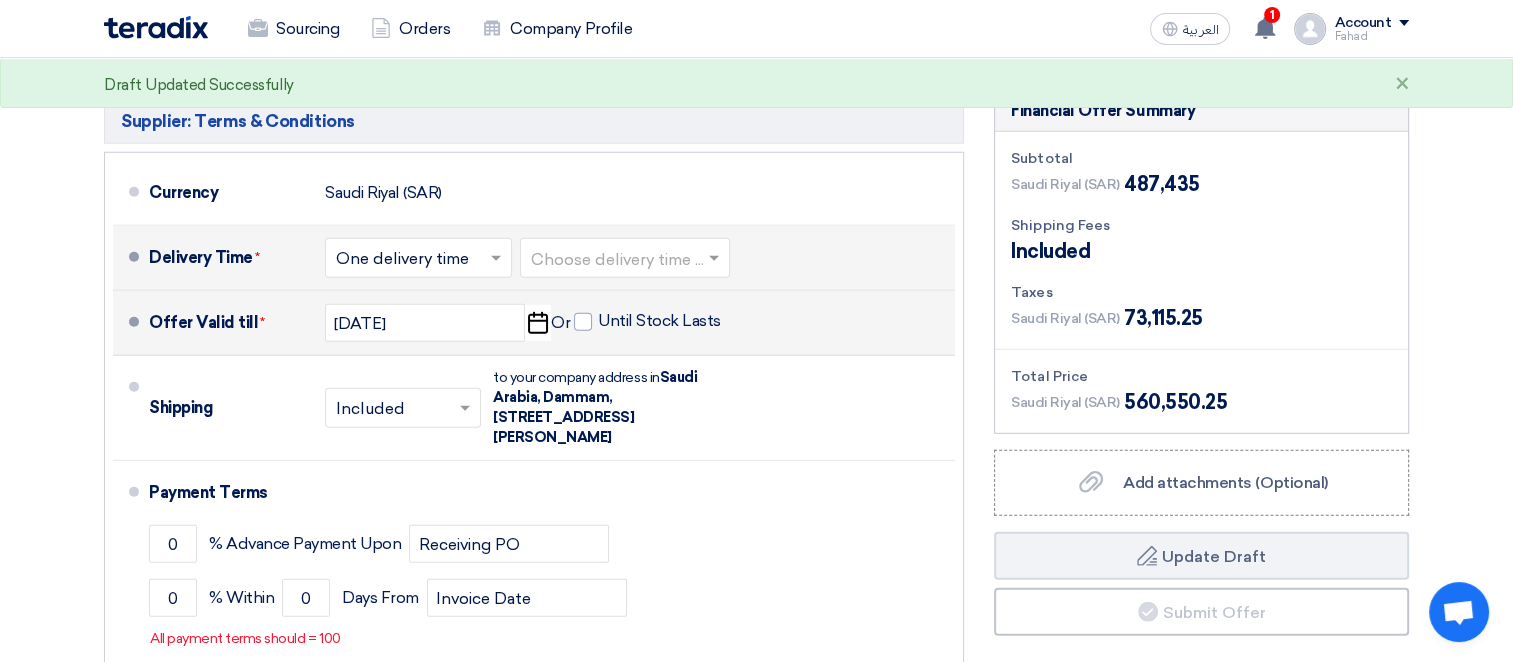 click 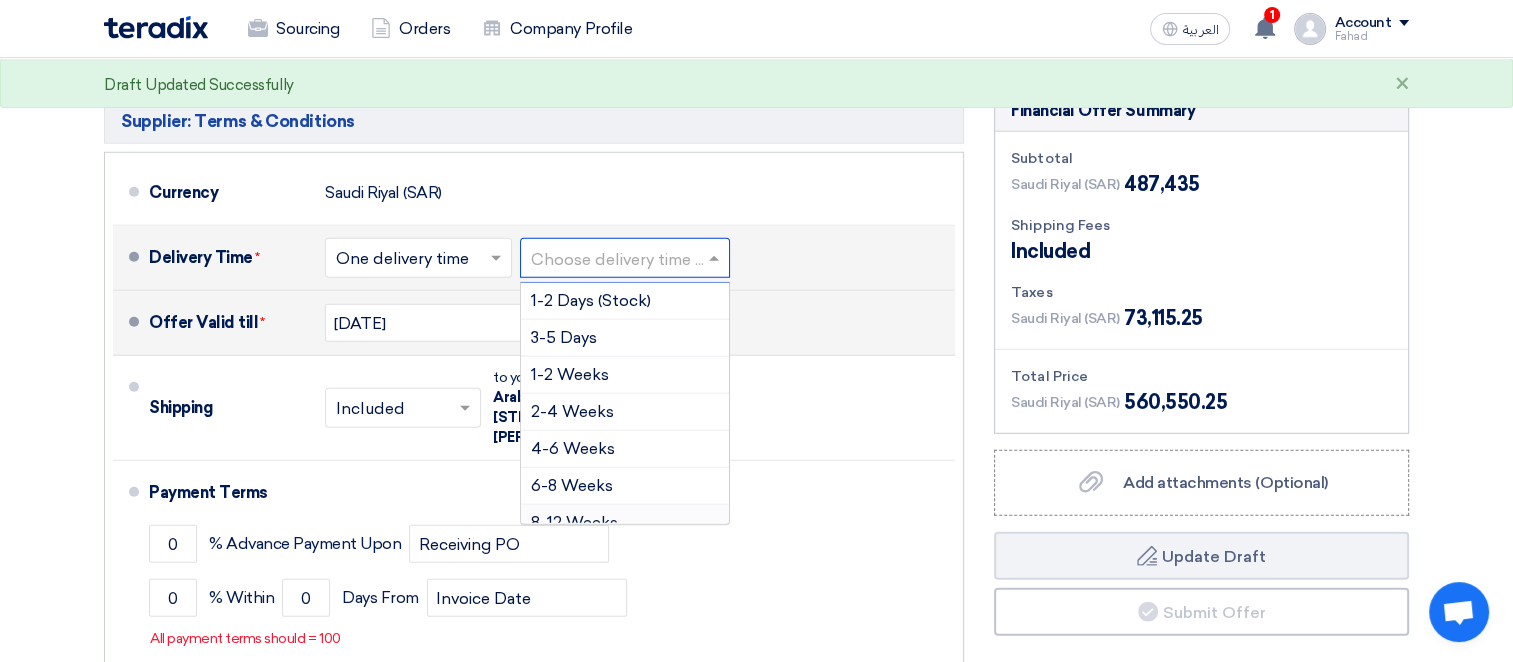 click on "8-12 Weeks" at bounding box center (574, 522) 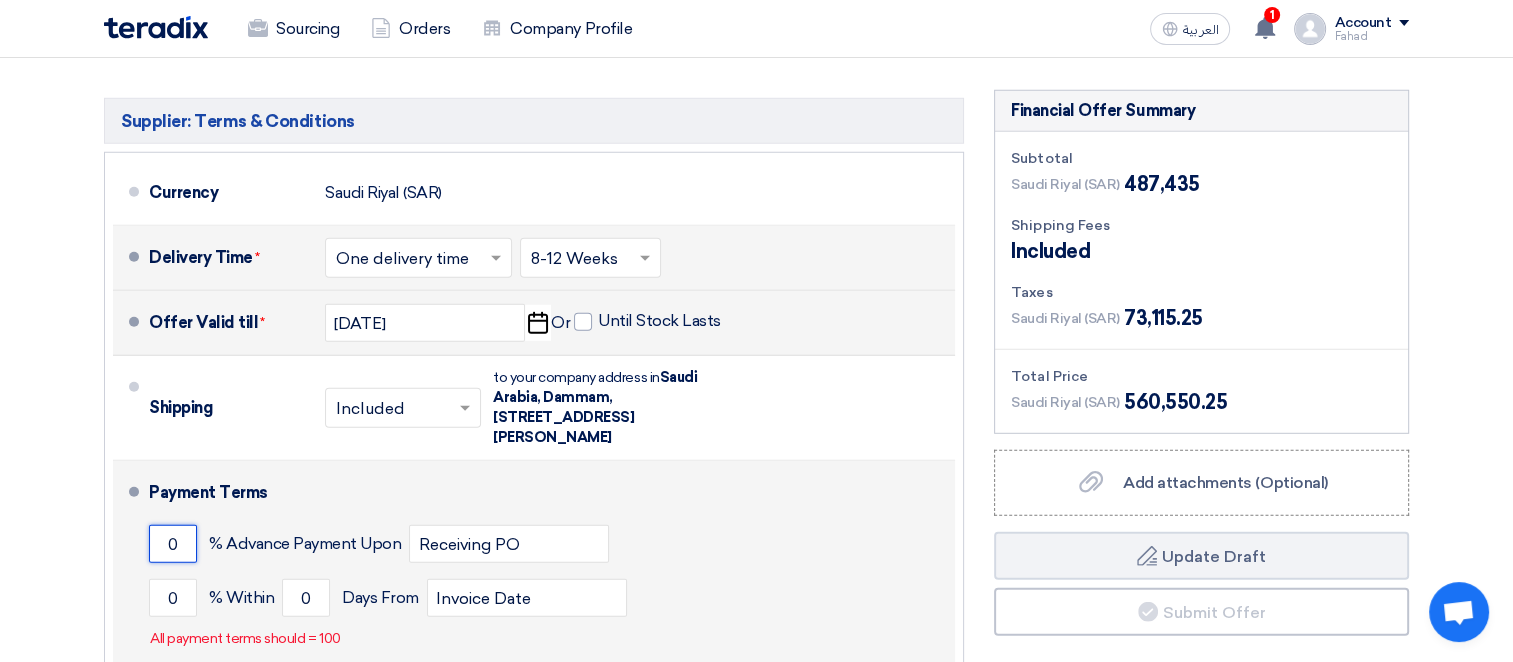 drag, startPoint x: 183, startPoint y: 418, endPoint x: 167, endPoint y: 420, distance: 16.124516 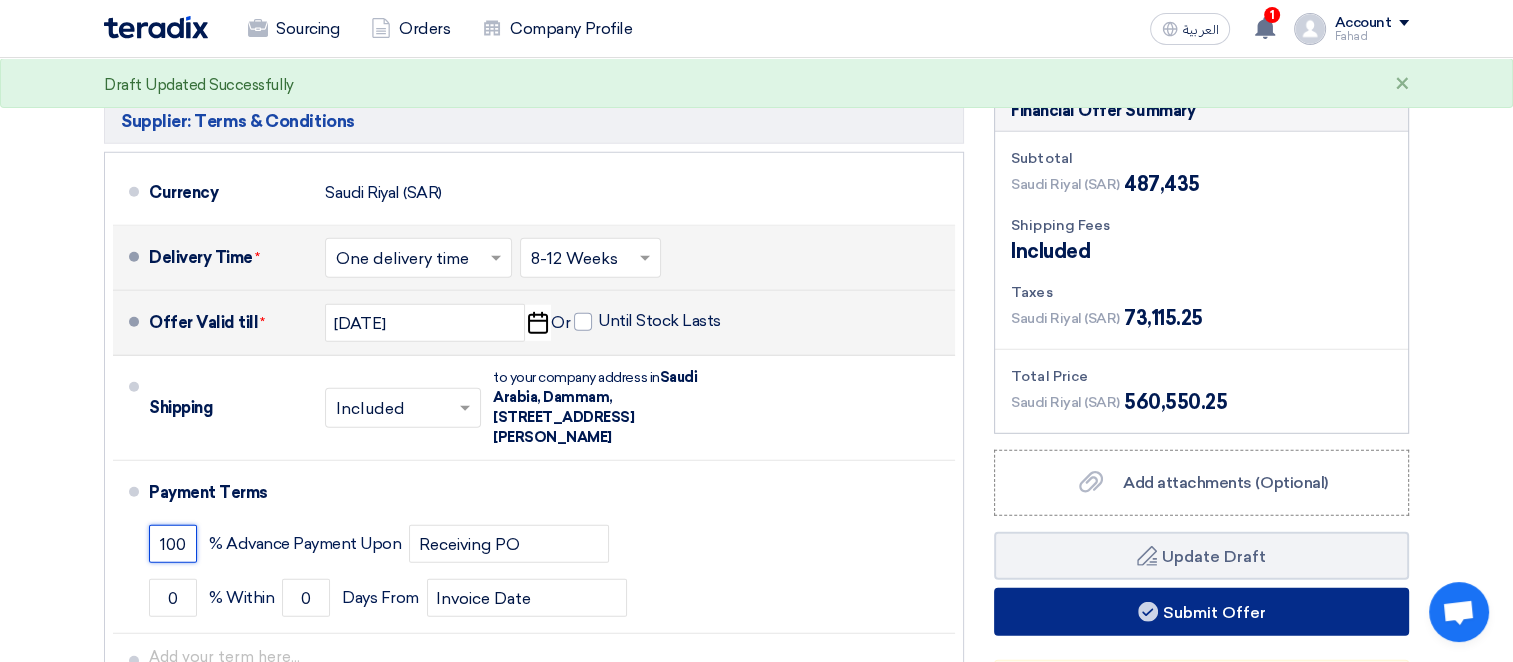 type on "100" 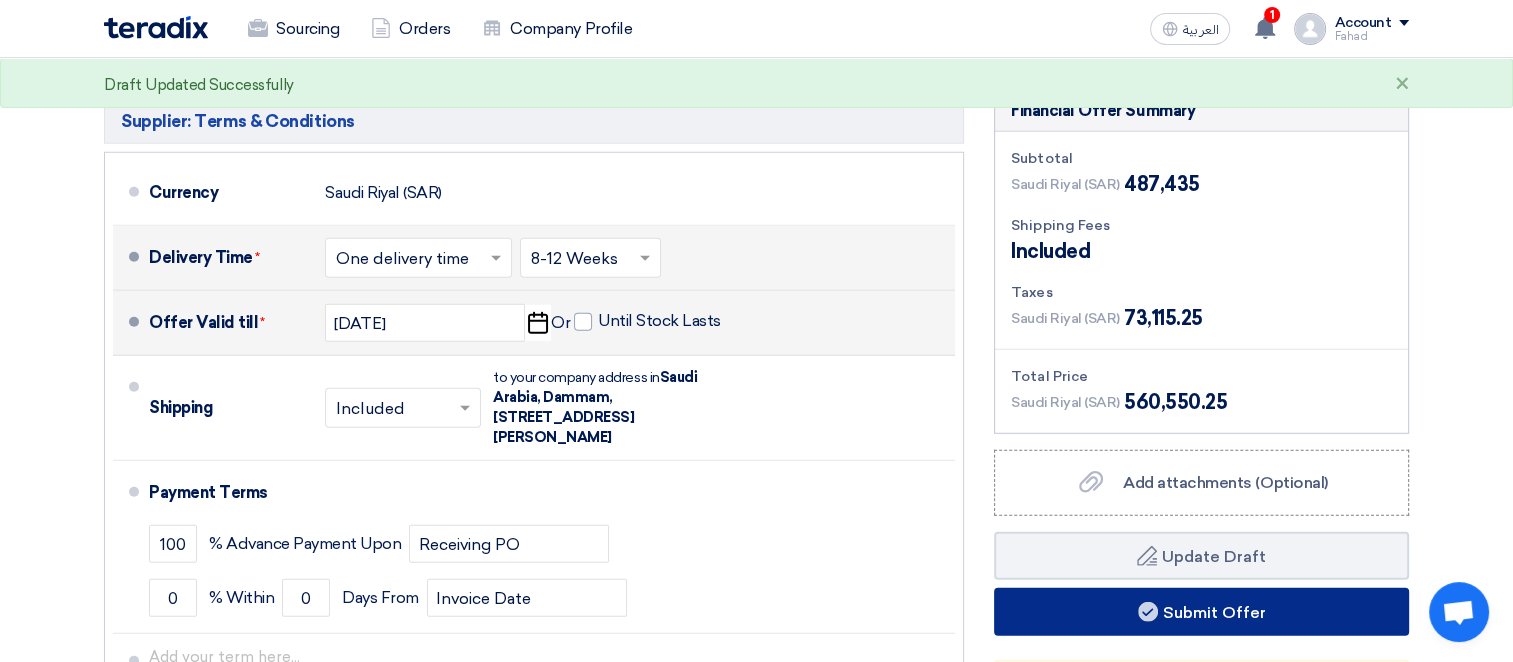 click on "Submit Offer" 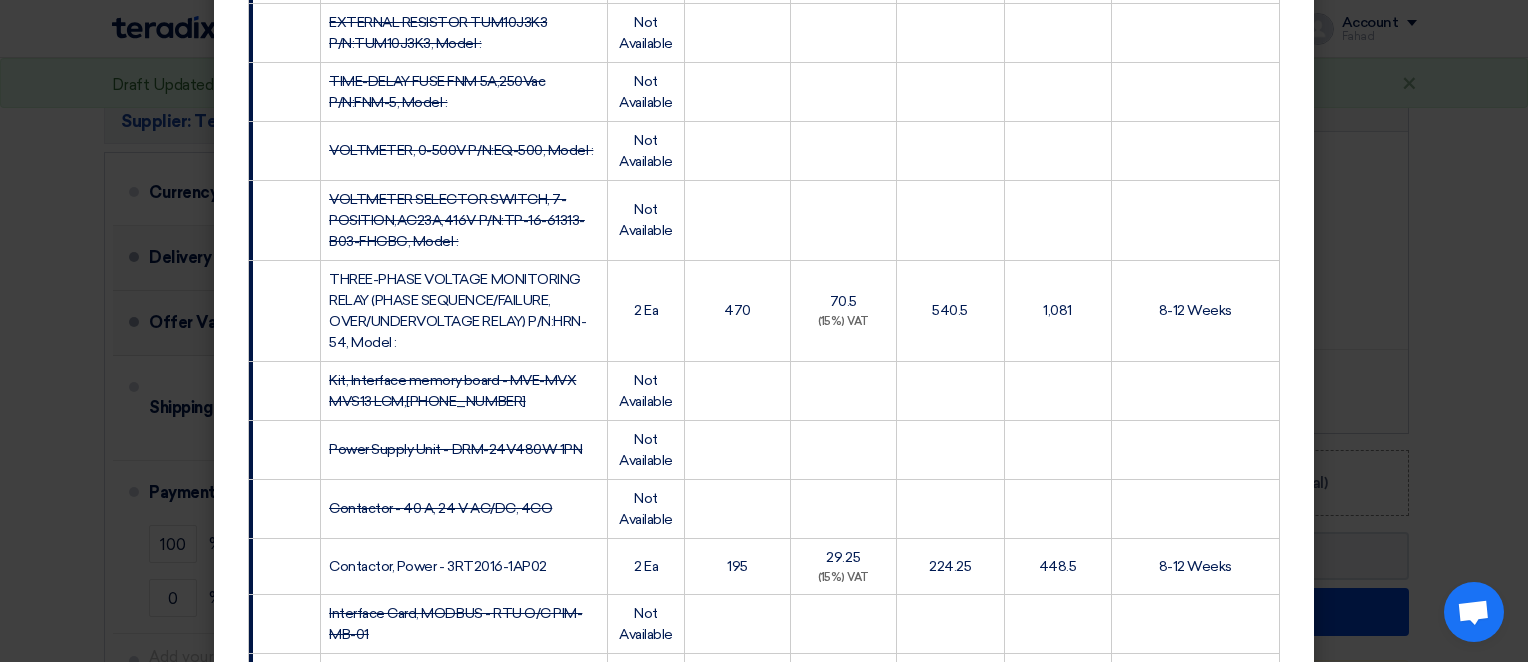 scroll, scrollTop: 5173, scrollLeft: 0, axis: vertical 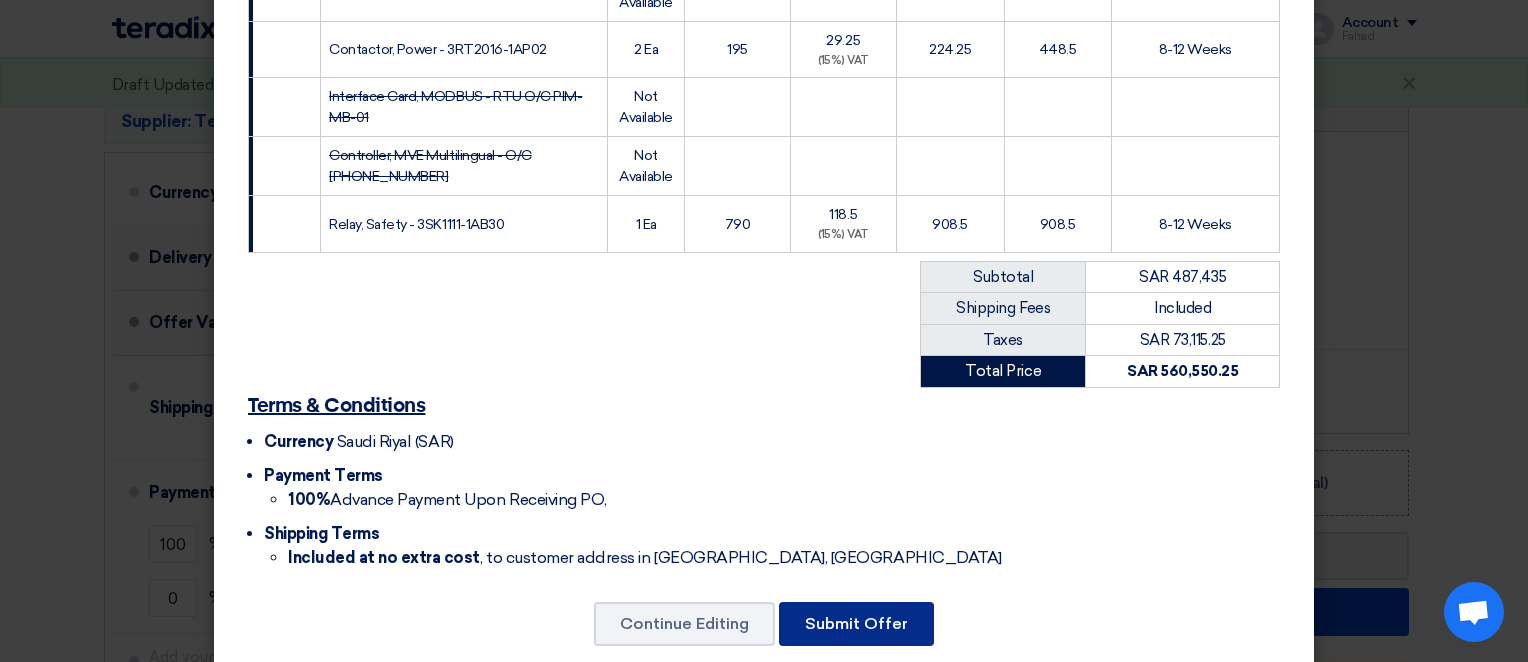 click on "Submit Offer" 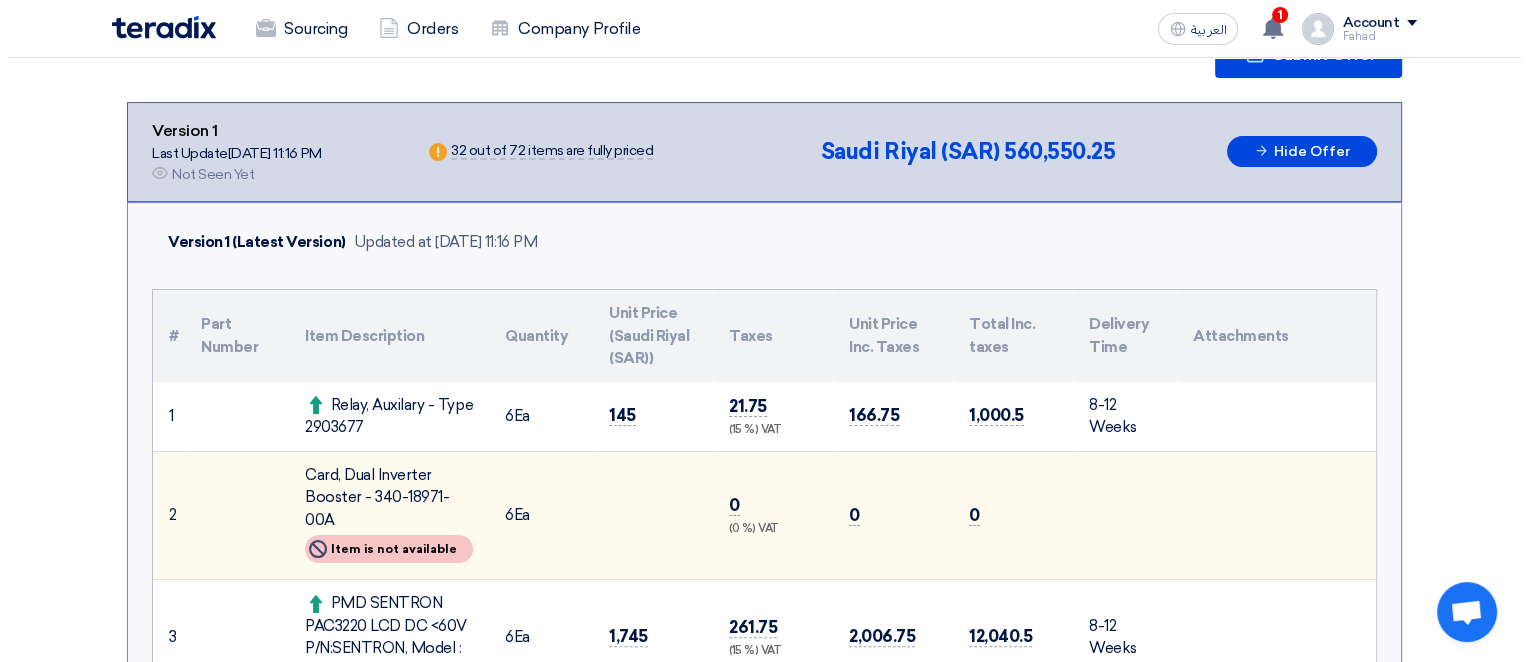scroll, scrollTop: 0, scrollLeft: 0, axis: both 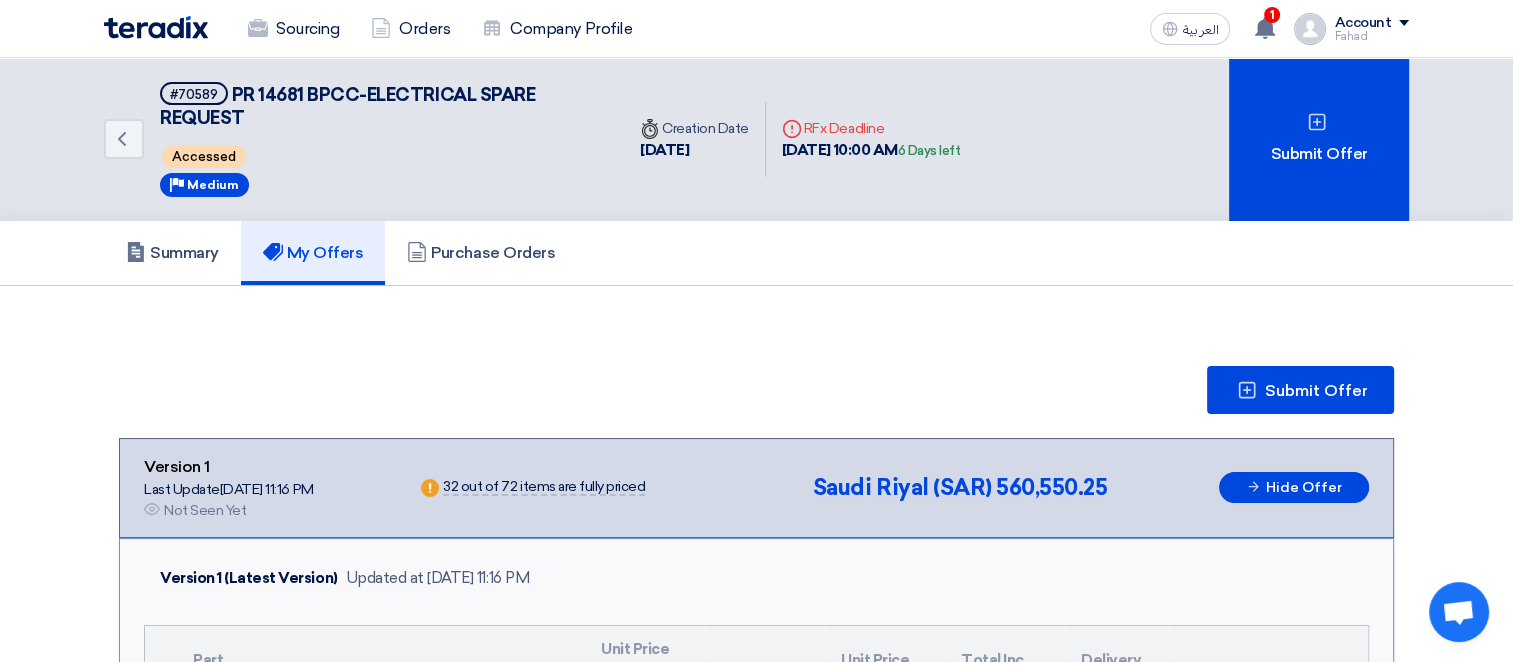 click on "Account" 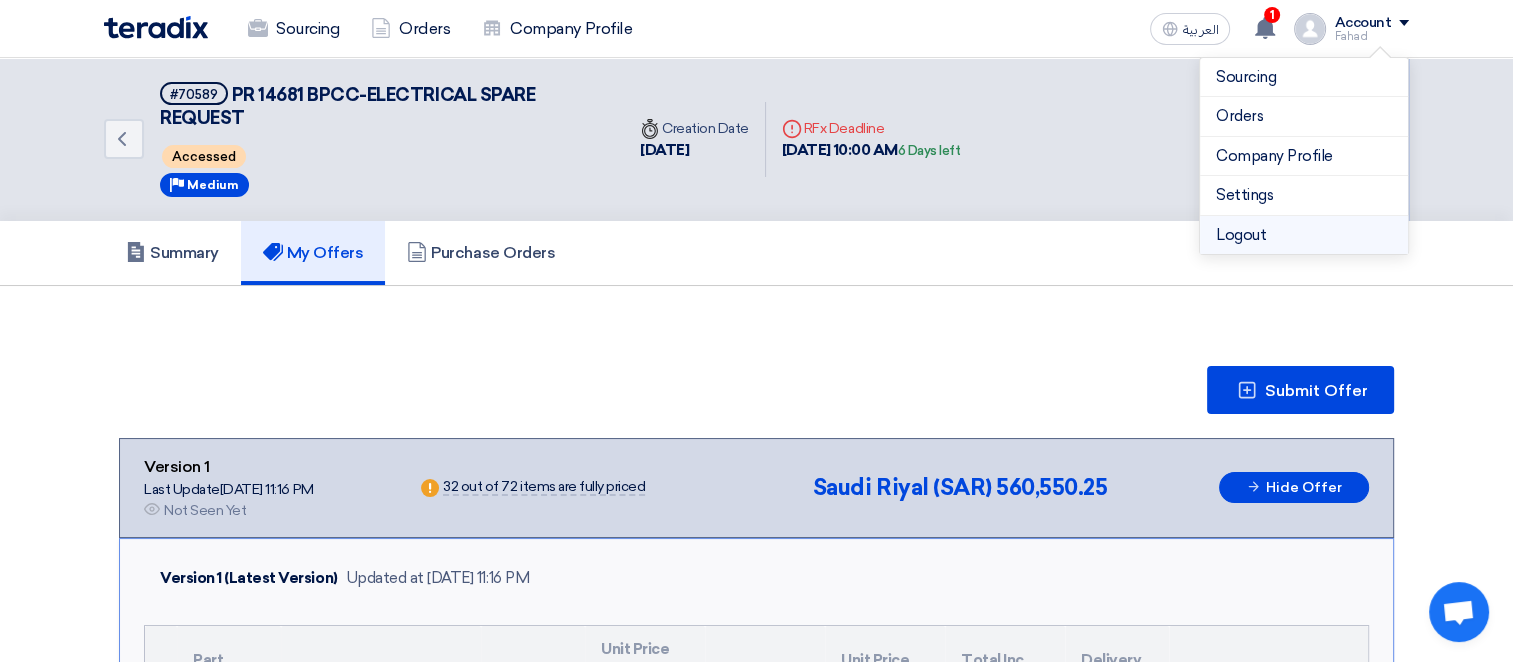click on "Logout" 